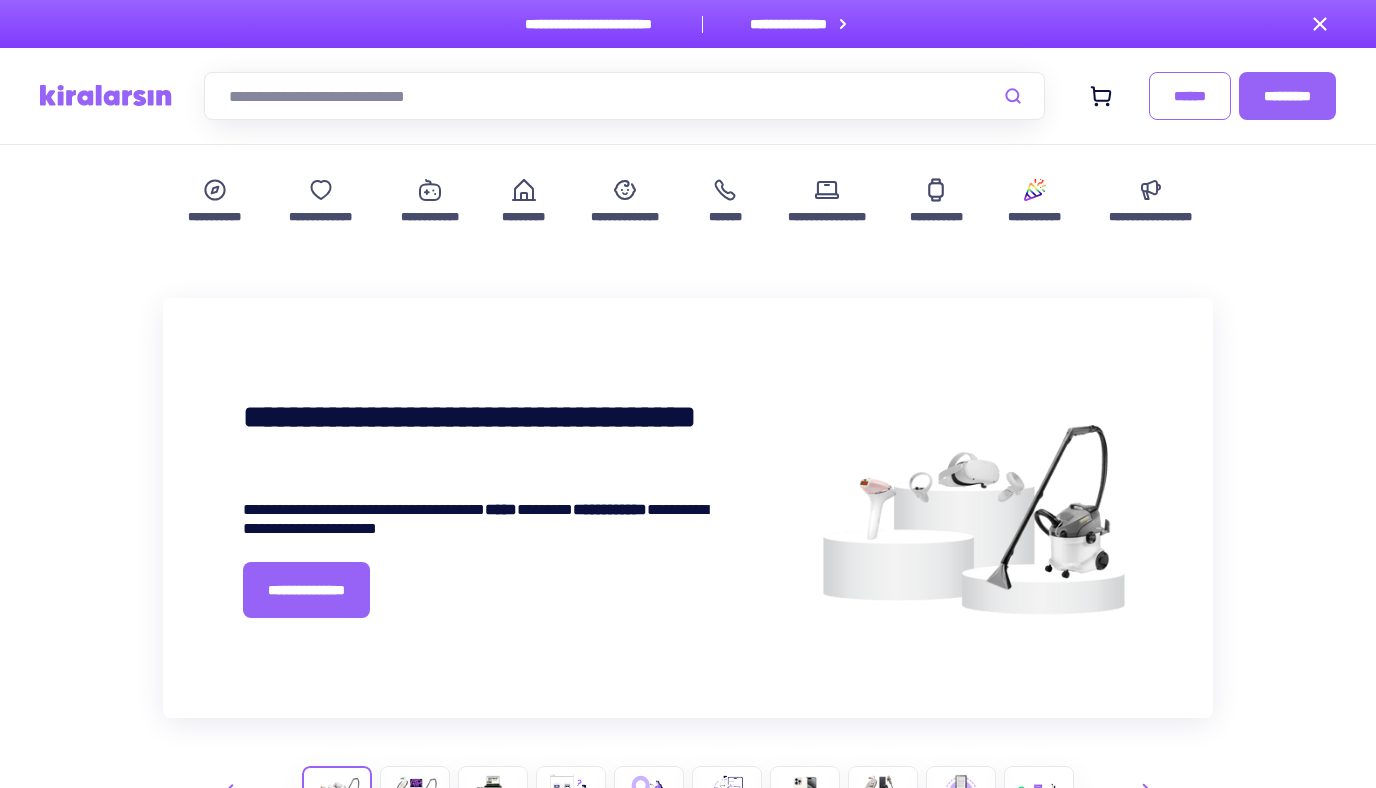 scroll, scrollTop: 0, scrollLeft: 0, axis: both 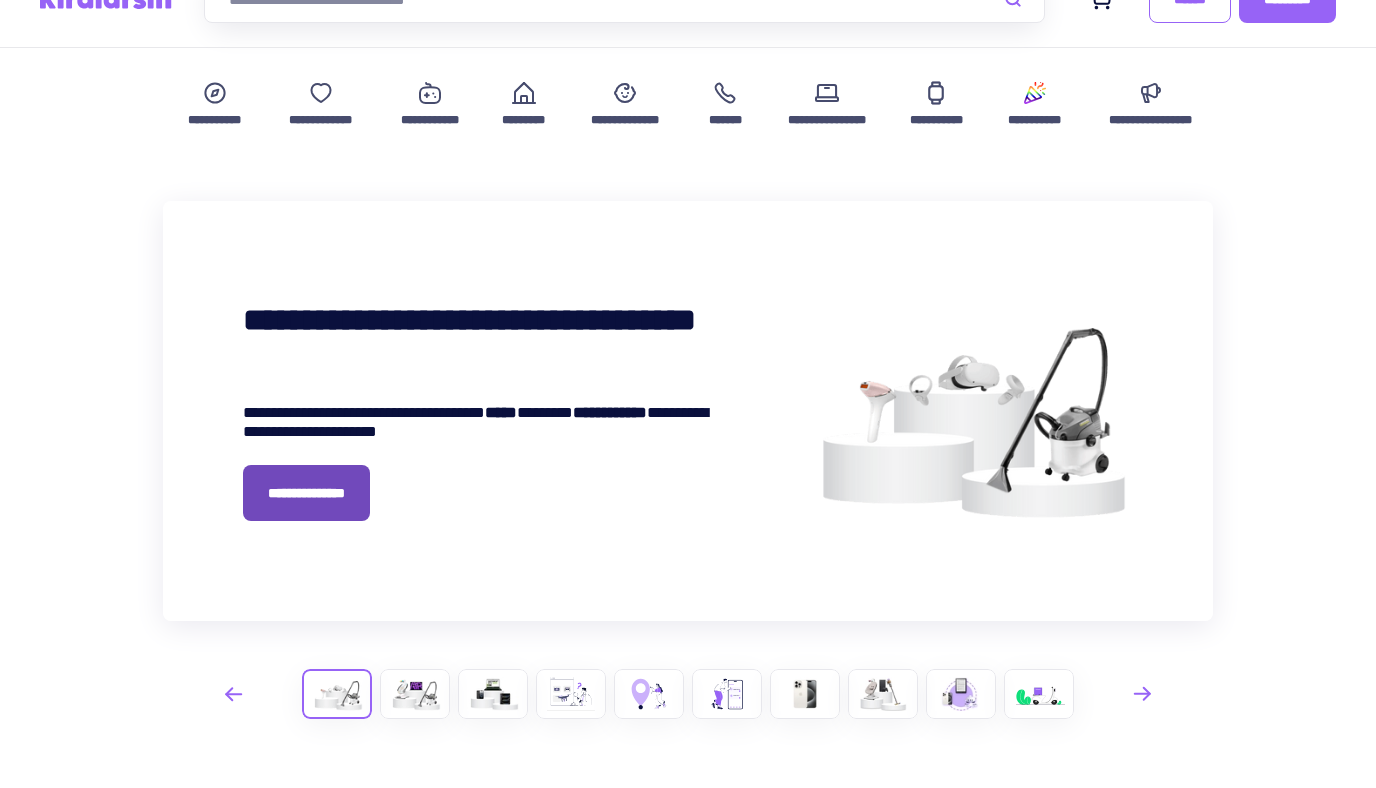 click on "**********" at bounding box center (306, 493) 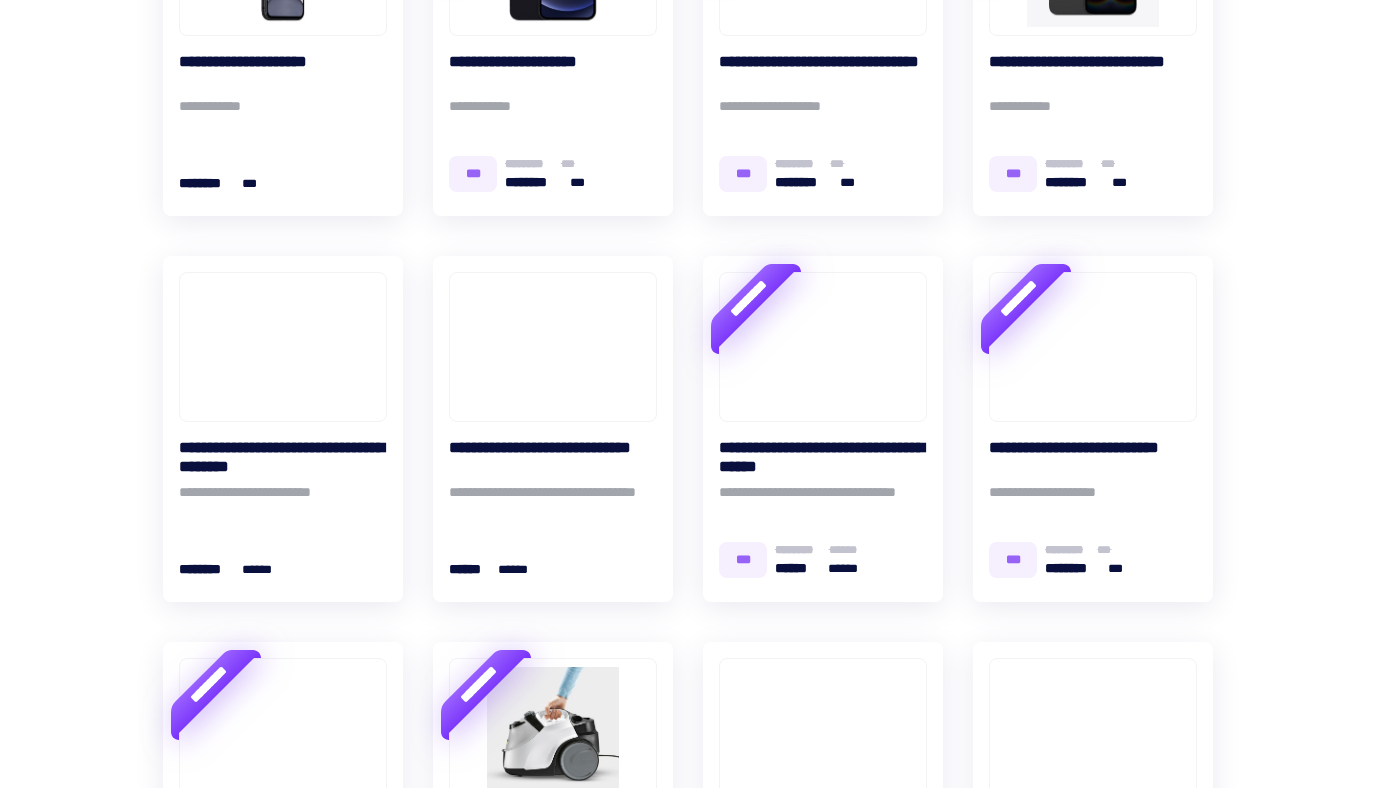scroll, scrollTop: 547, scrollLeft: 0, axis: vertical 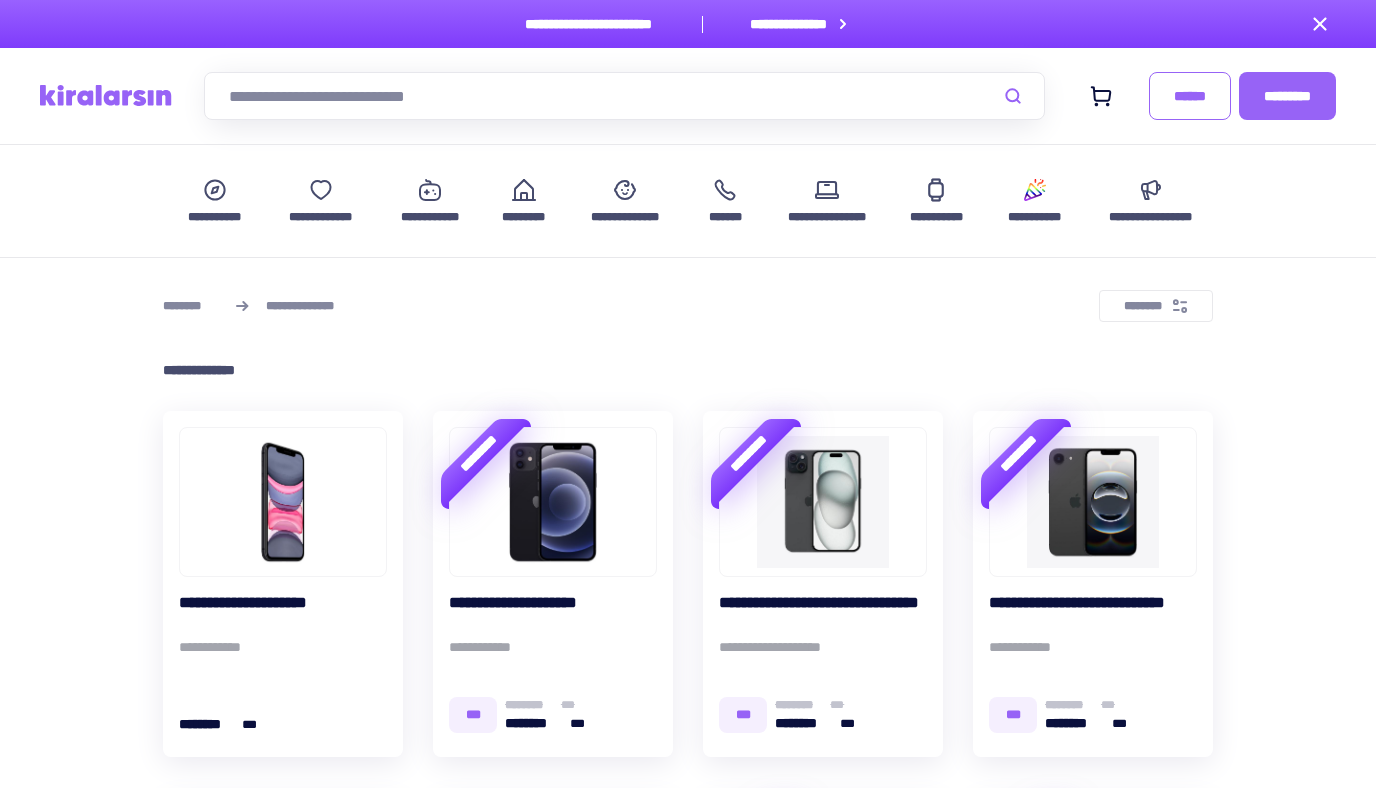 click at bounding box center (624, 96) 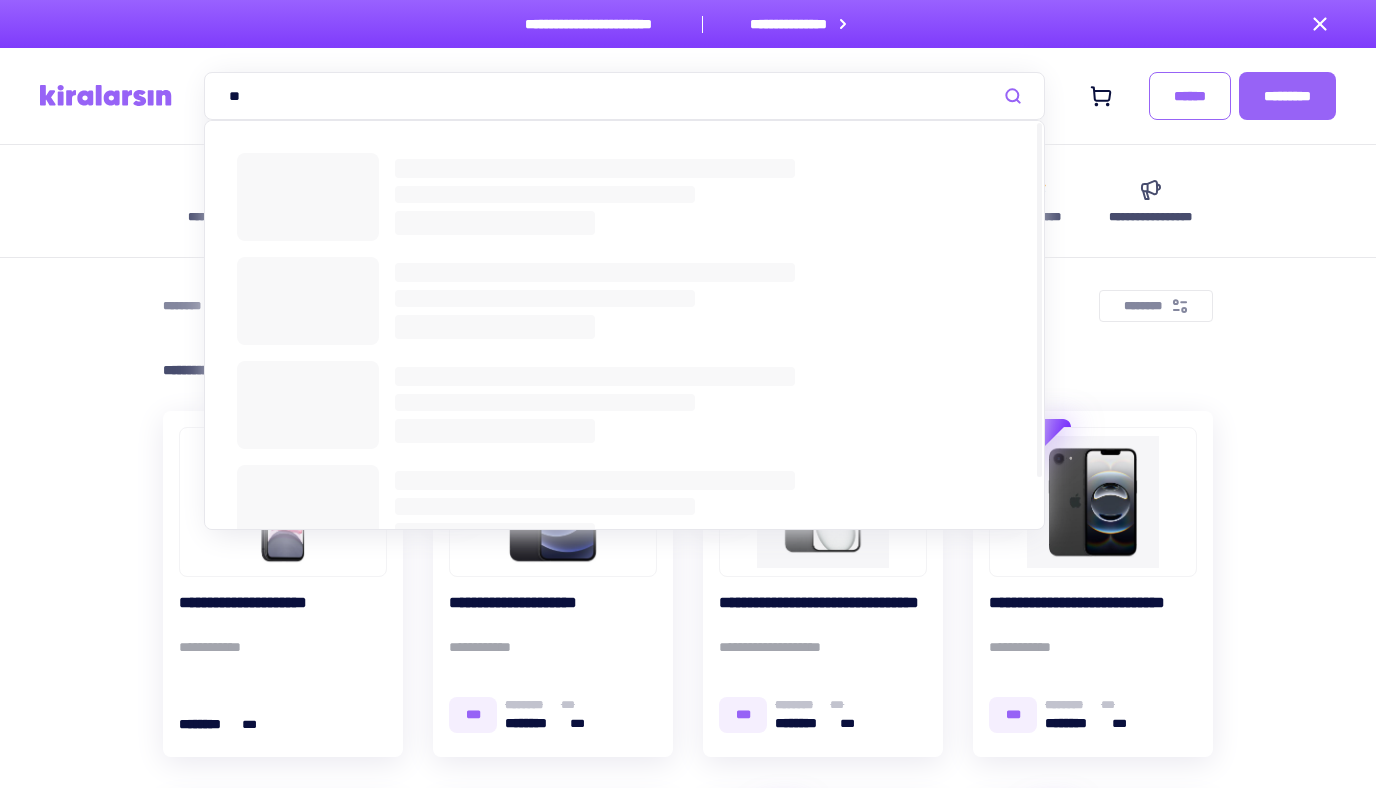 type on "**" 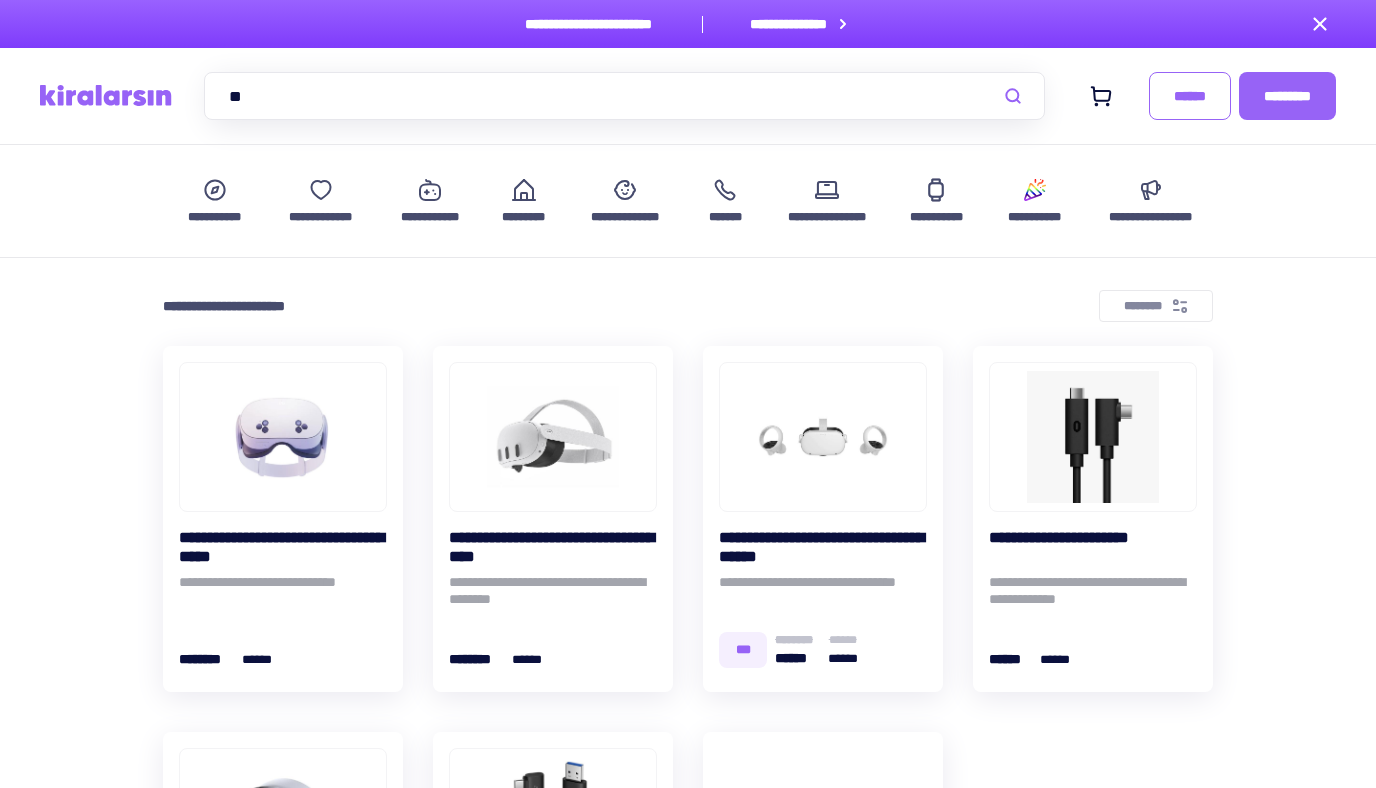 scroll, scrollTop: 0, scrollLeft: 0, axis: both 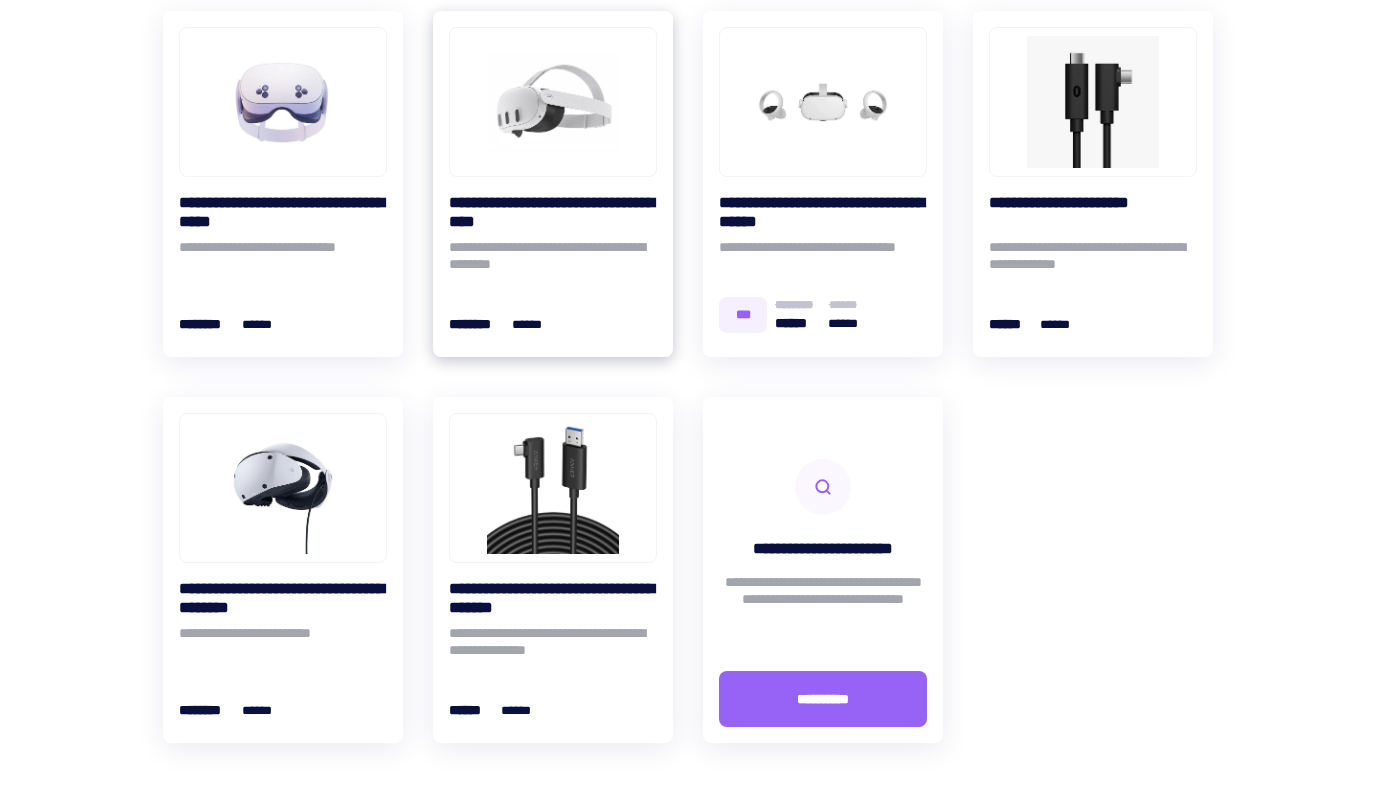 click at bounding box center (553, 102) 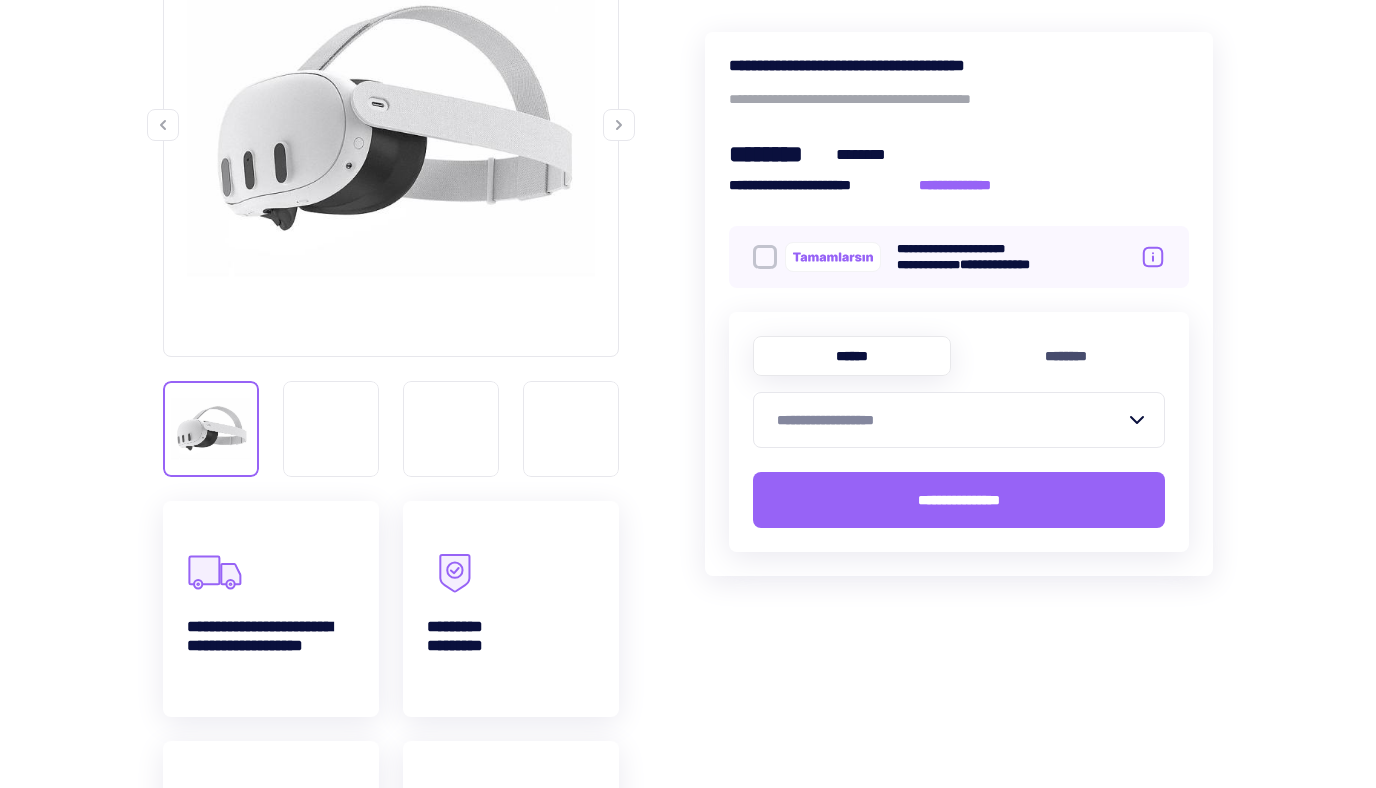 scroll, scrollTop: 449, scrollLeft: 0, axis: vertical 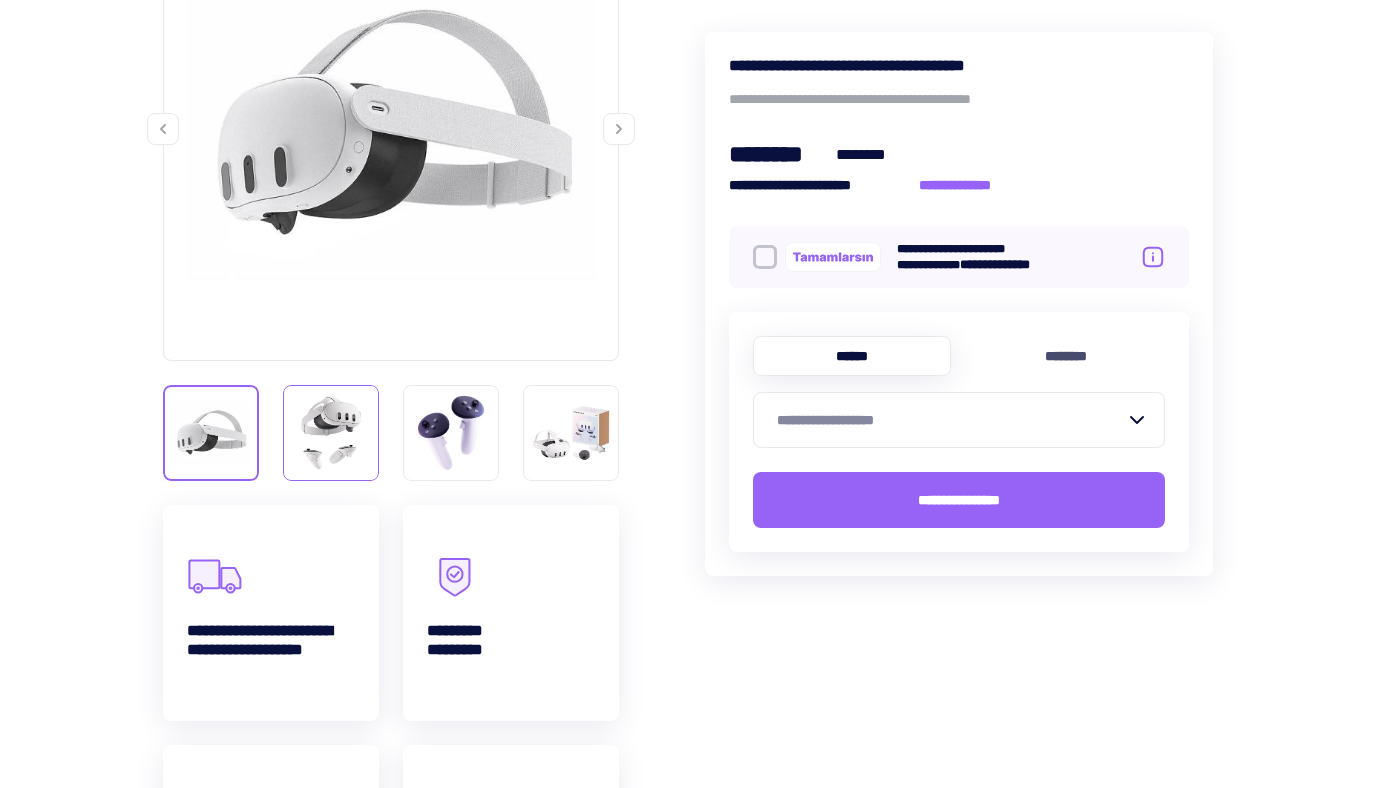 click at bounding box center (331, 433) 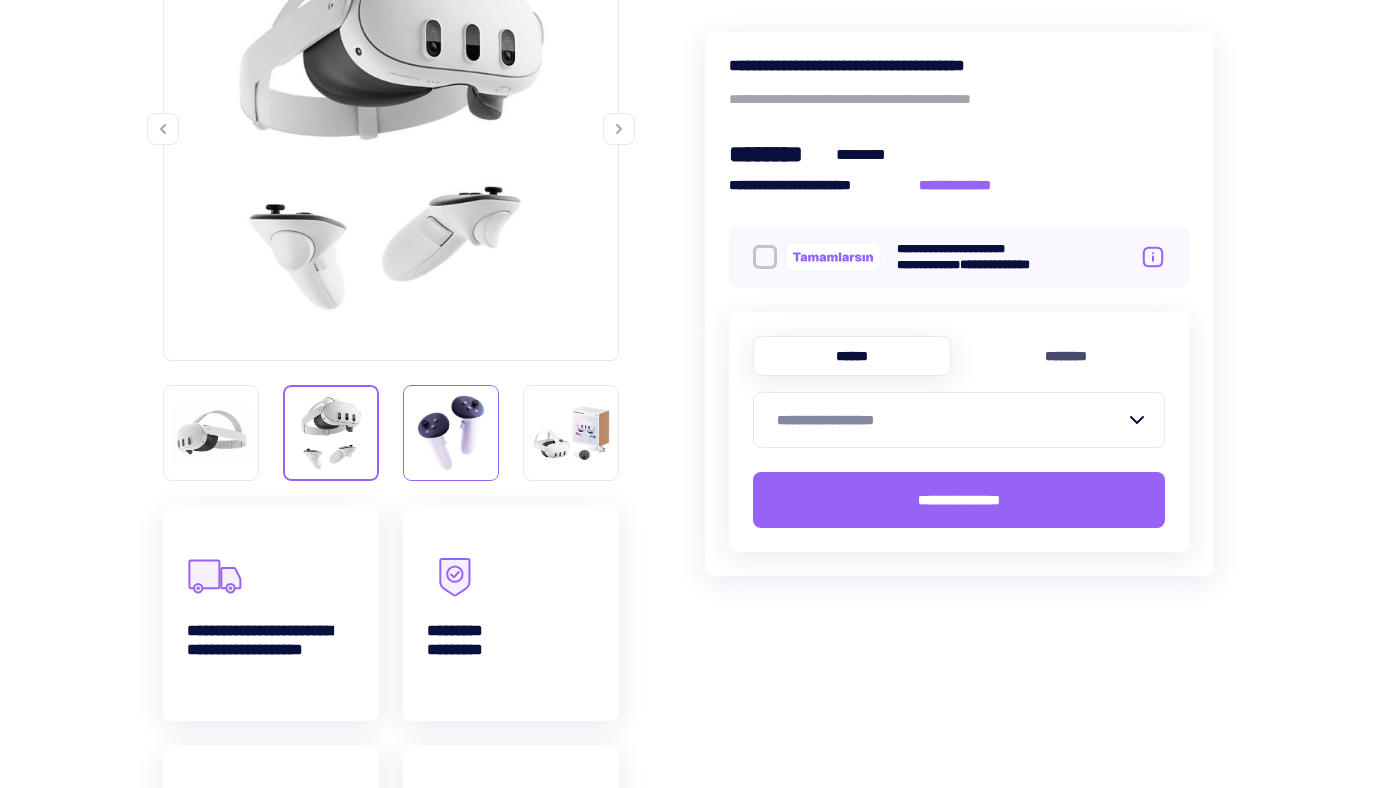click at bounding box center (211, 433) 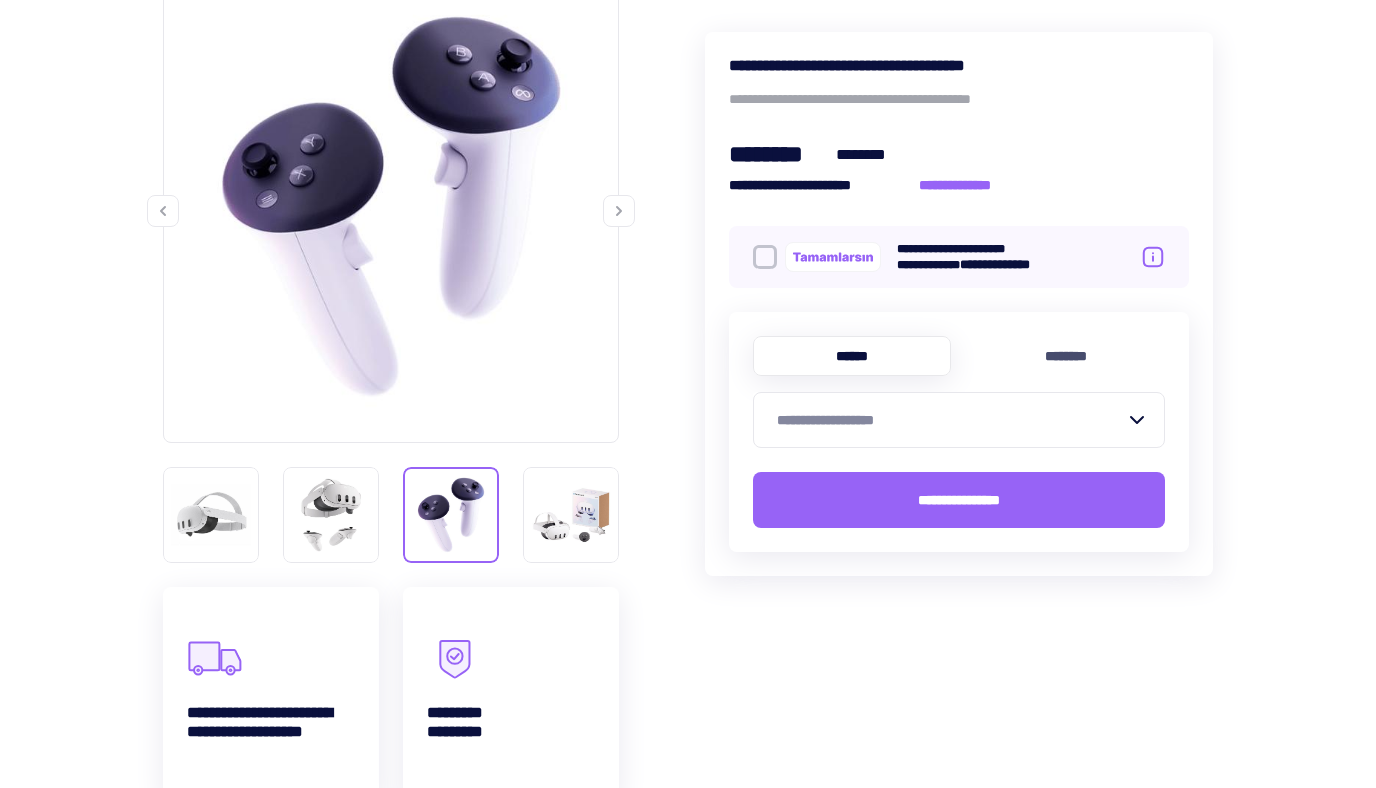 scroll, scrollTop: 324, scrollLeft: 0, axis: vertical 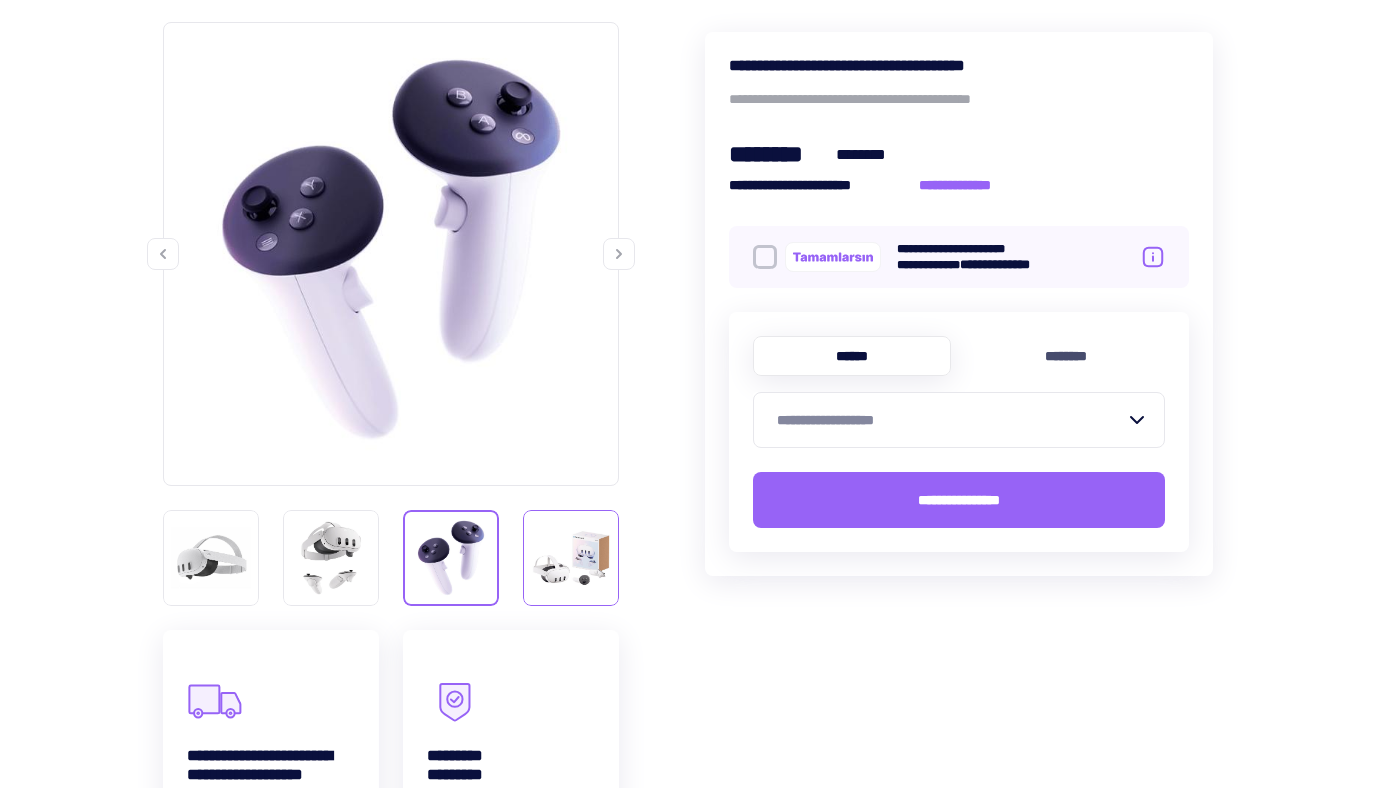click at bounding box center (211, 558) 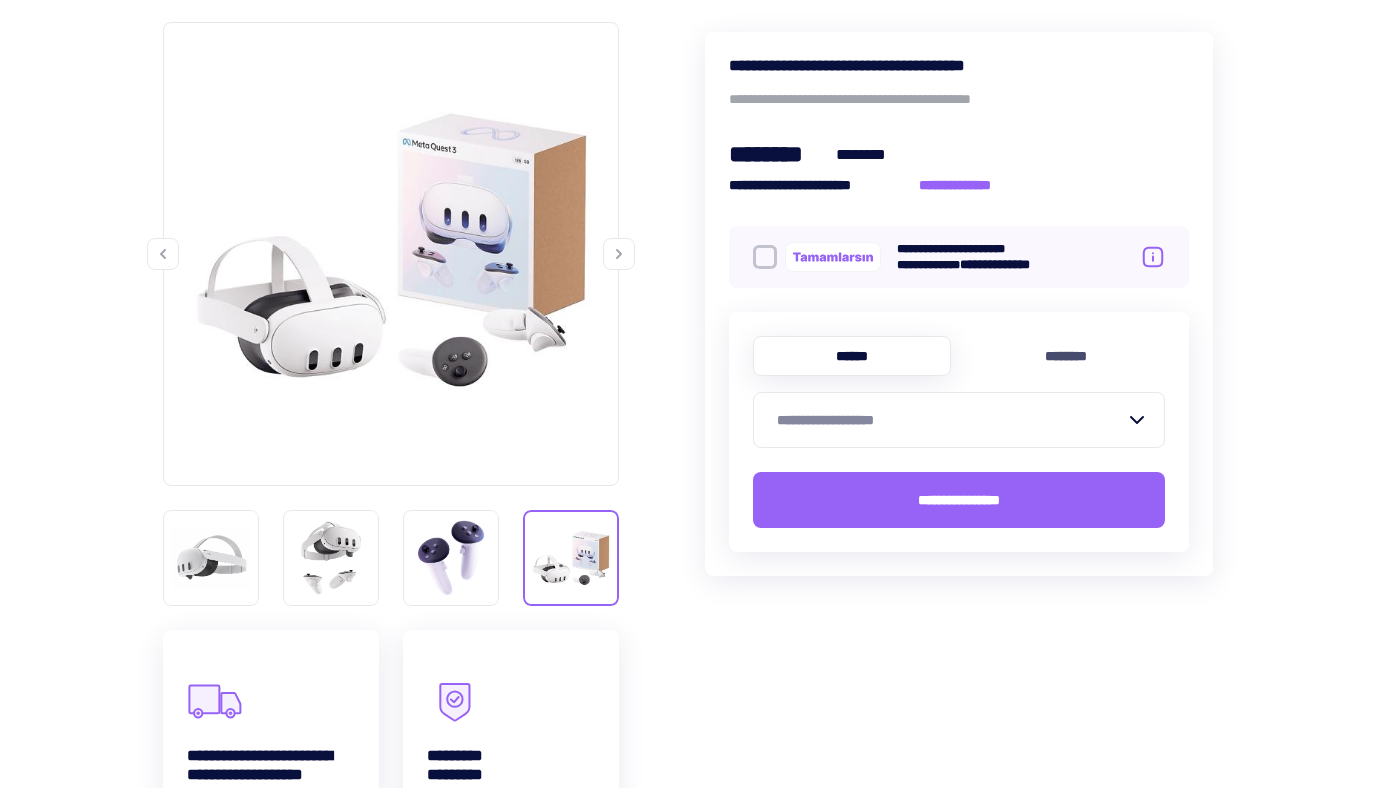 click at bounding box center (619, 254) 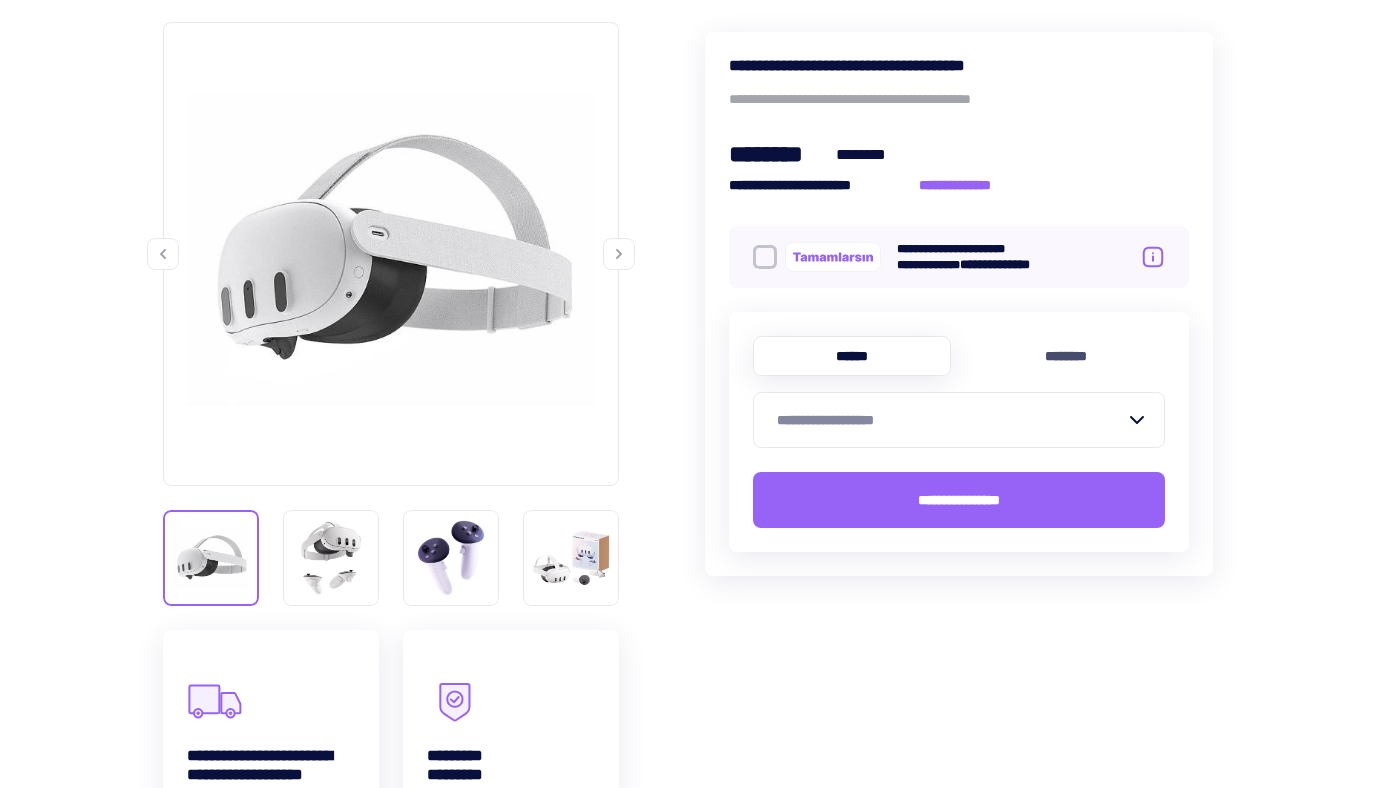 click at bounding box center (619, 254) 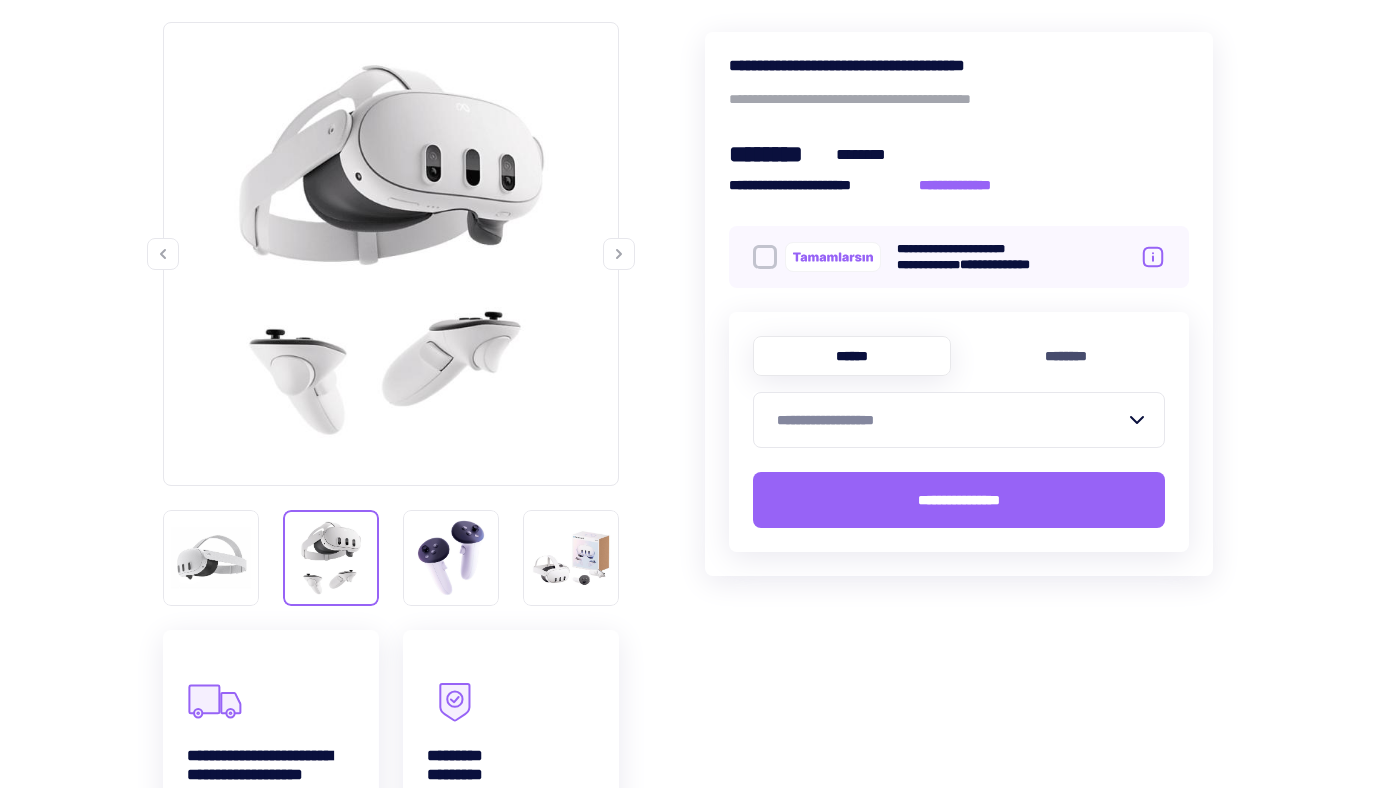 click at bounding box center (619, 254) 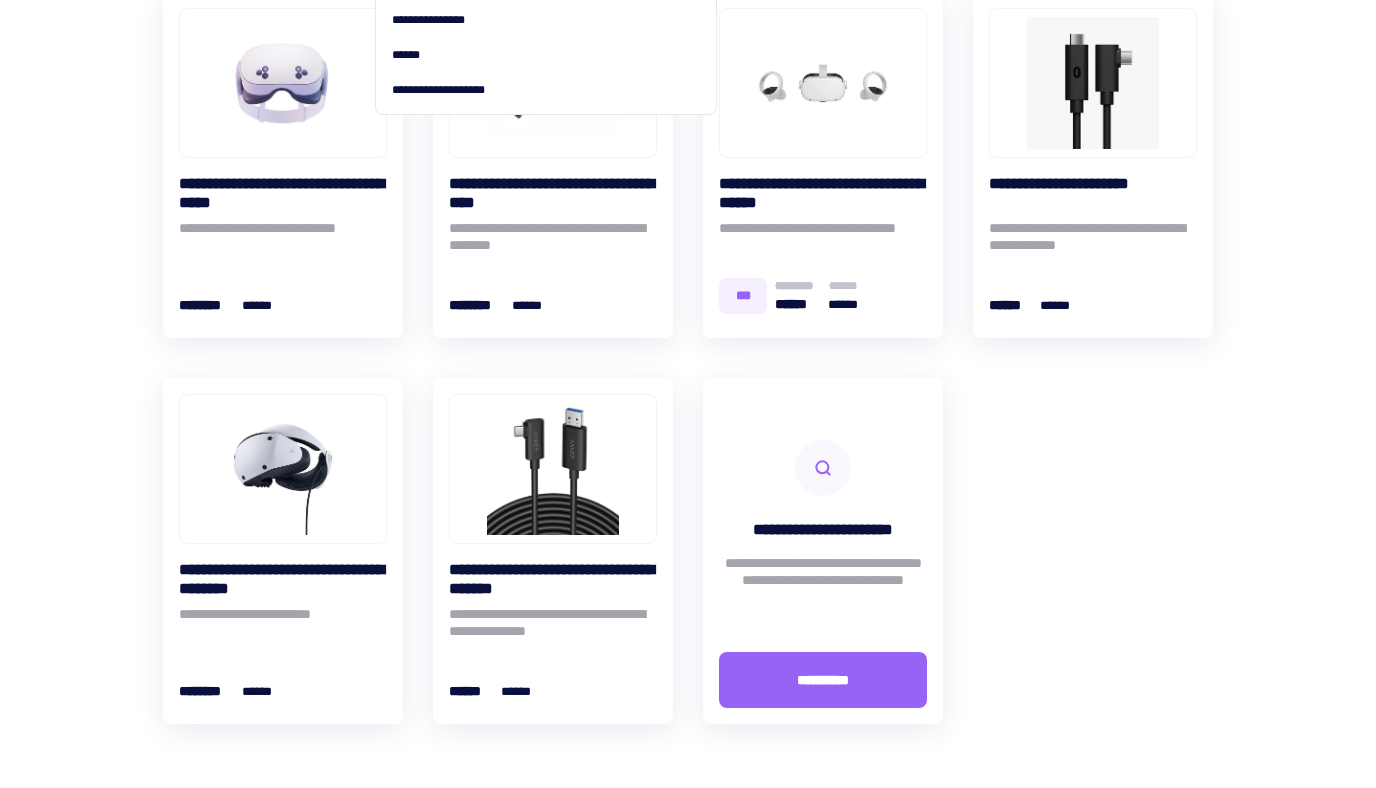 scroll, scrollTop: 358, scrollLeft: 0, axis: vertical 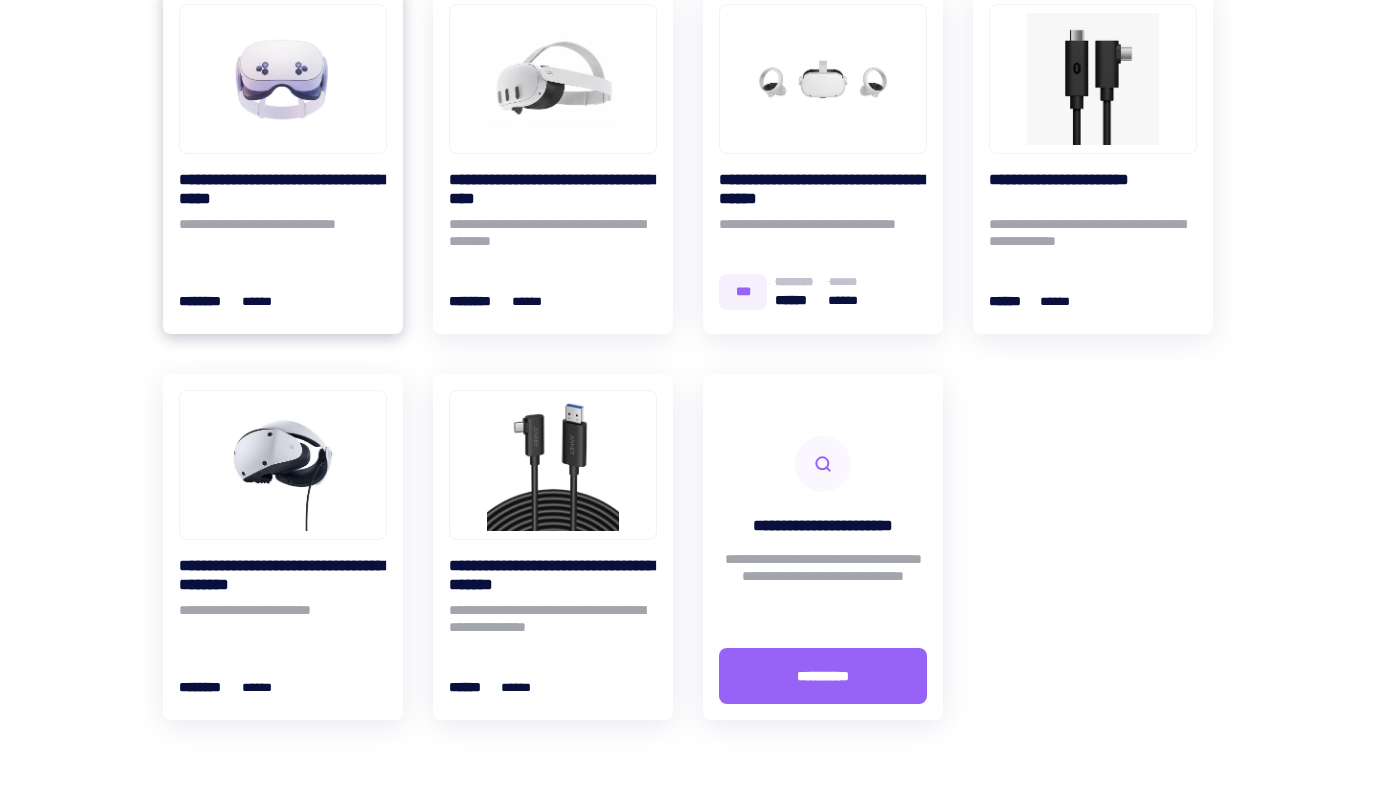 click at bounding box center [283, 79] 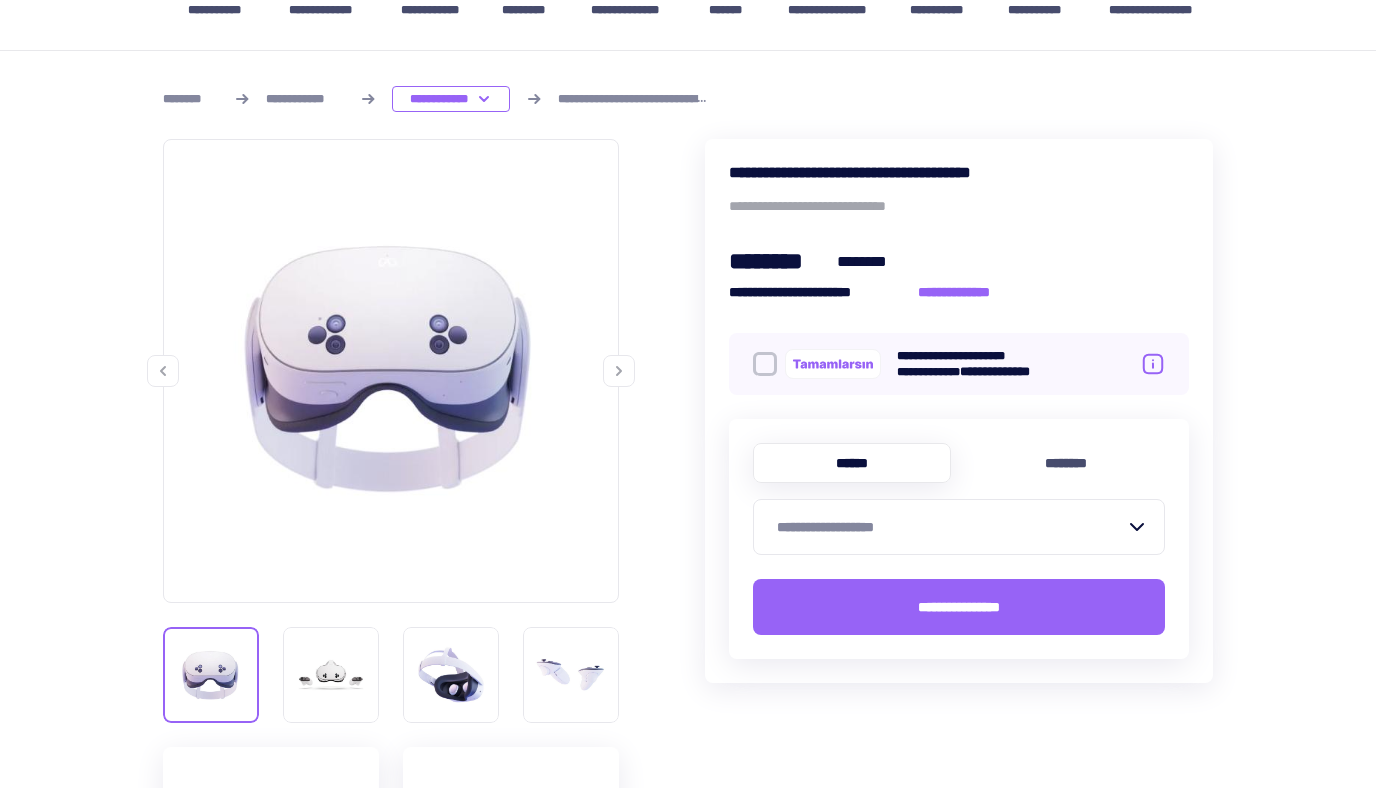 scroll, scrollTop: 256, scrollLeft: 0, axis: vertical 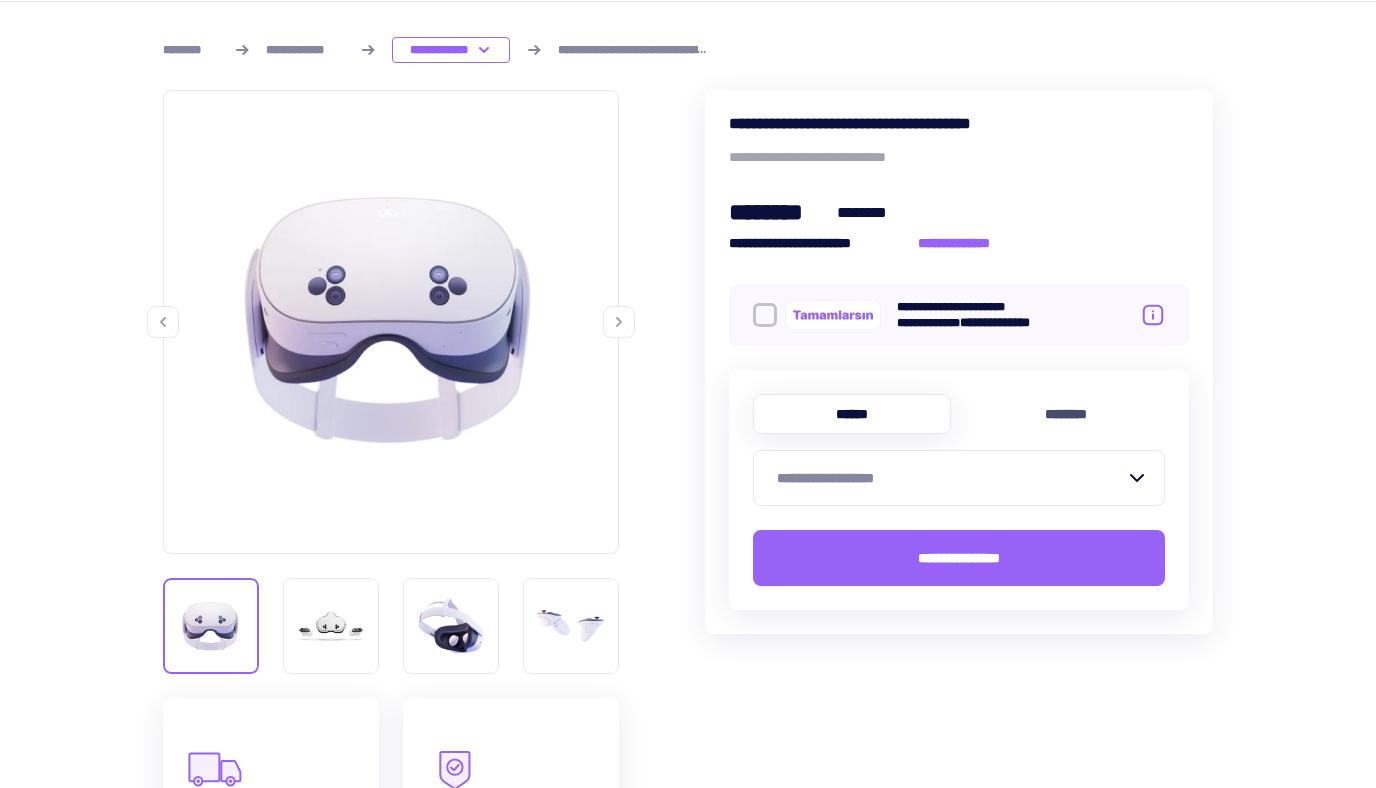 click at bounding box center (619, 322) 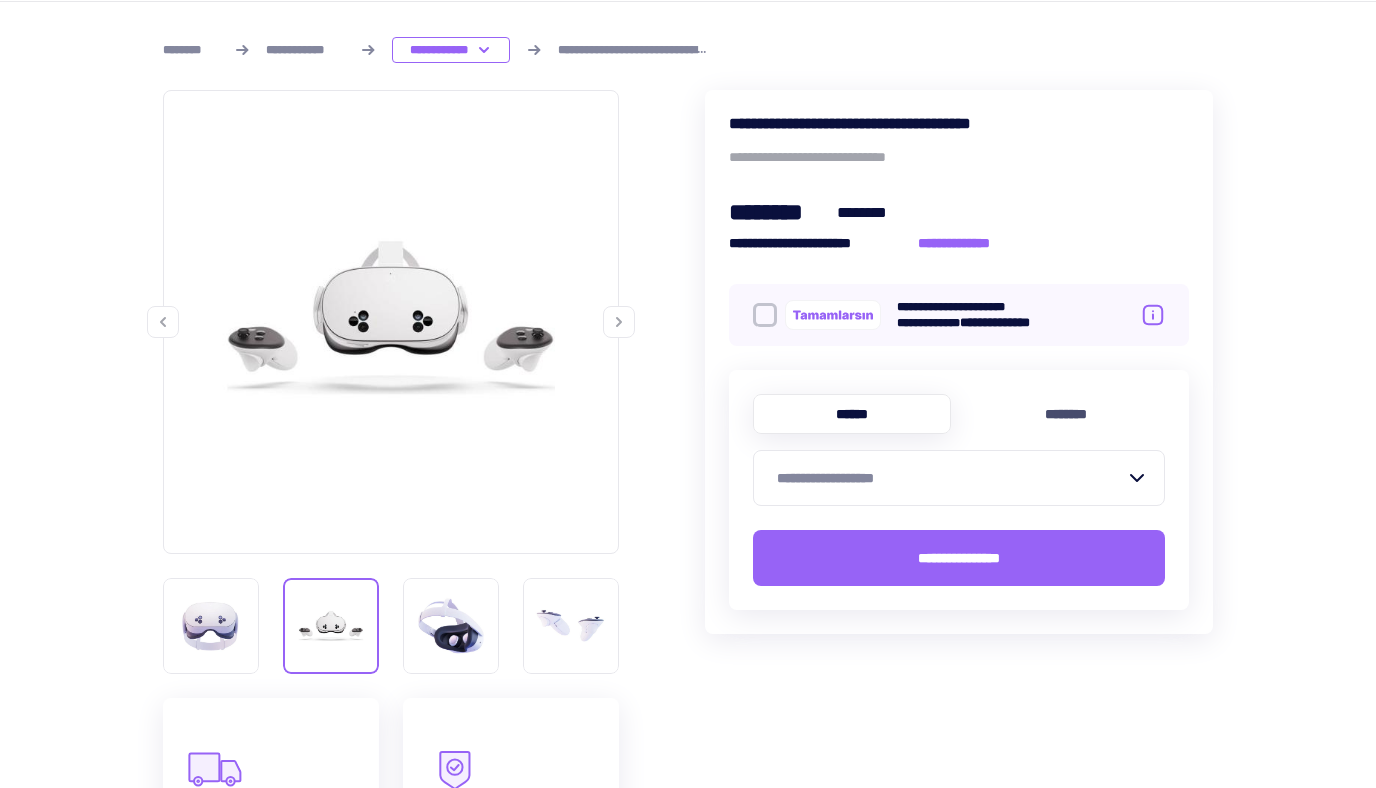 click at bounding box center (619, 322) 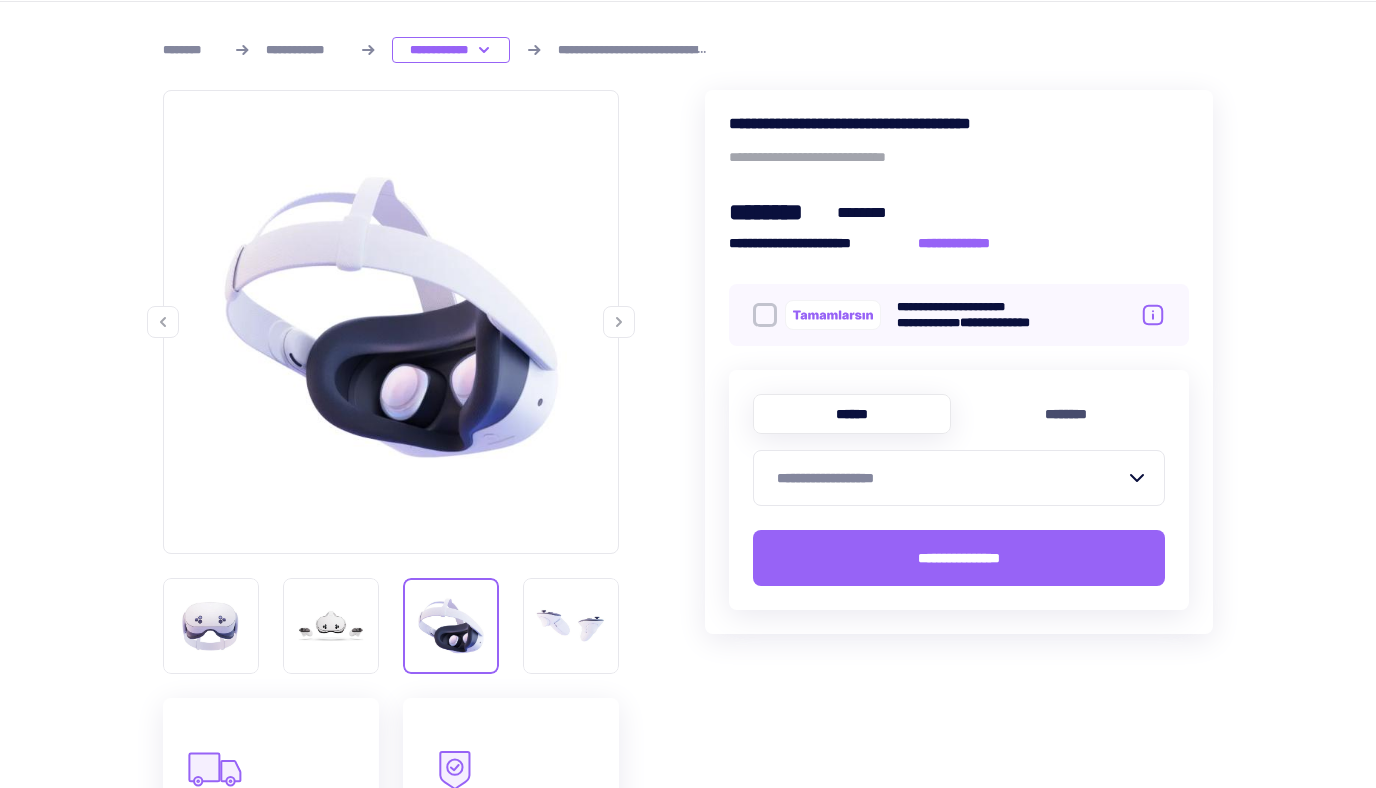 click at bounding box center (619, 322) 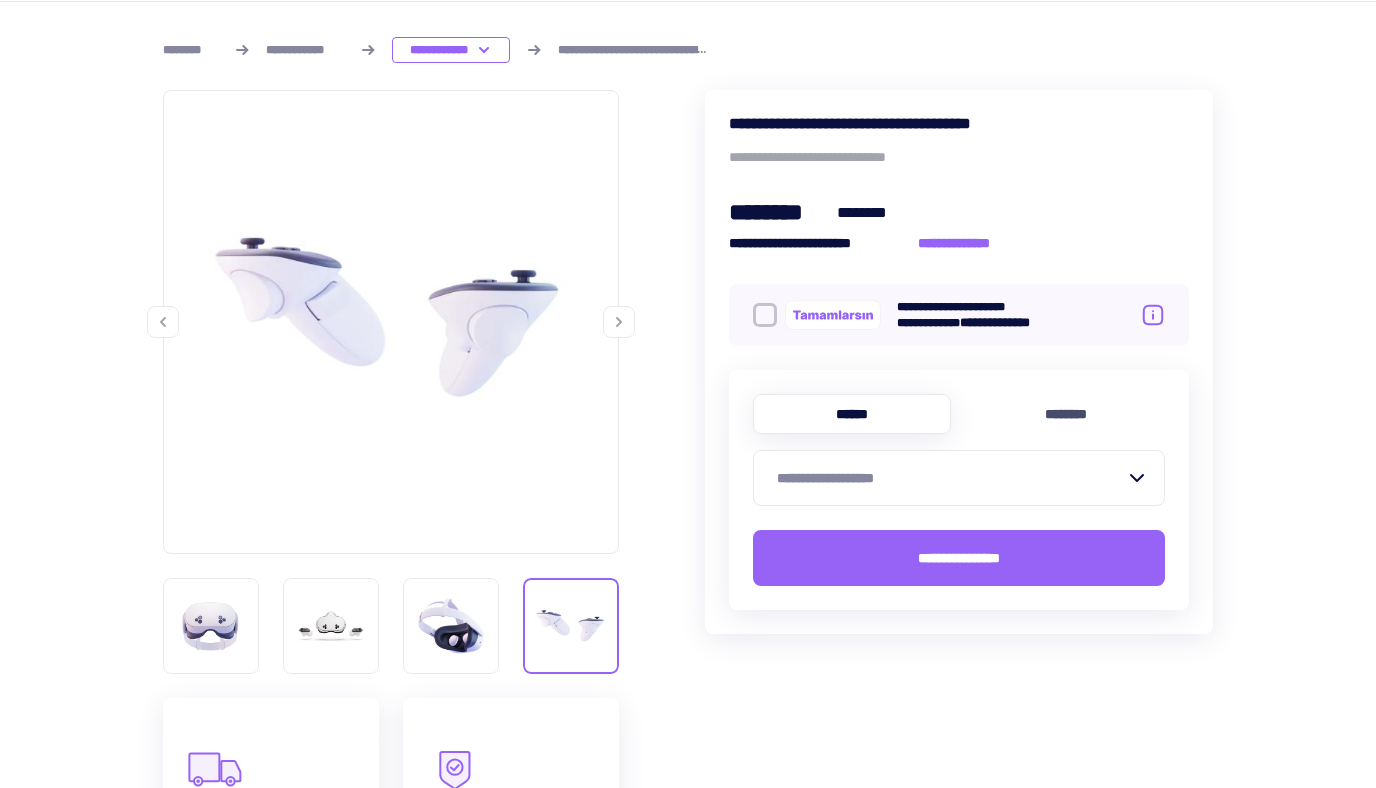 click at bounding box center (619, 322) 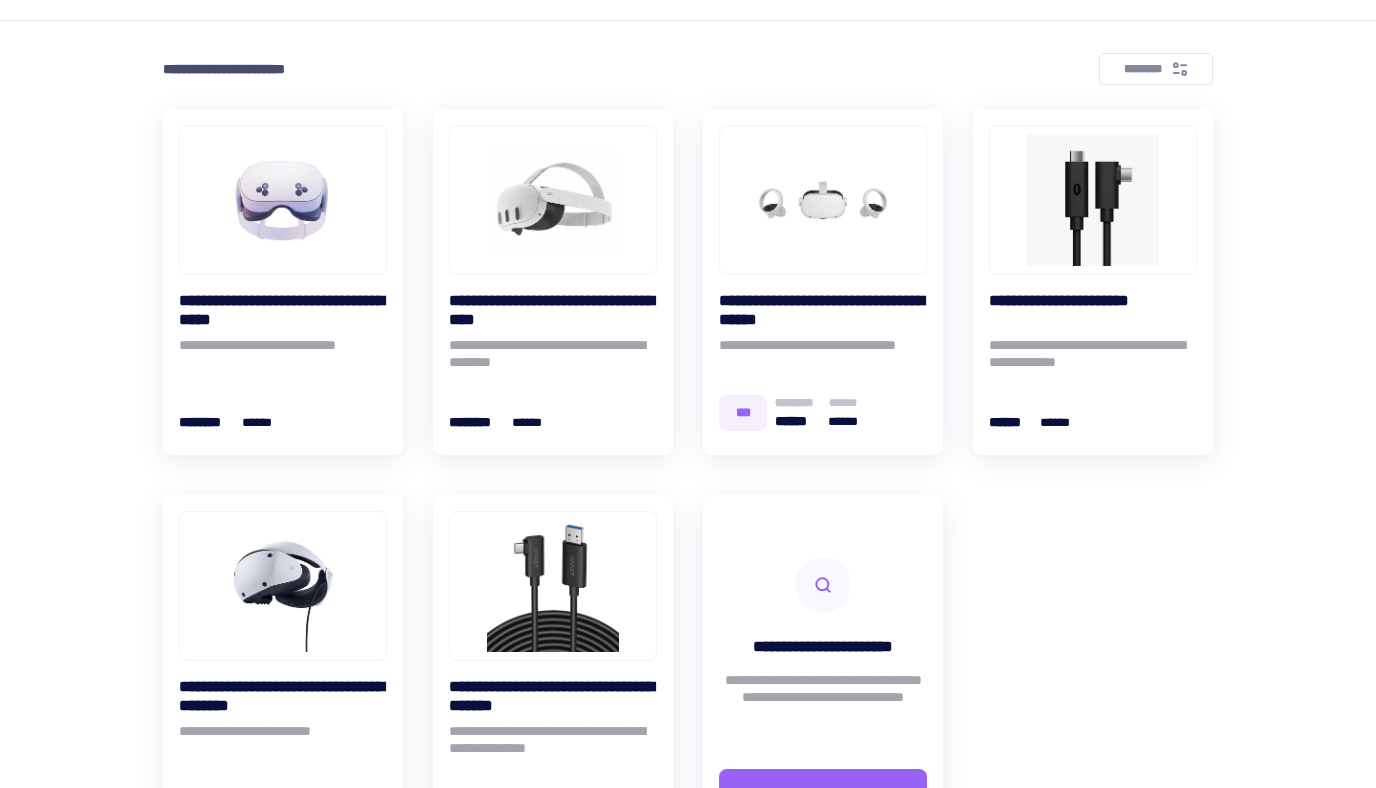 scroll, scrollTop: 104, scrollLeft: 0, axis: vertical 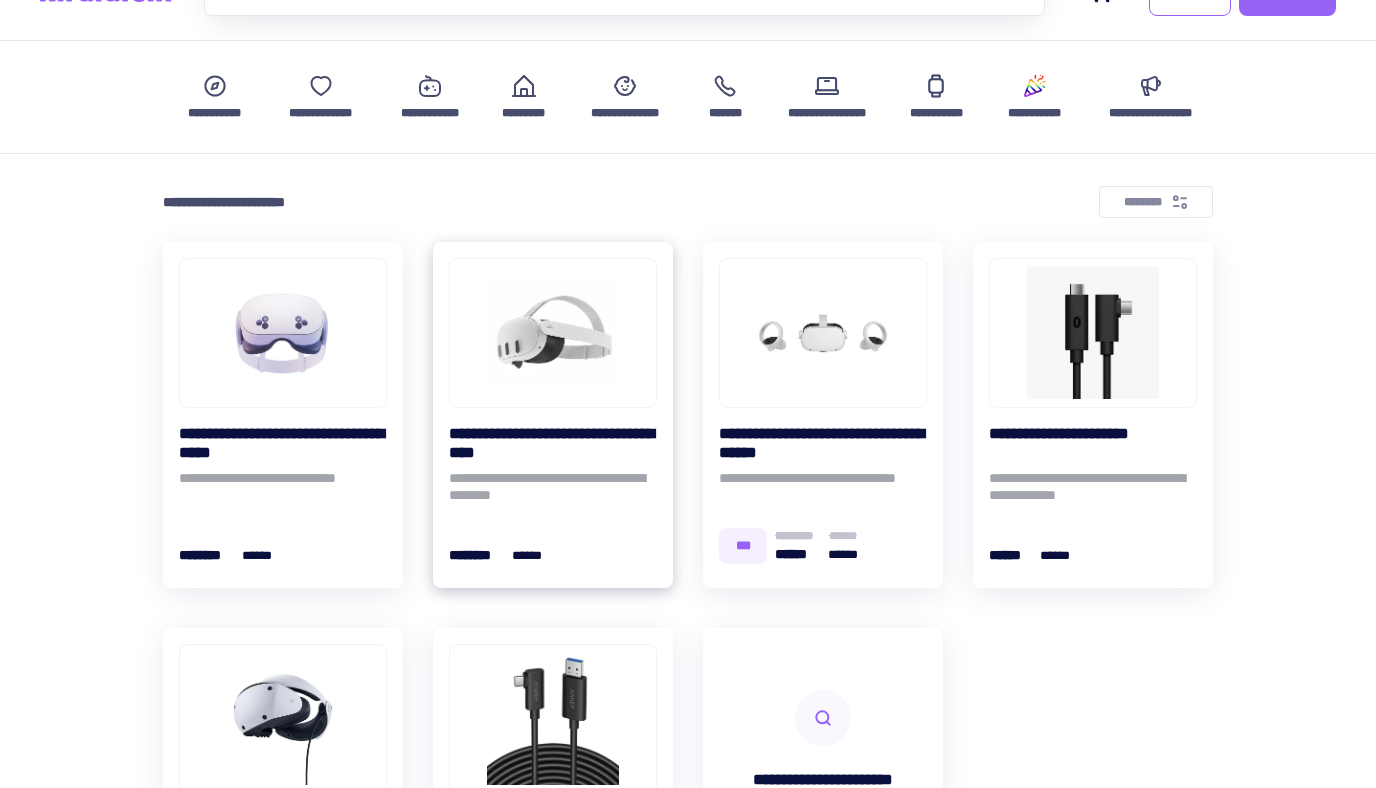 click at bounding box center [553, 333] 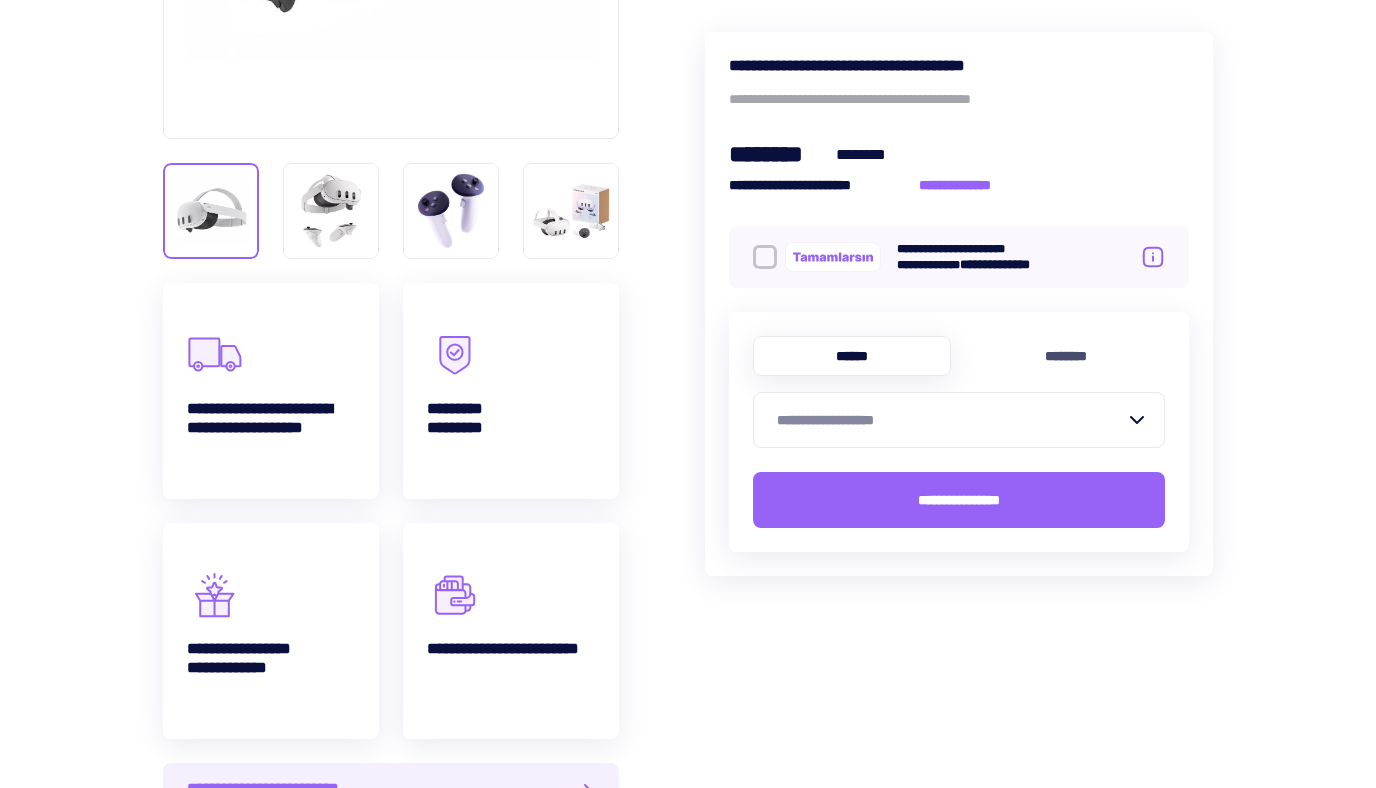 scroll, scrollTop: 710, scrollLeft: 0, axis: vertical 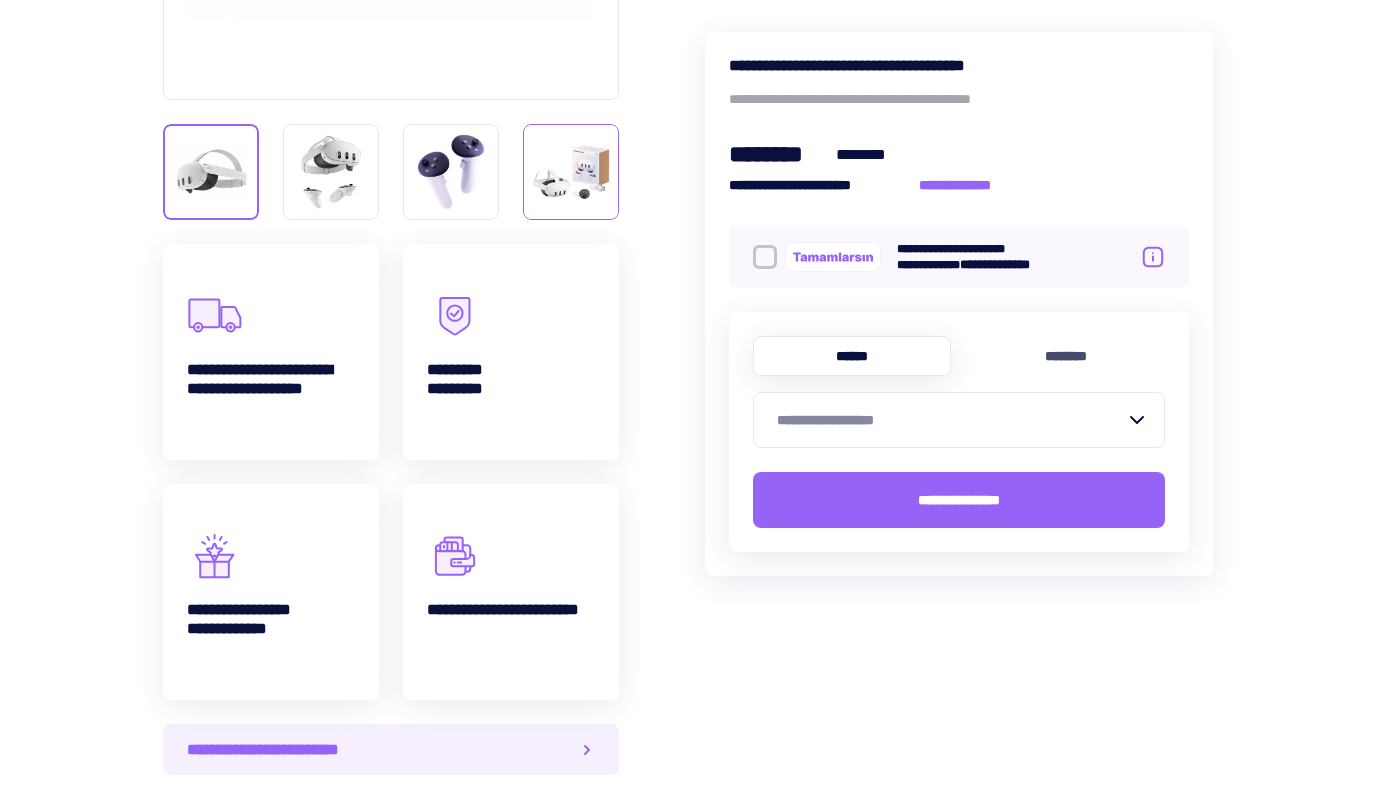 click at bounding box center (211, 172) 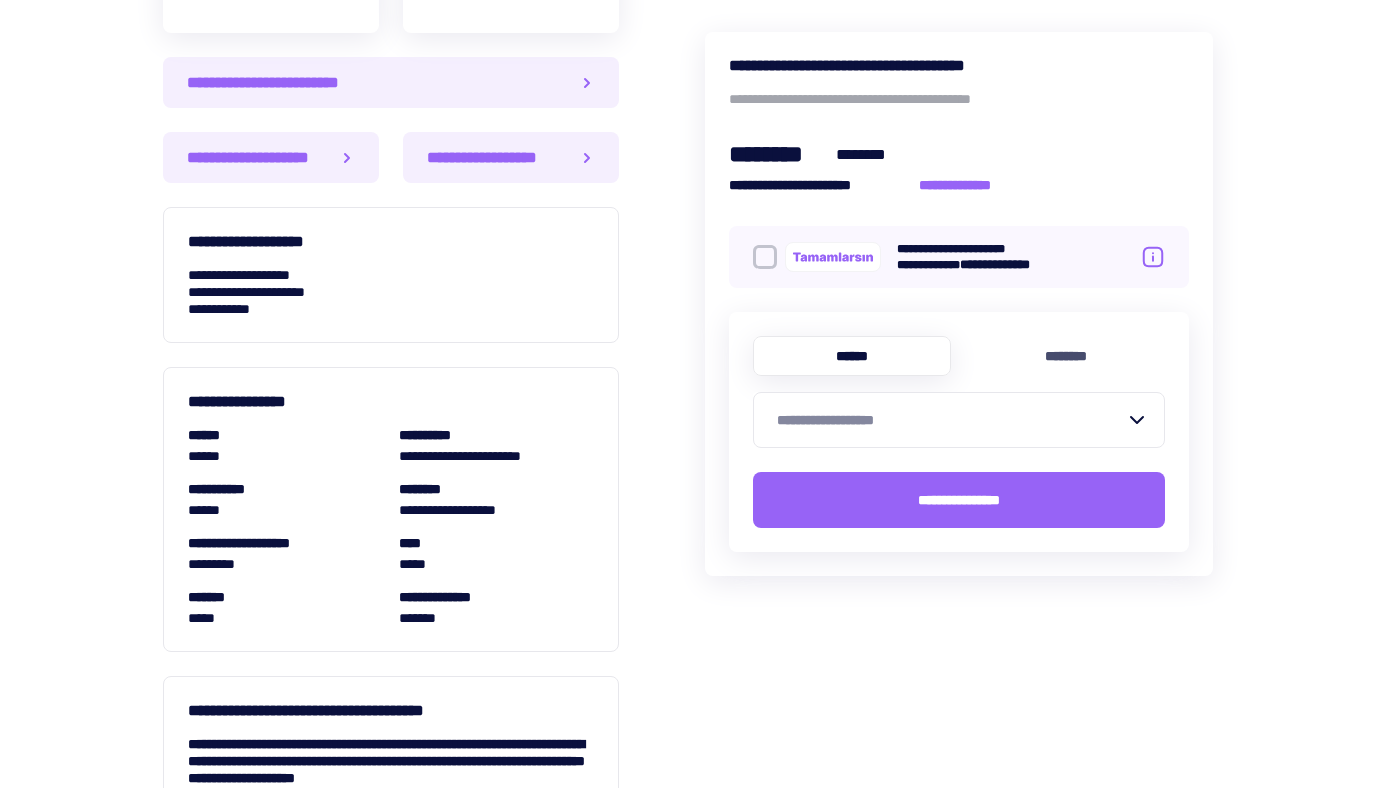 scroll, scrollTop: 1379, scrollLeft: 0, axis: vertical 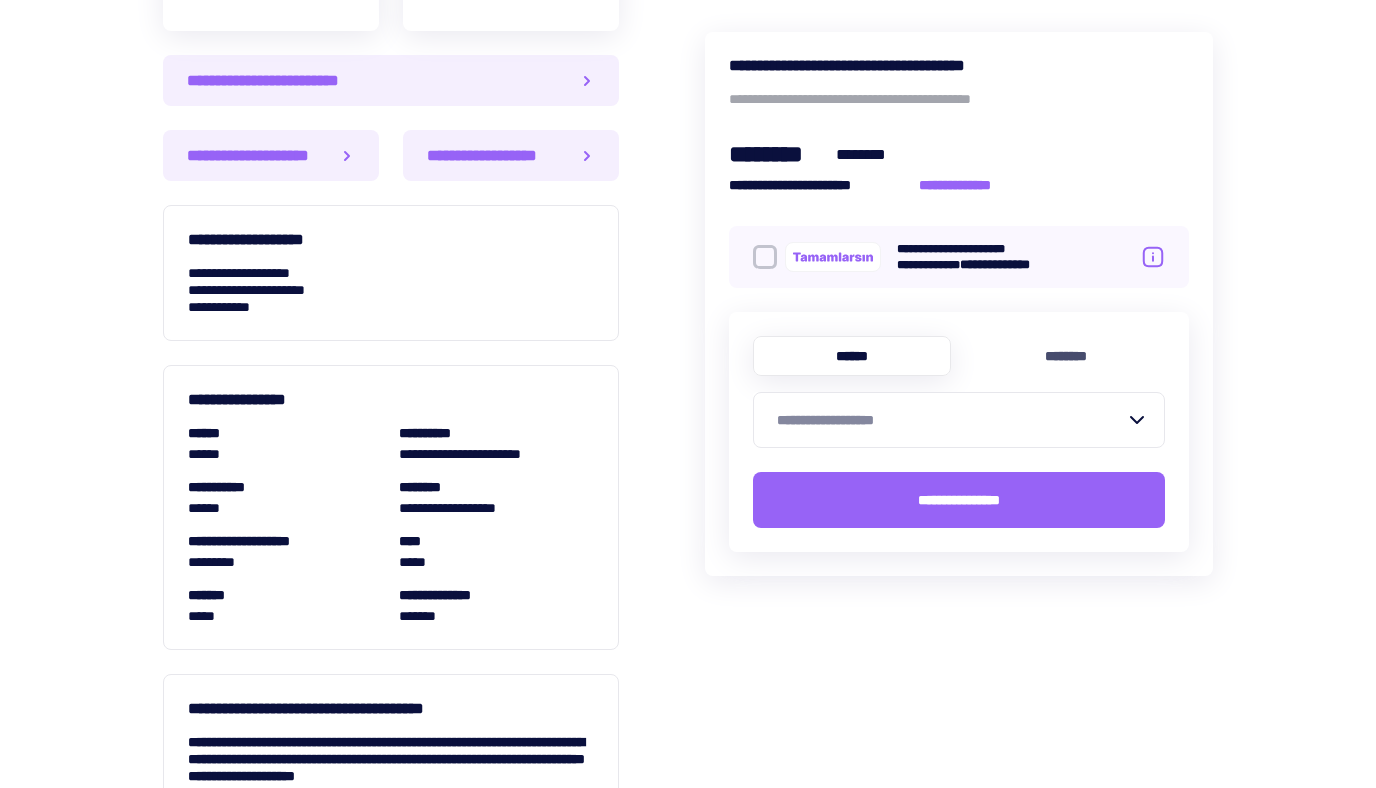 click on "**********" at bounding box center (391, 290) 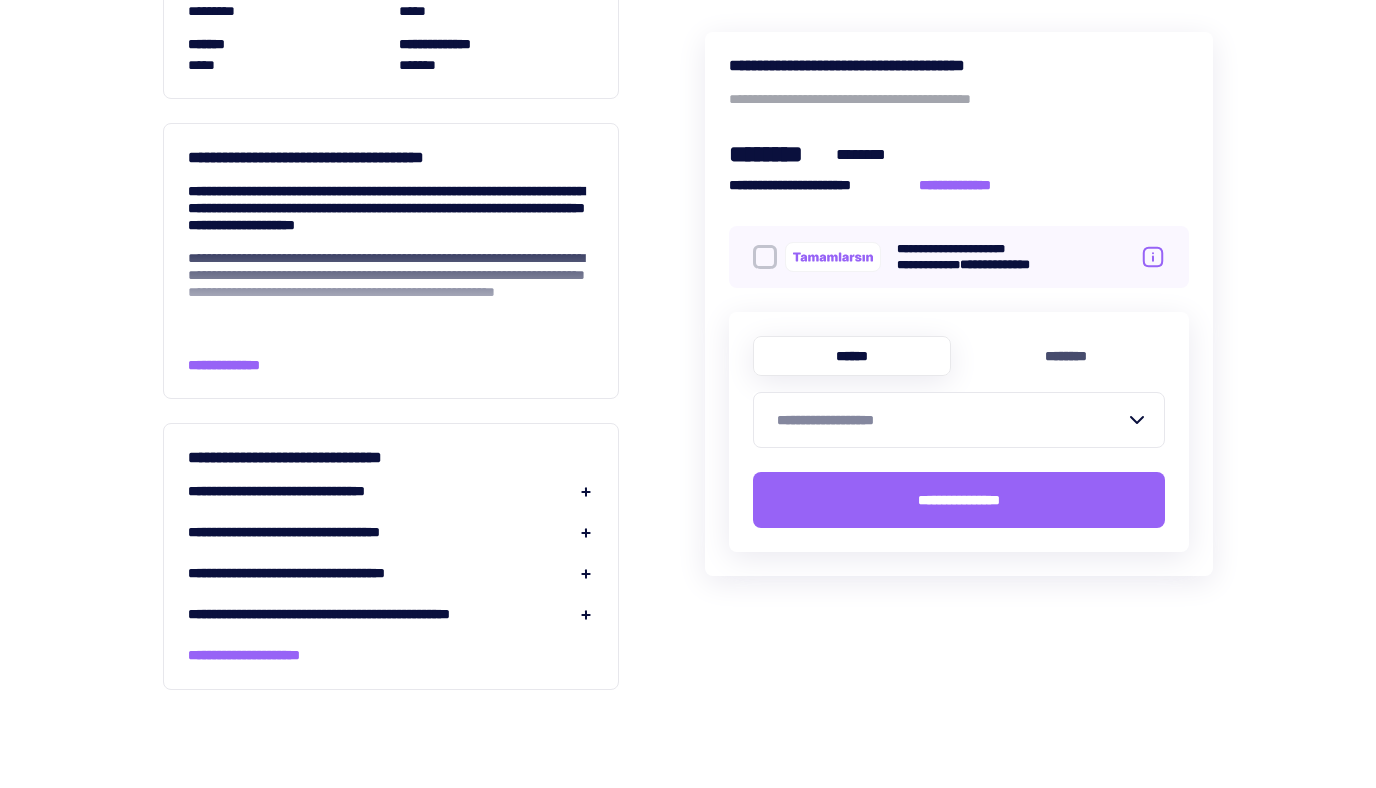 scroll, scrollTop: 1934, scrollLeft: 0, axis: vertical 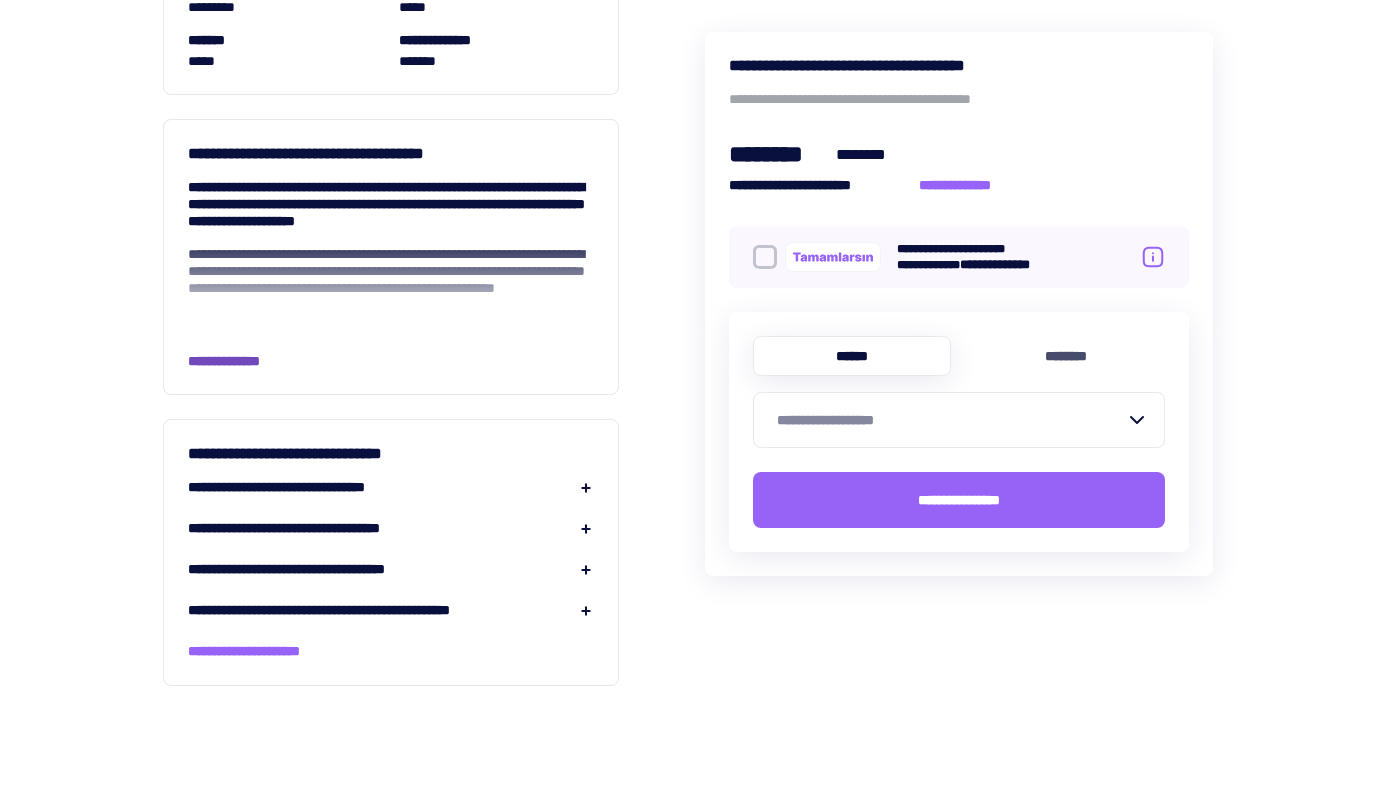 click on "**********" at bounding box center (239, 361) 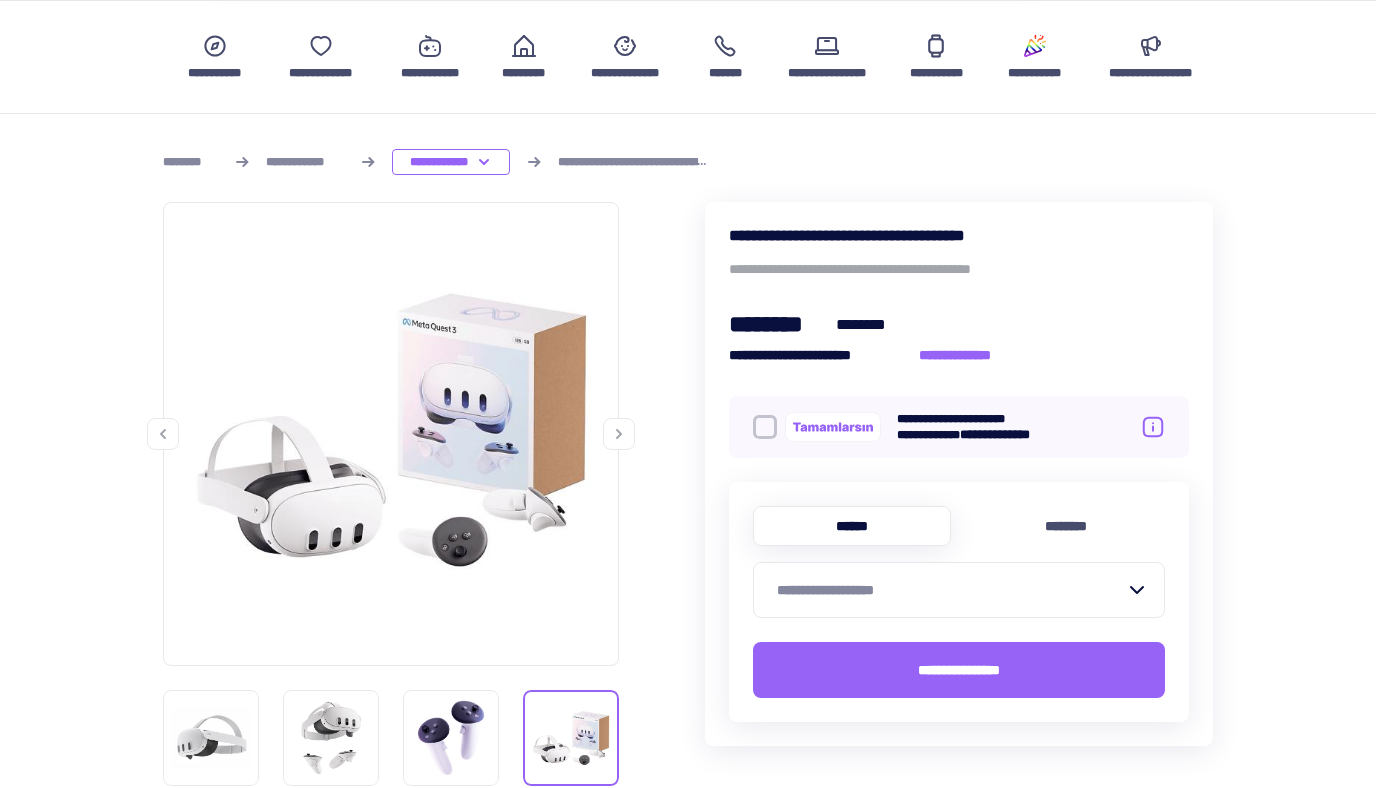 scroll, scrollTop: 138, scrollLeft: 0, axis: vertical 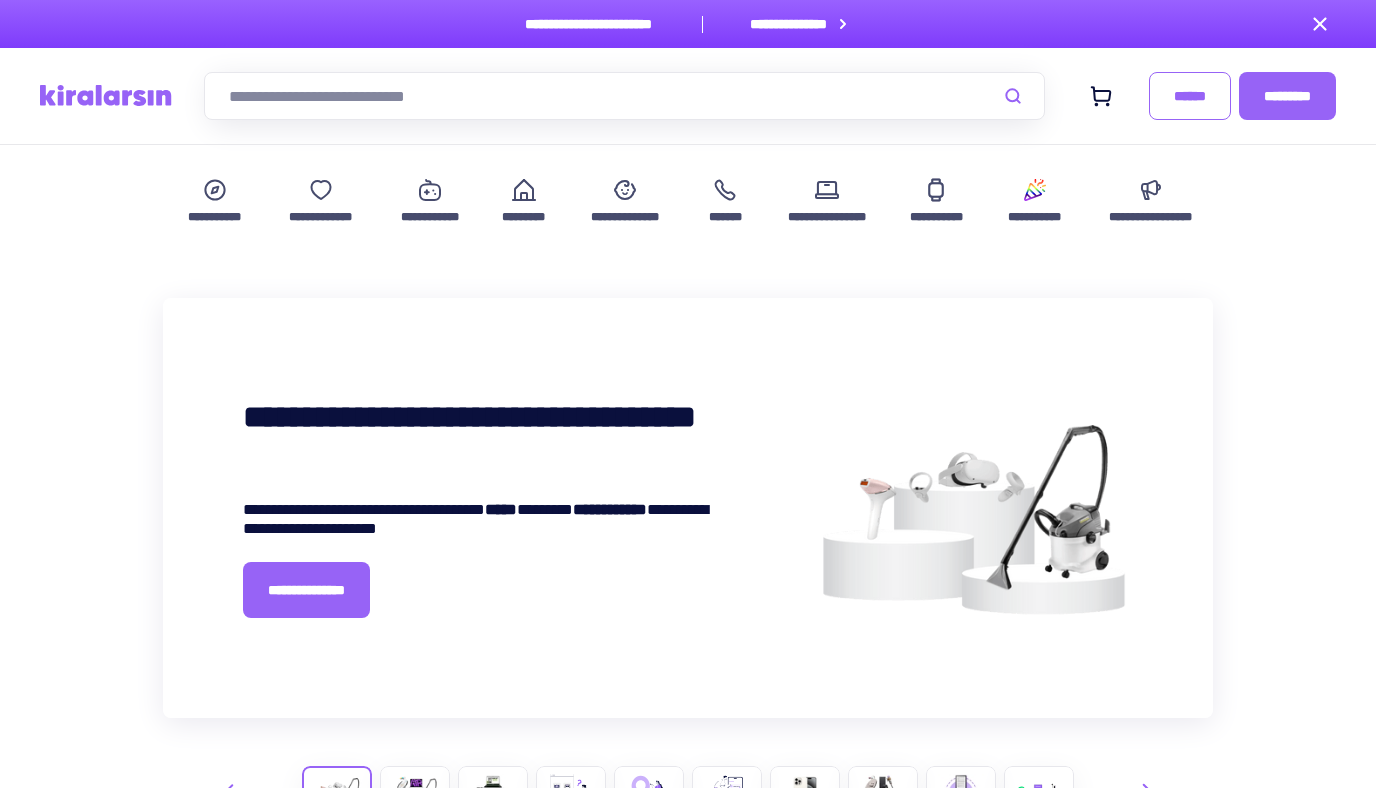 click at bounding box center (624, 96) 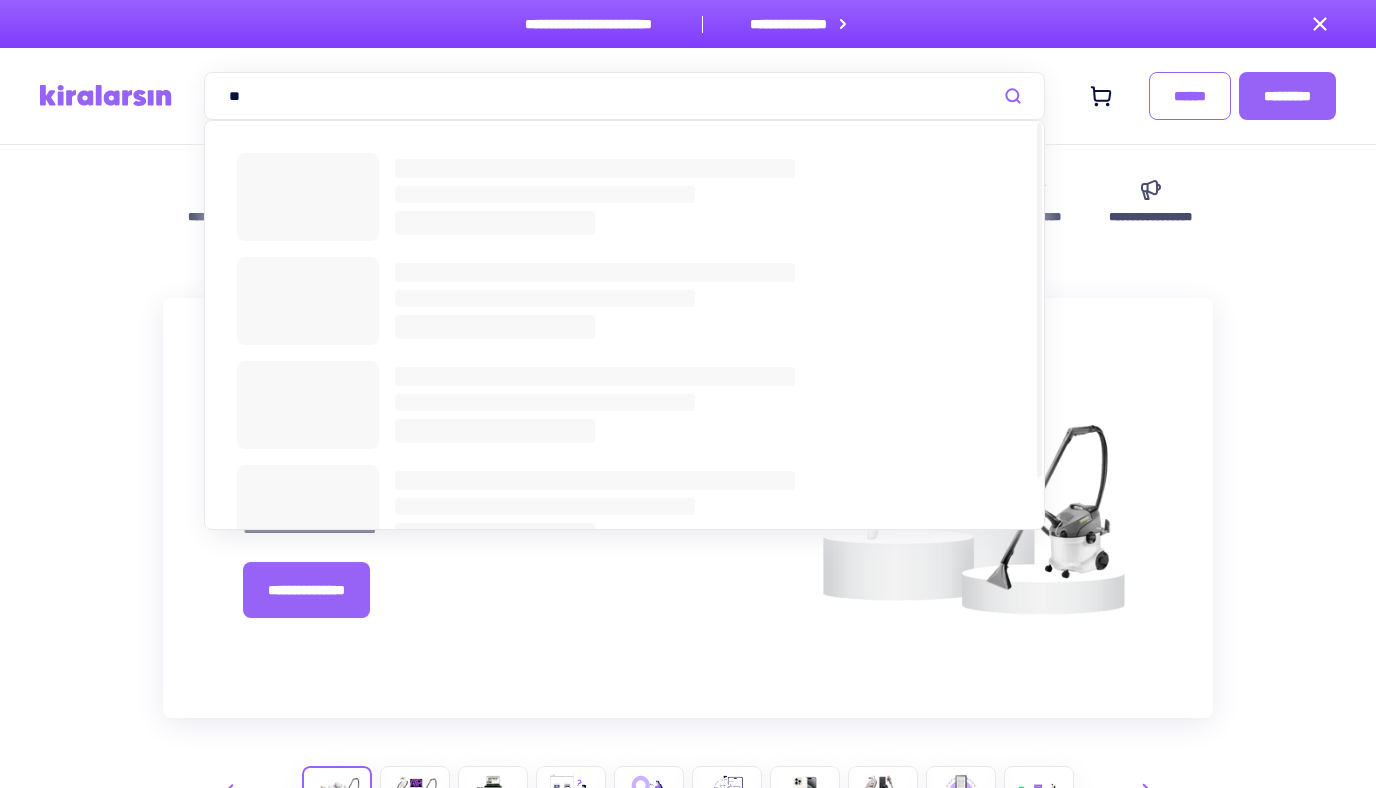 type on "**" 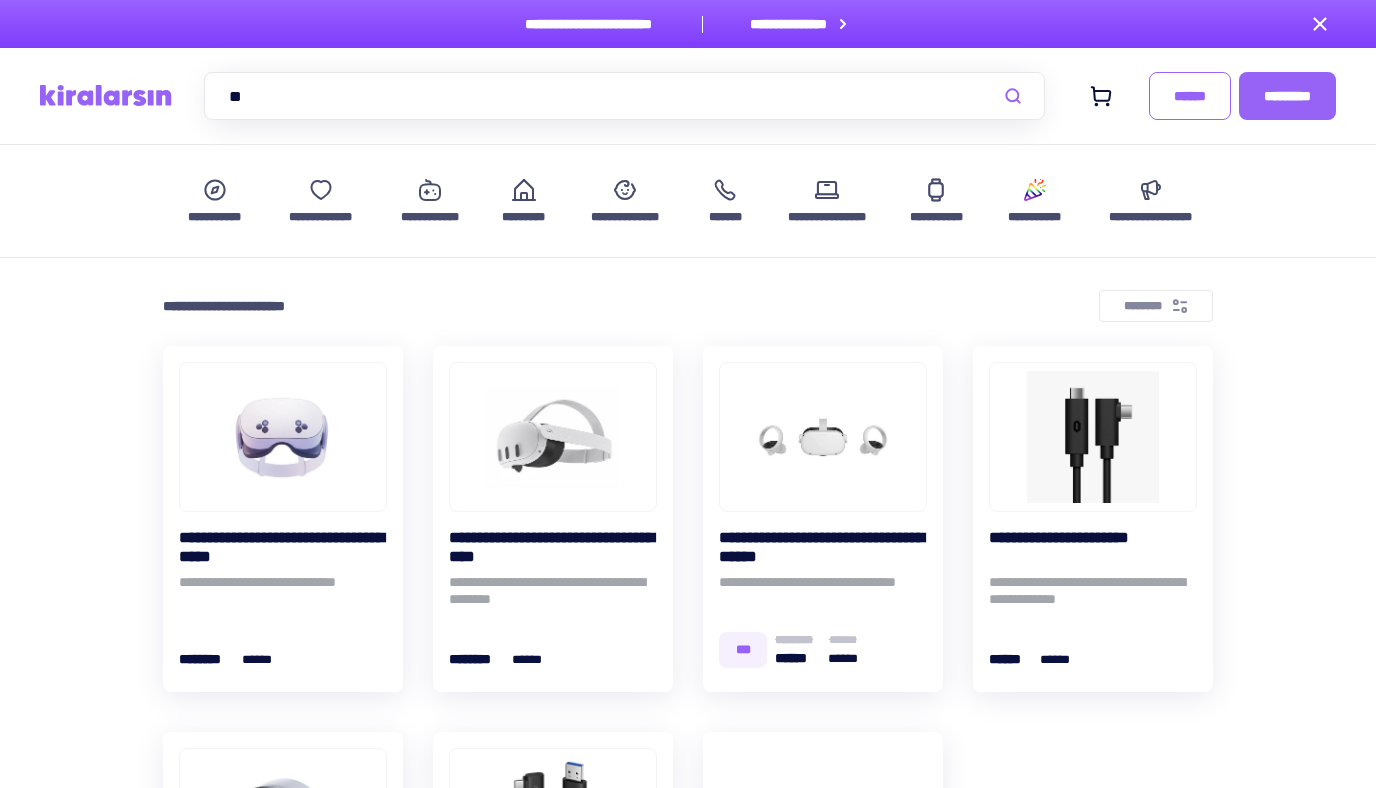 scroll, scrollTop: 0, scrollLeft: 0, axis: both 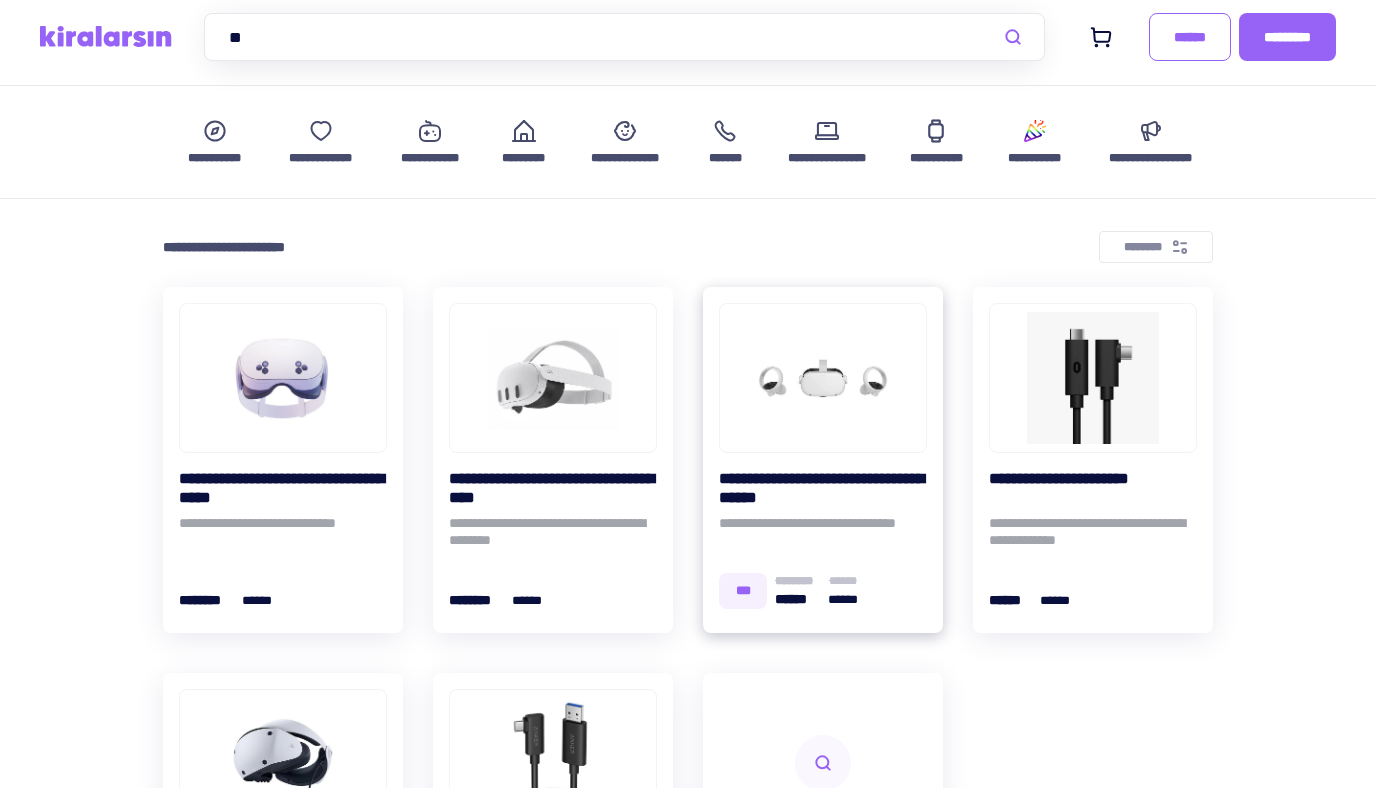 click at bounding box center [823, 378] 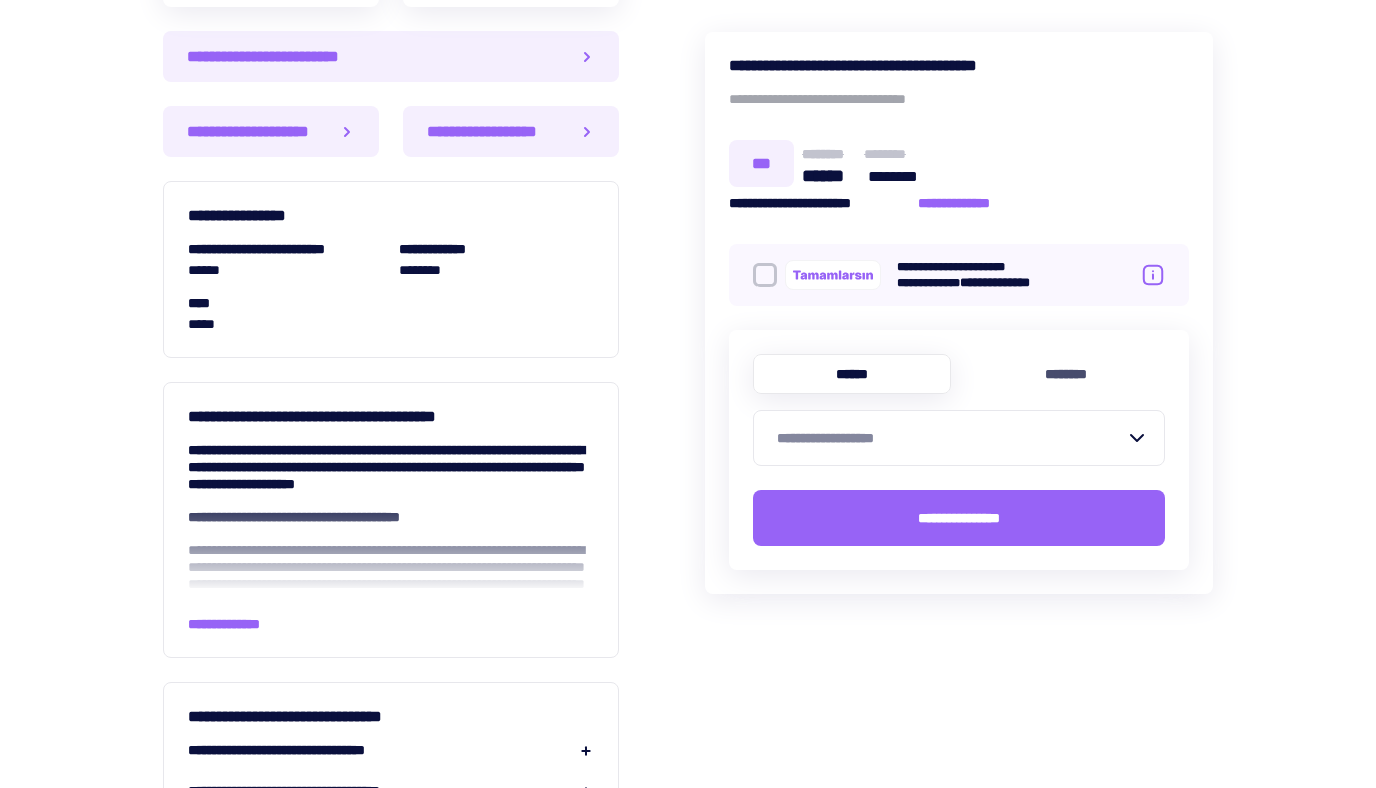 scroll, scrollTop: 1406, scrollLeft: 0, axis: vertical 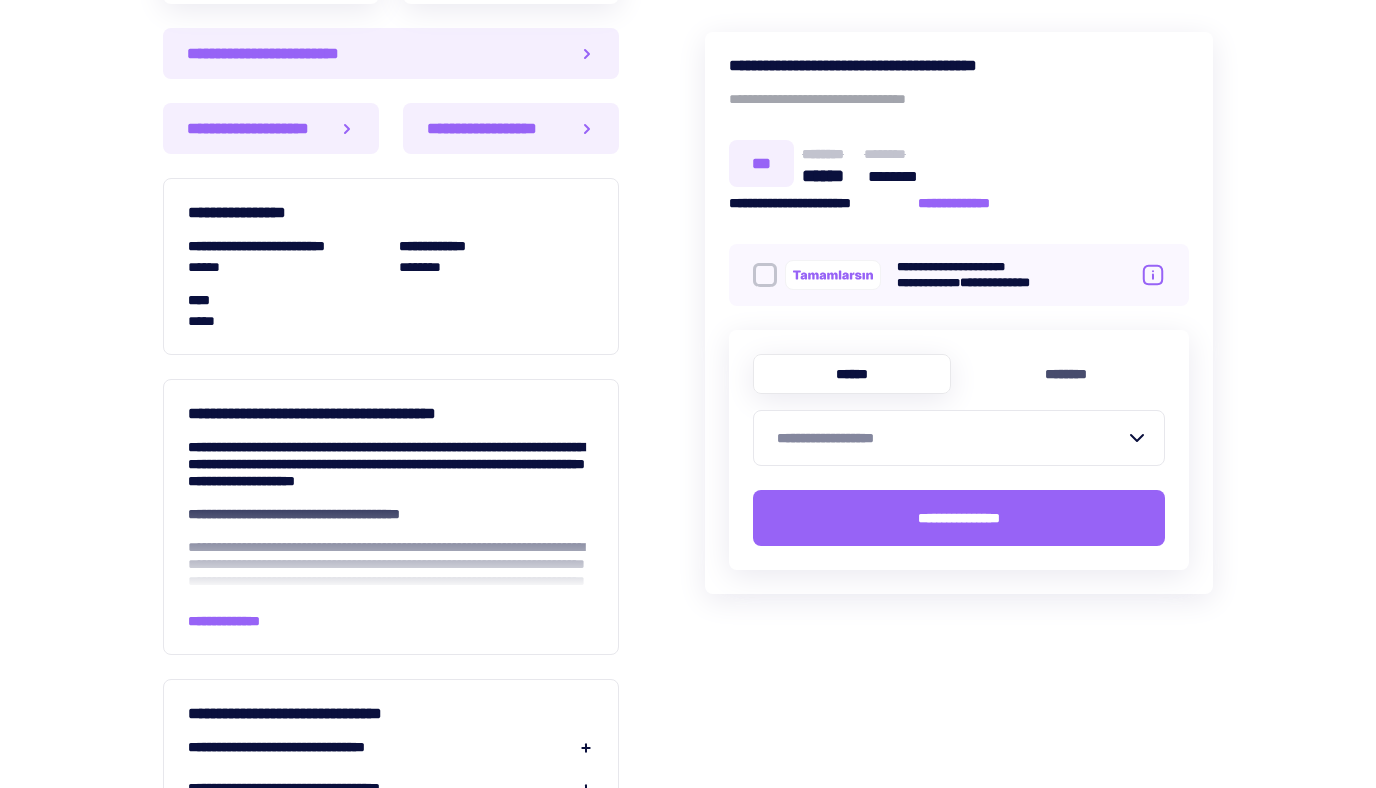 click on "**********" at bounding box center [391, 284] 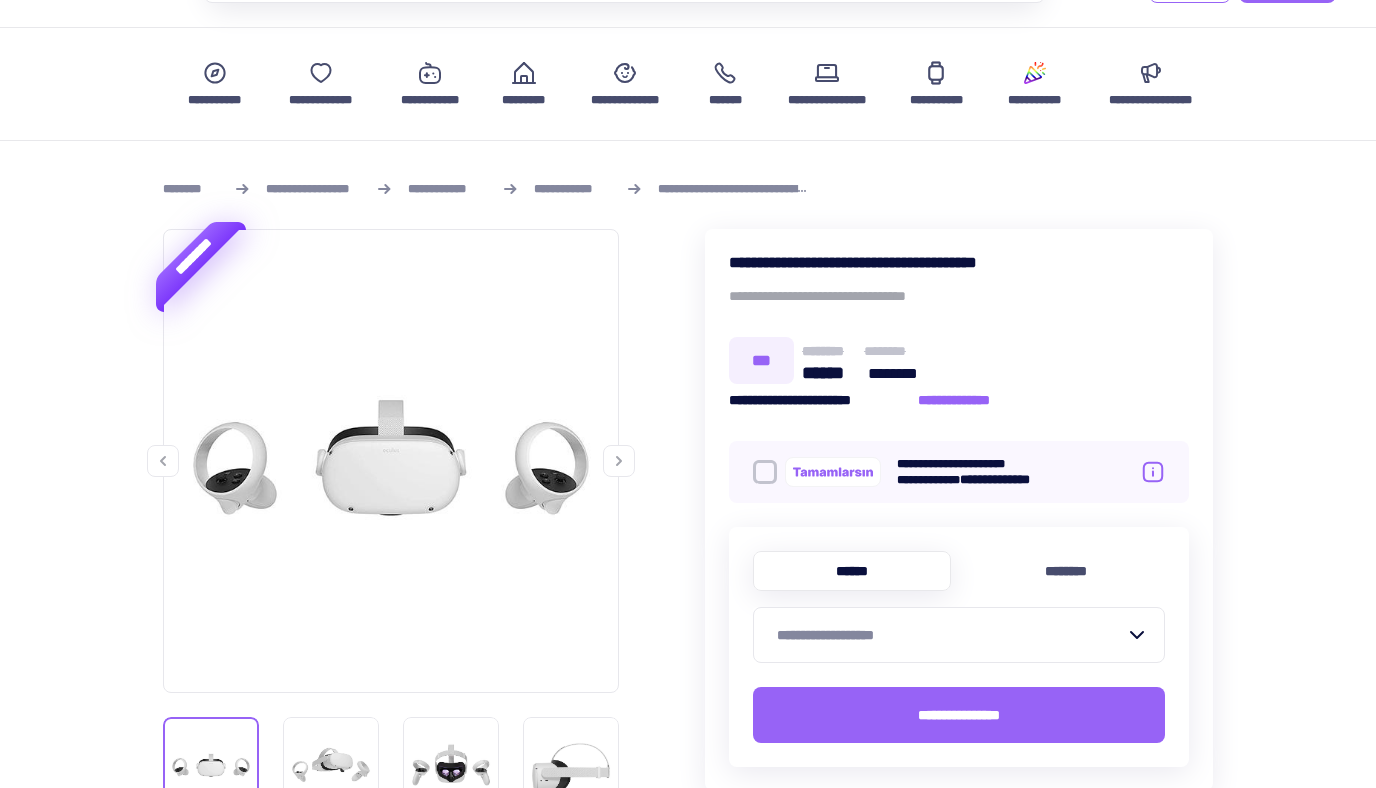 scroll, scrollTop: 0, scrollLeft: 0, axis: both 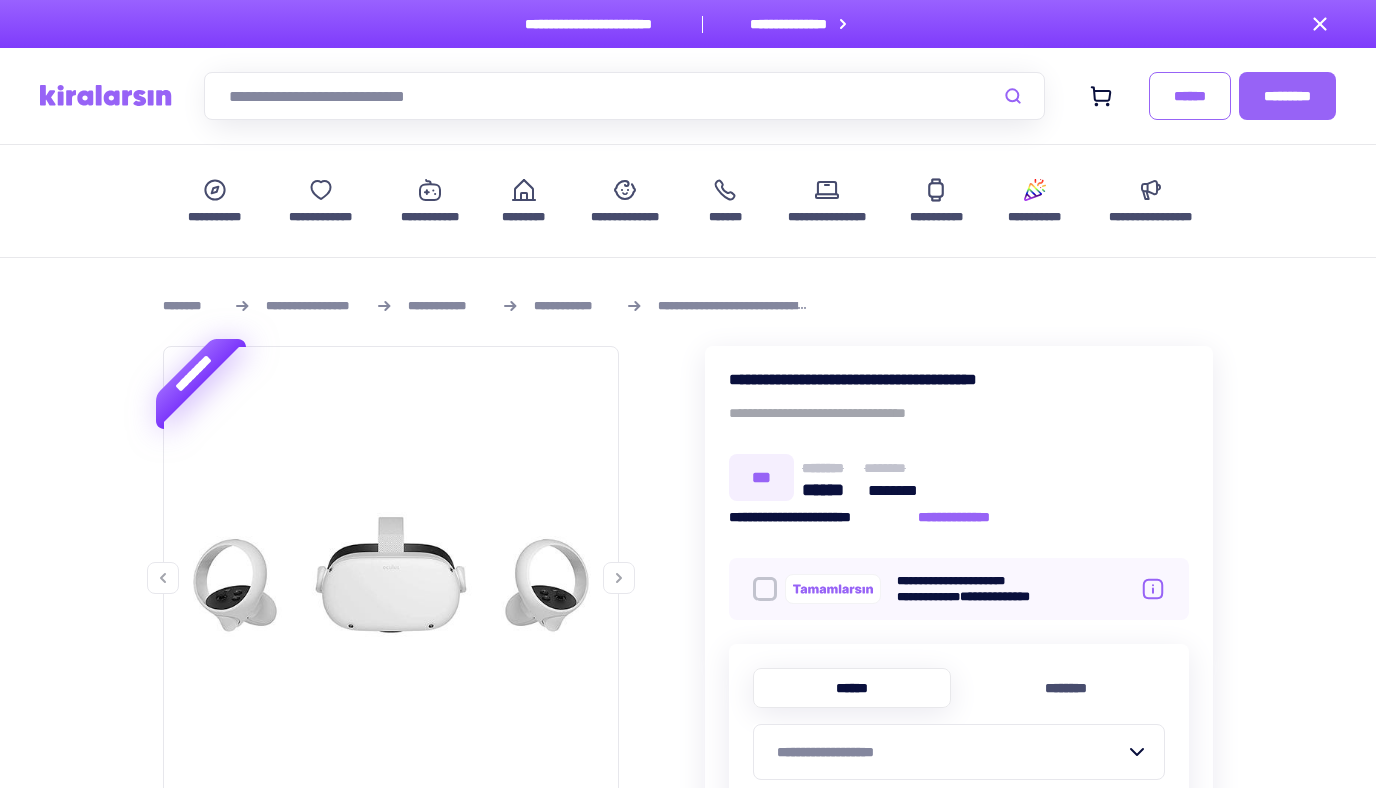 click on "**********" at bounding box center [959, 379] 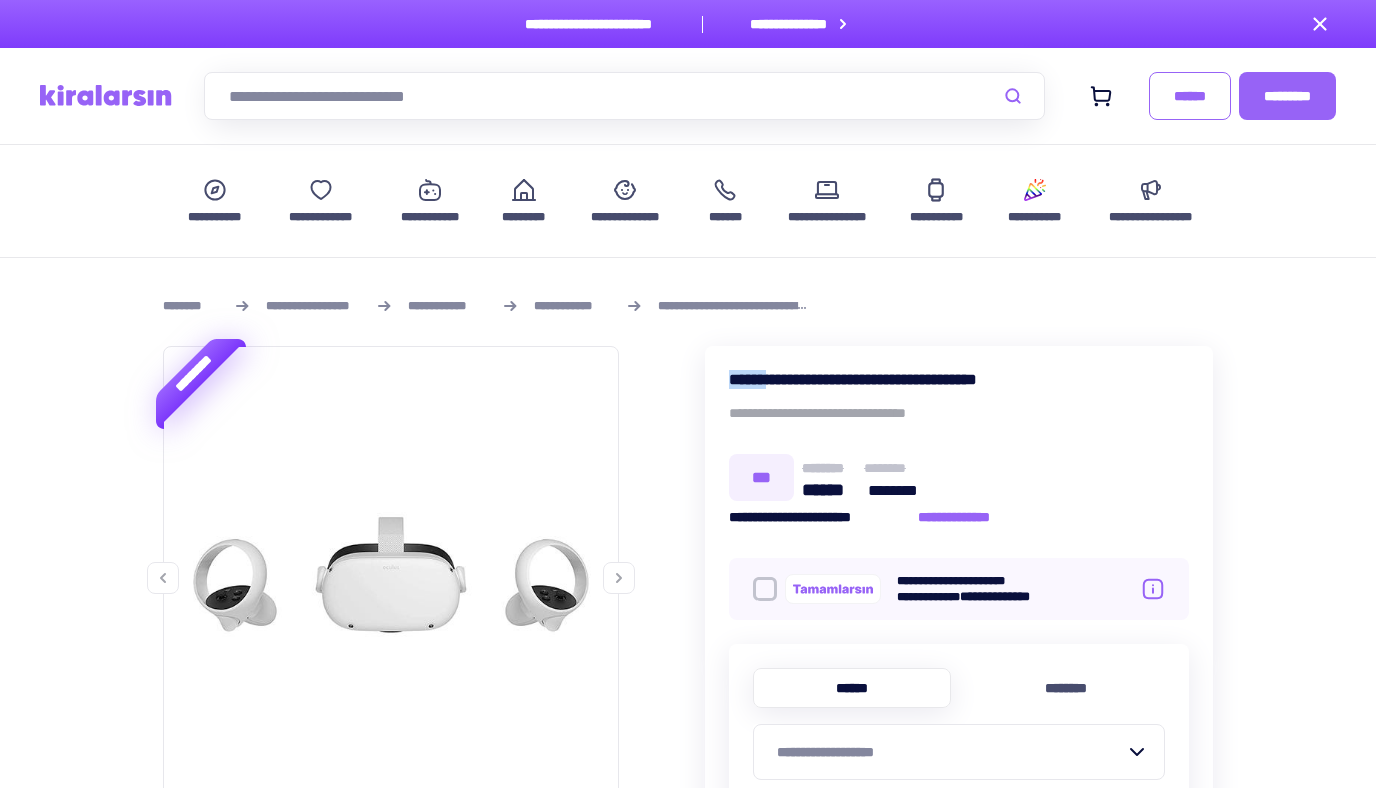 click on "**********" at bounding box center (959, 379) 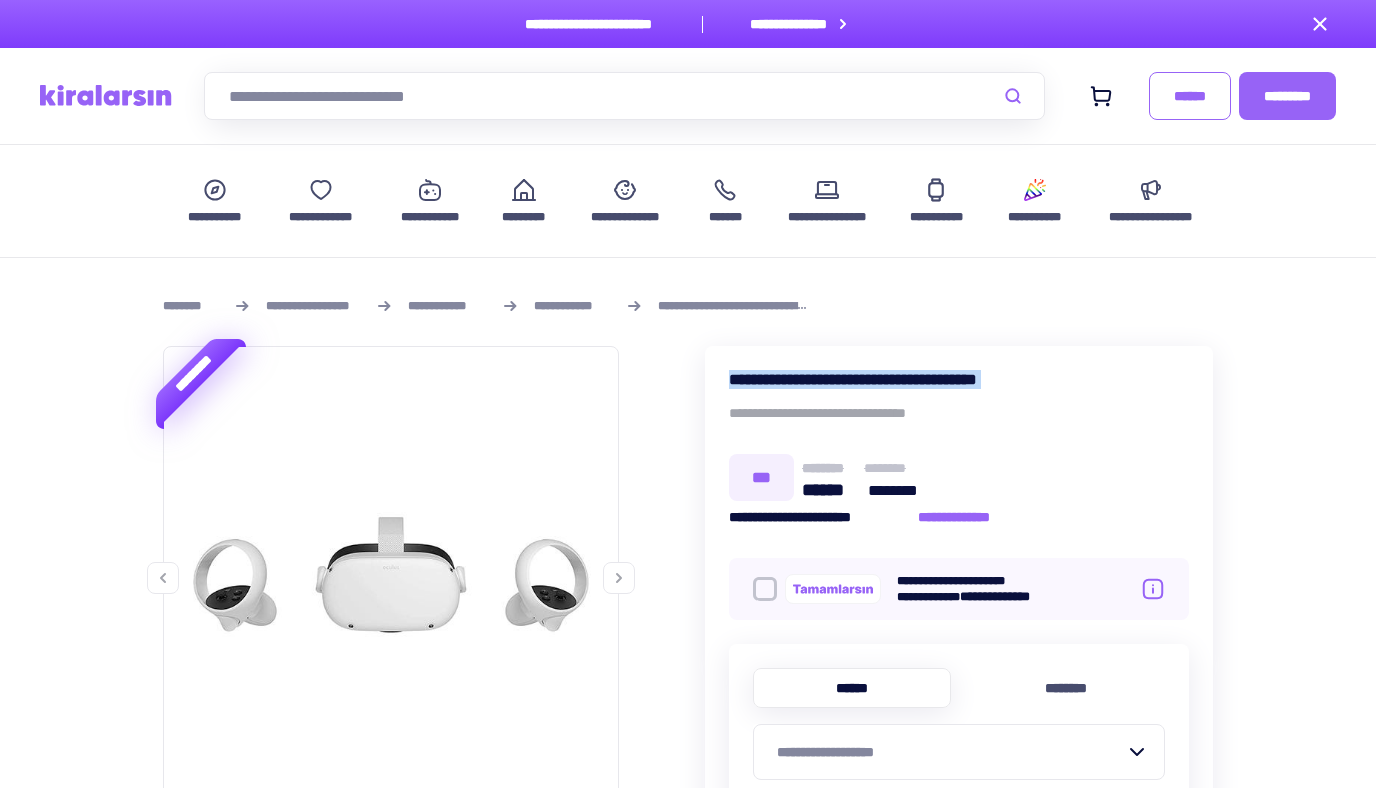 click on "**********" at bounding box center [959, 379] 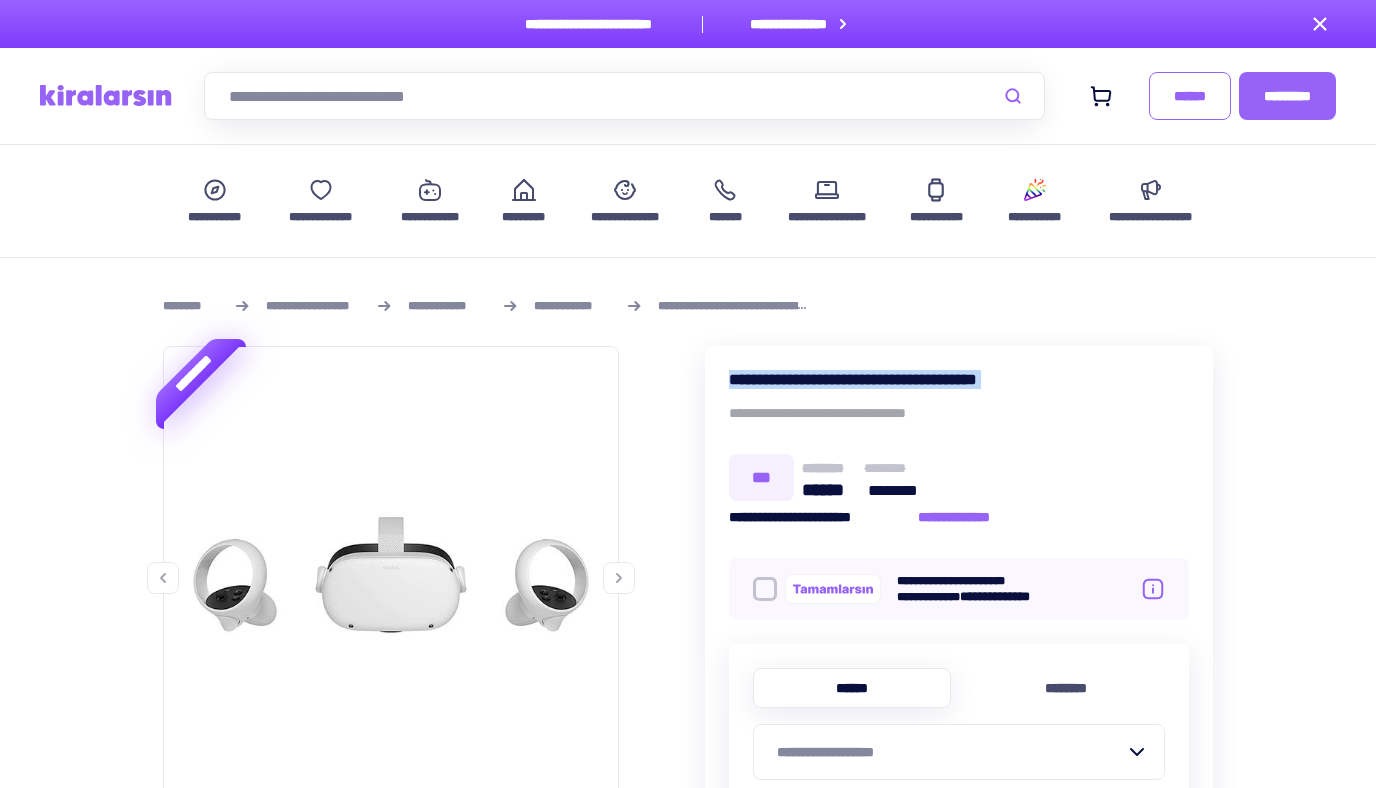 click on "**********" at bounding box center [959, 627] 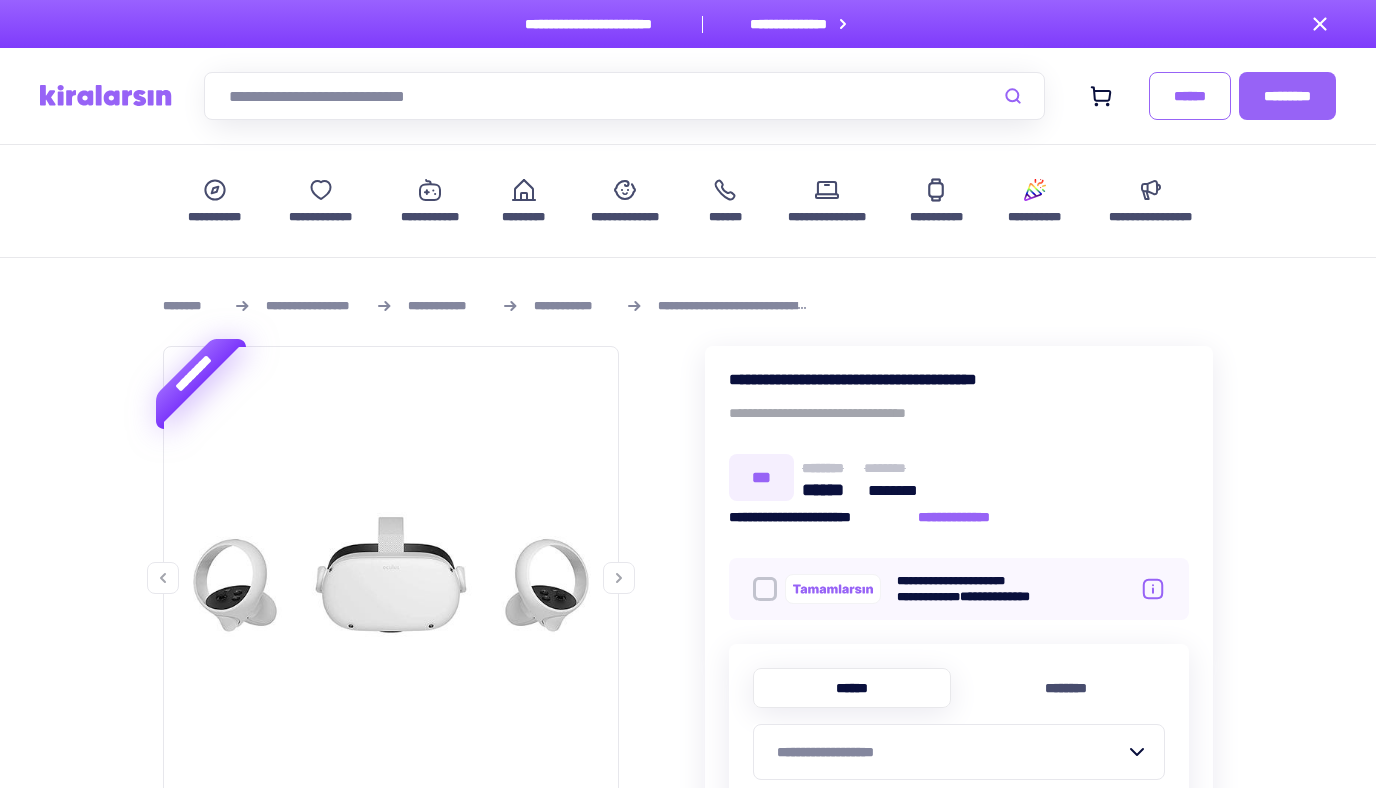 click on "**********" at bounding box center (959, 379) 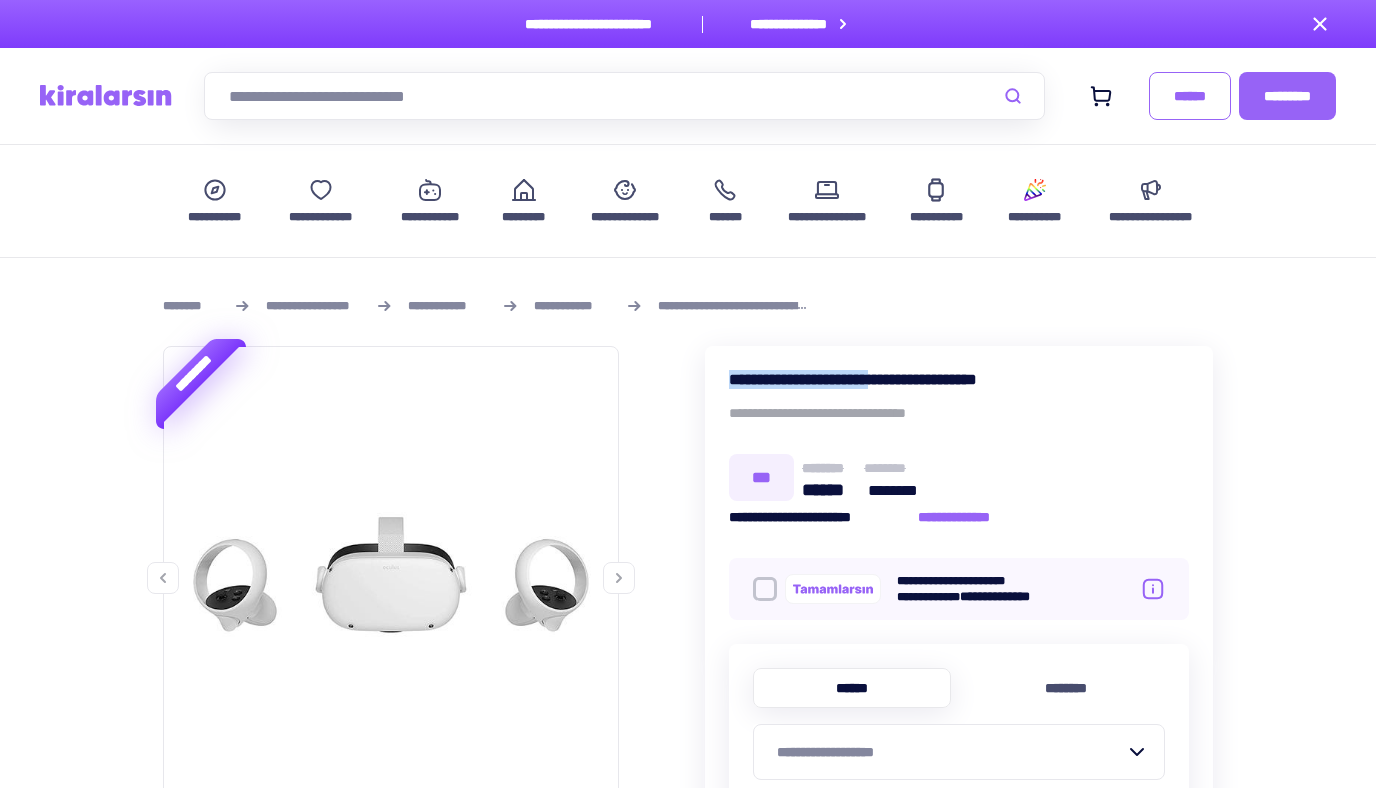 drag, startPoint x: 879, startPoint y: 372, endPoint x: 706, endPoint y: 364, distance: 173.18488 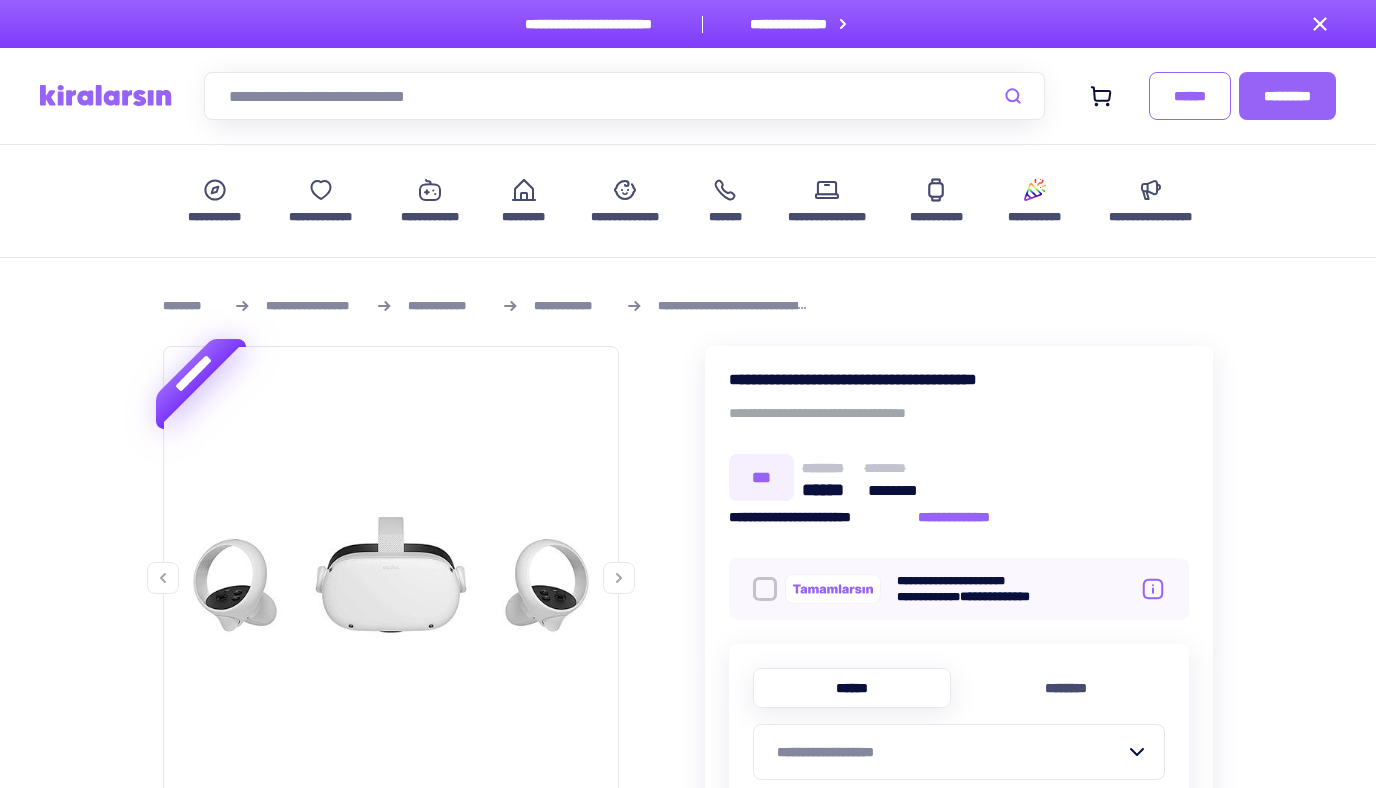 click on "**********" at bounding box center (959, 627) 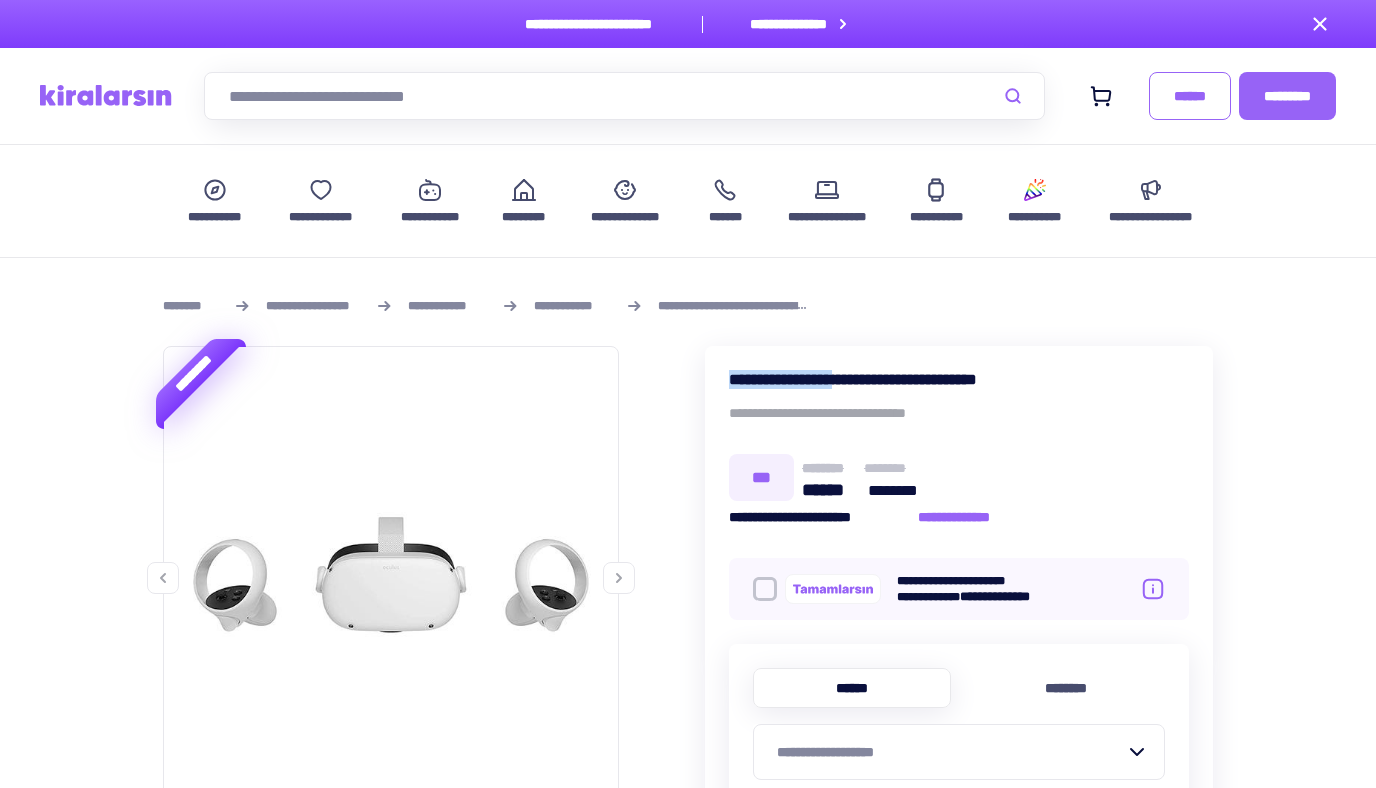 drag, startPoint x: 730, startPoint y: 379, endPoint x: 868, endPoint y: 377, distance: 138.0145 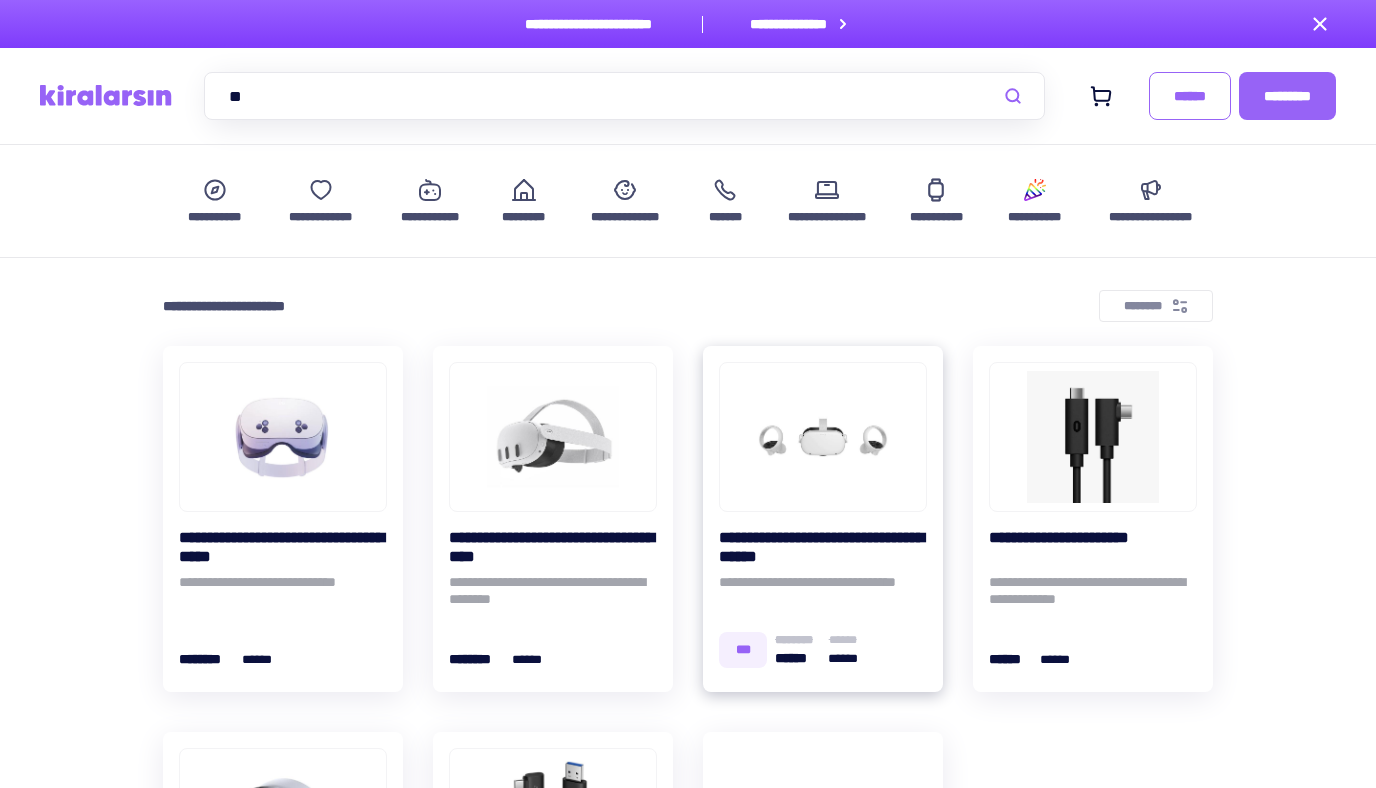 scroll, scrollTop: 325, scrollLeft: 0, axis: vertical 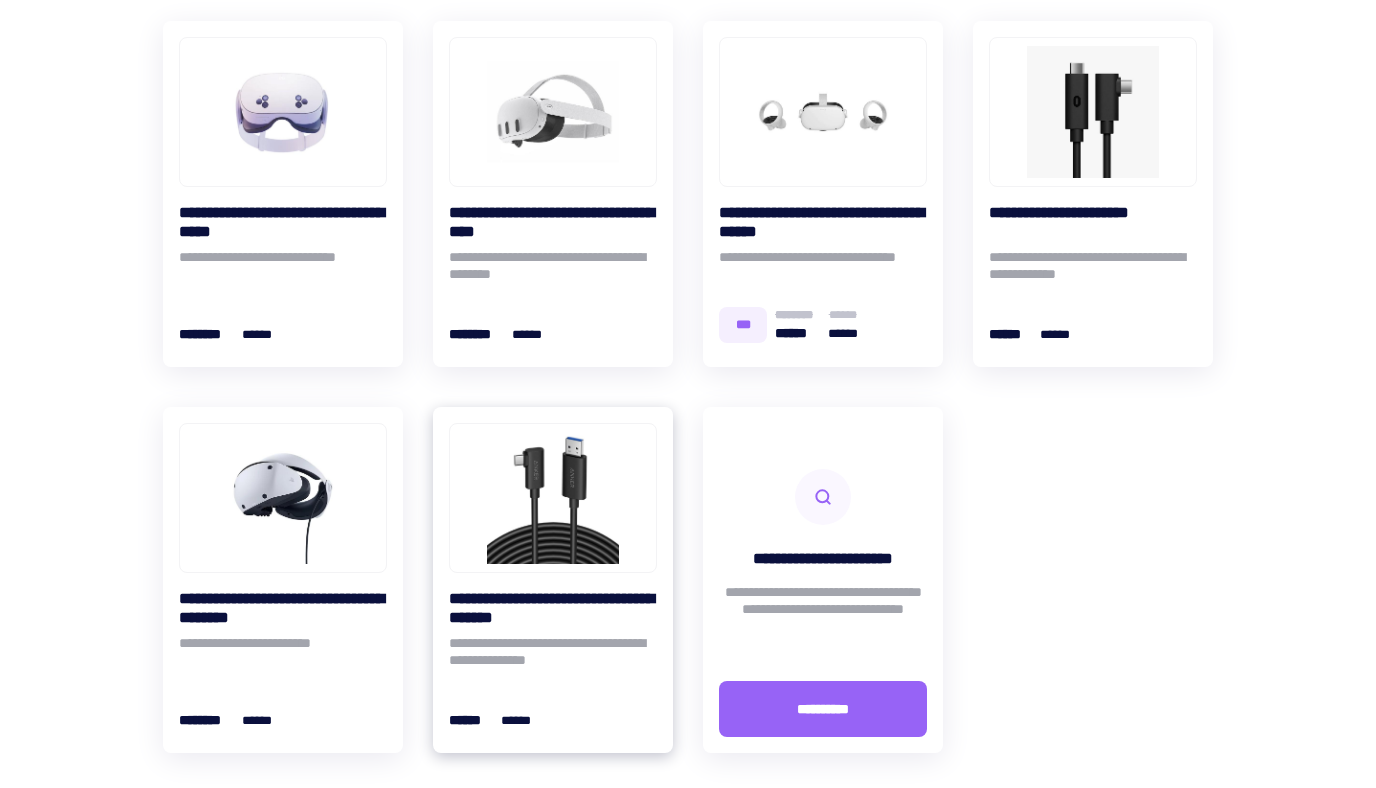 click at bounding box center [553, 498] 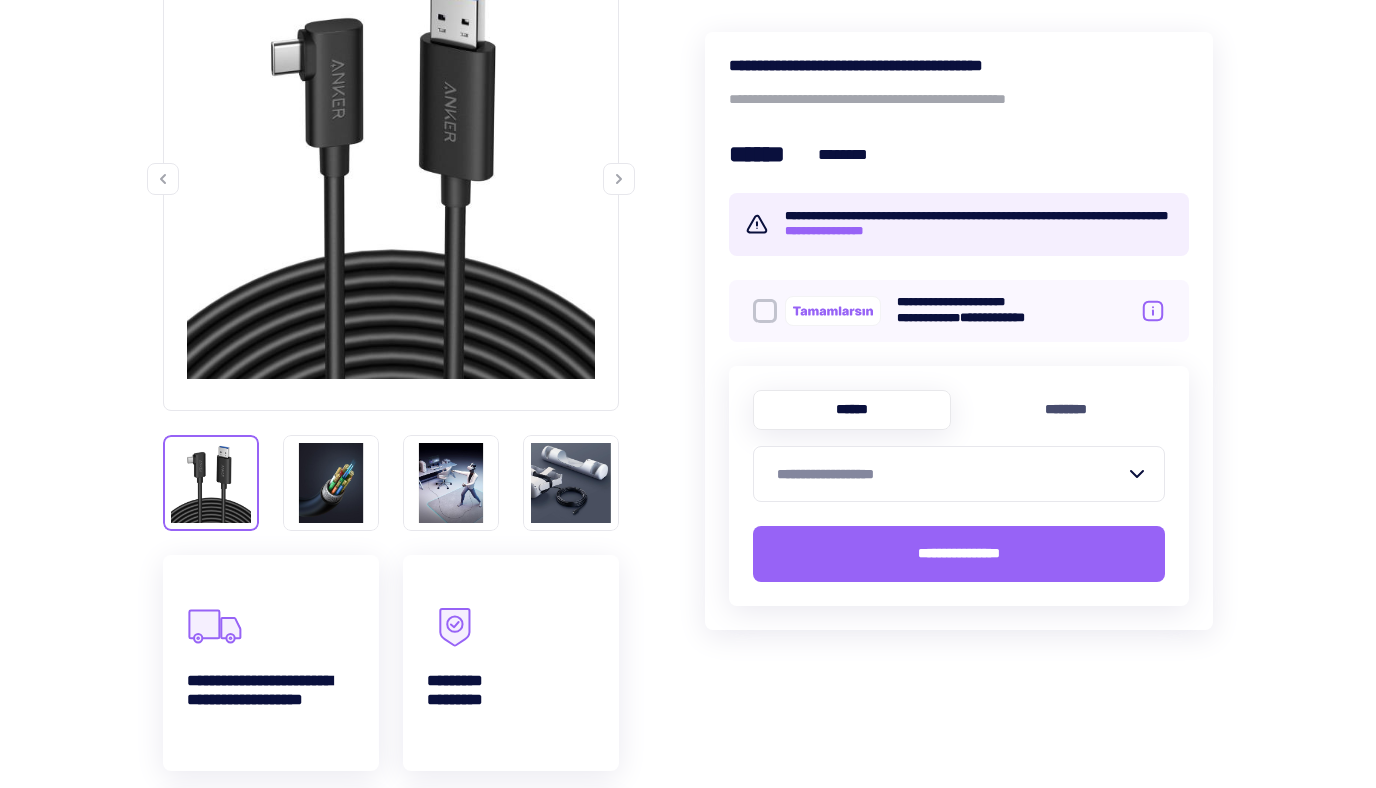 scroll, scrollTop: 401, scrollLeft: 0, axis: vertical 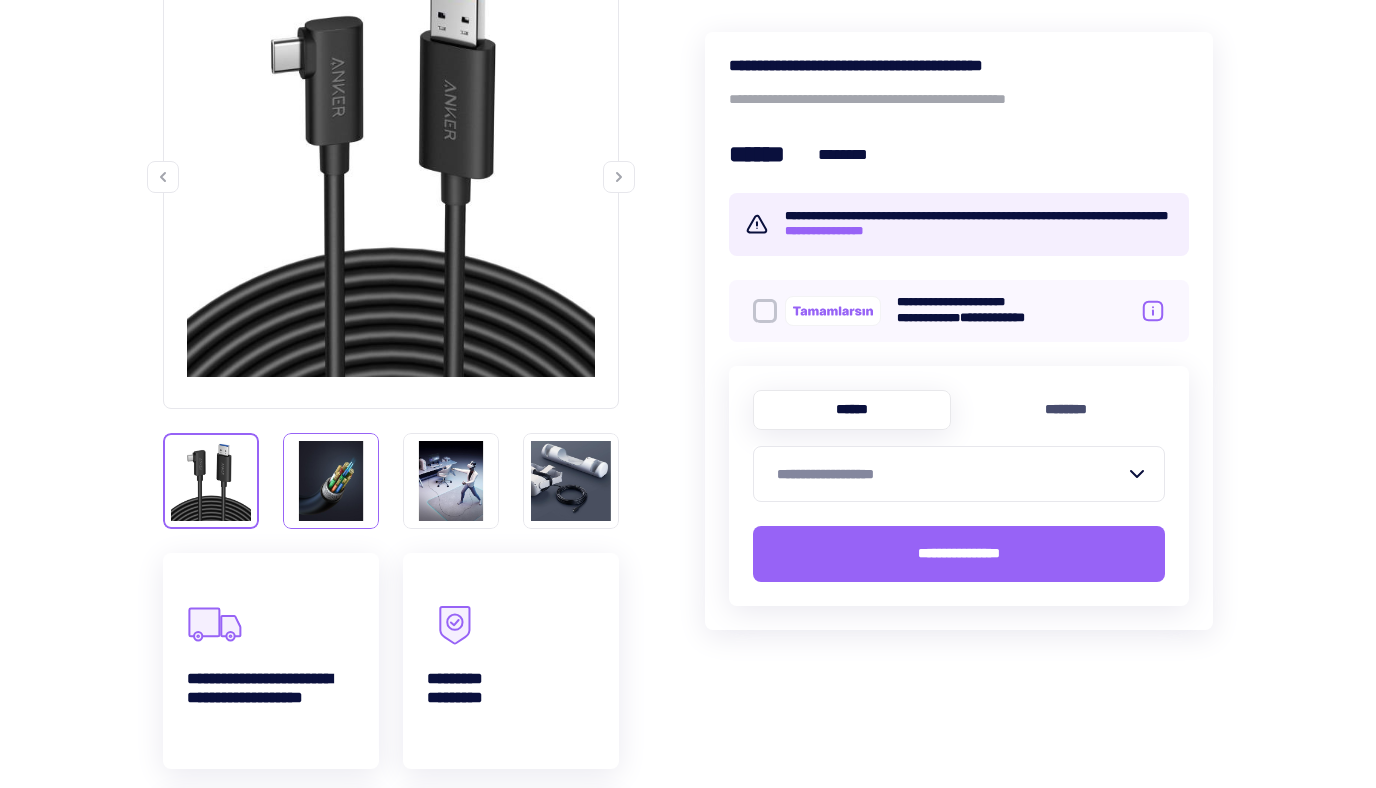 click at bounding box center [211, 481] 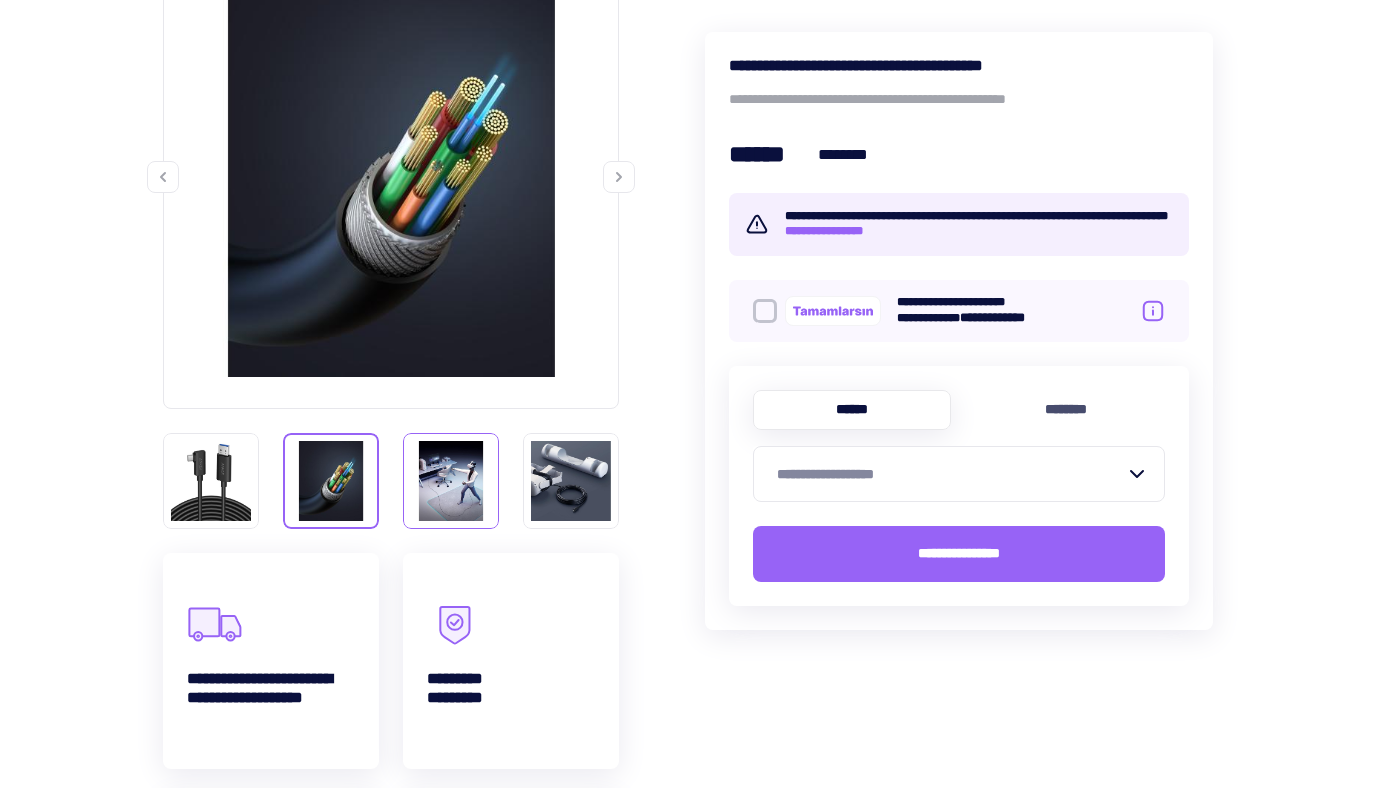 click at bounding box center [211, 481] 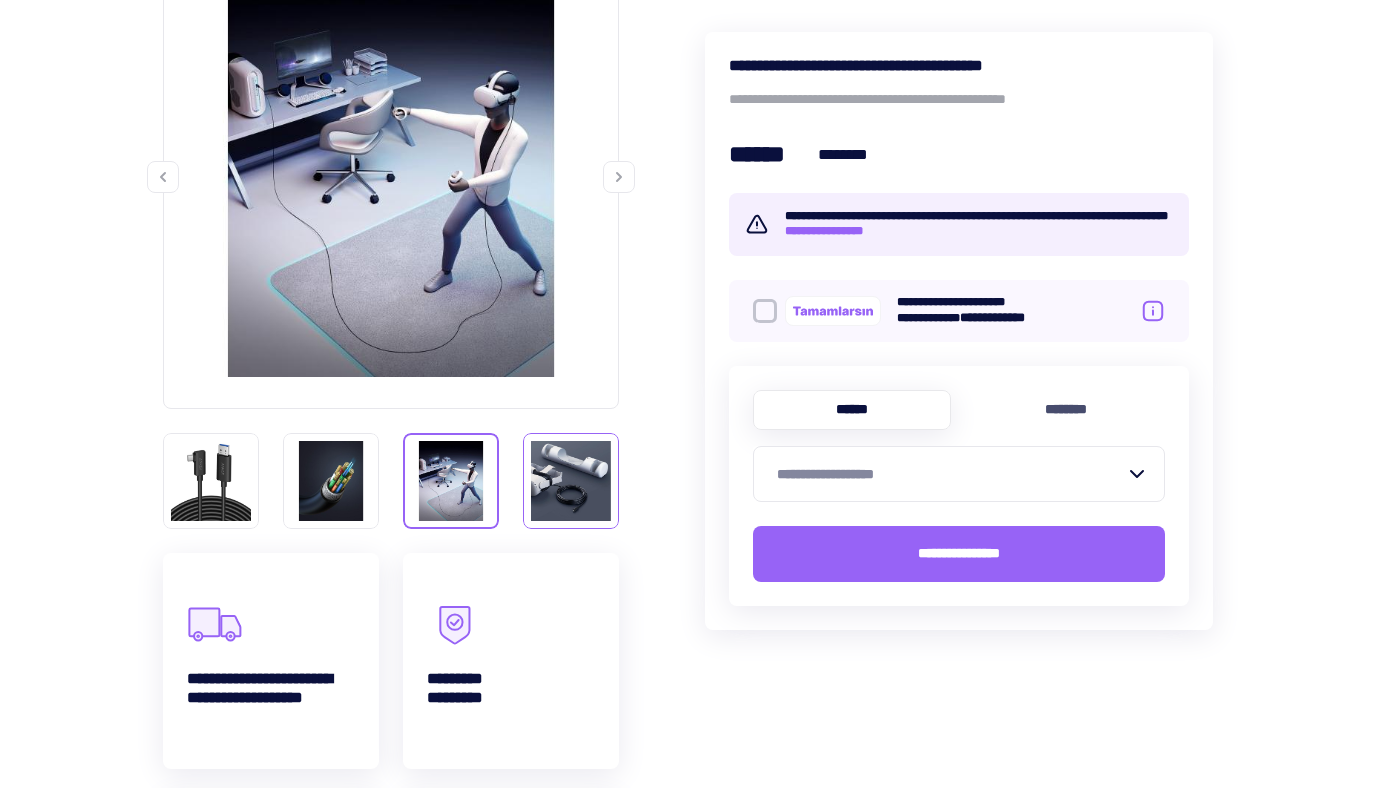 click at bounding box center [391, 481] 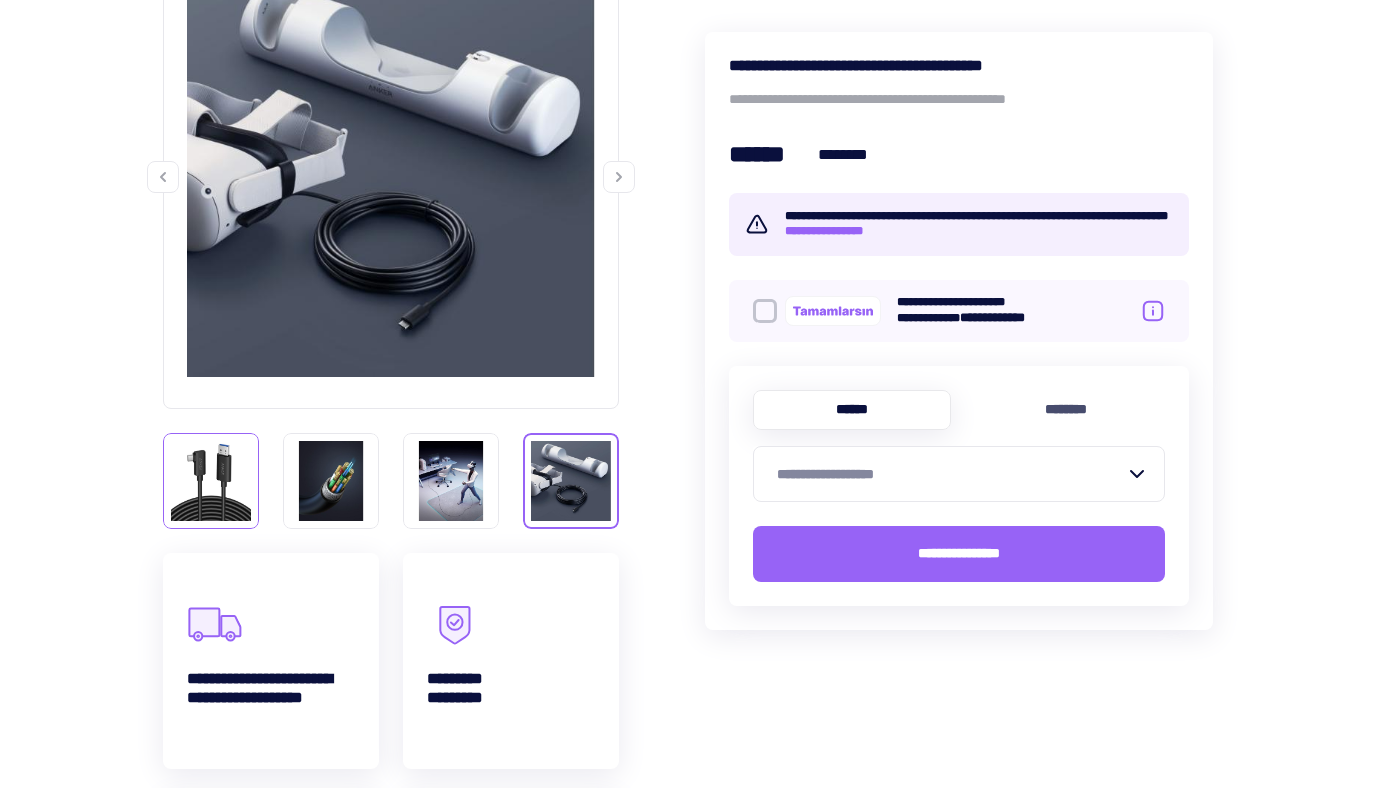 click at bounding box center (211, 481) 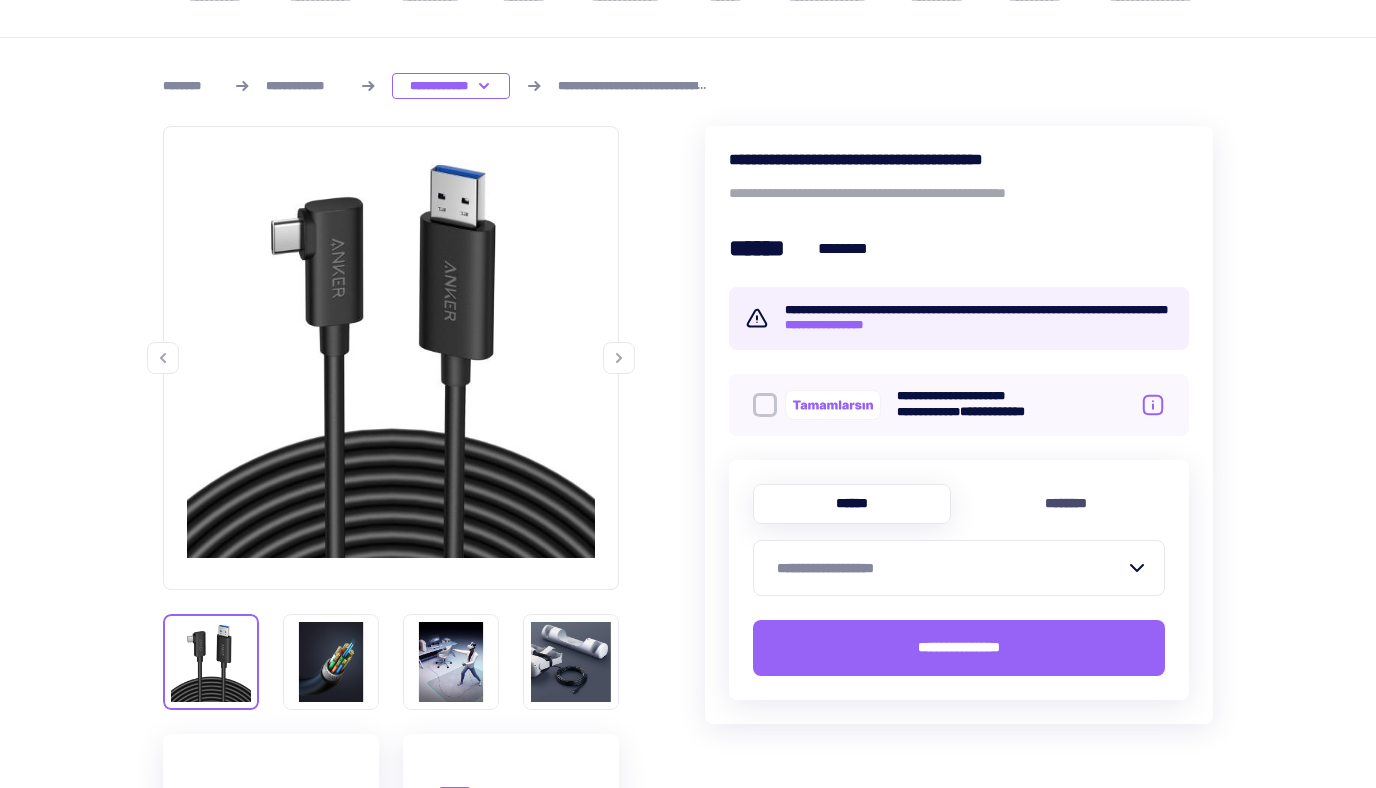 scroll, scrollTop: 266, scrollLeft: 0, axis: vertical 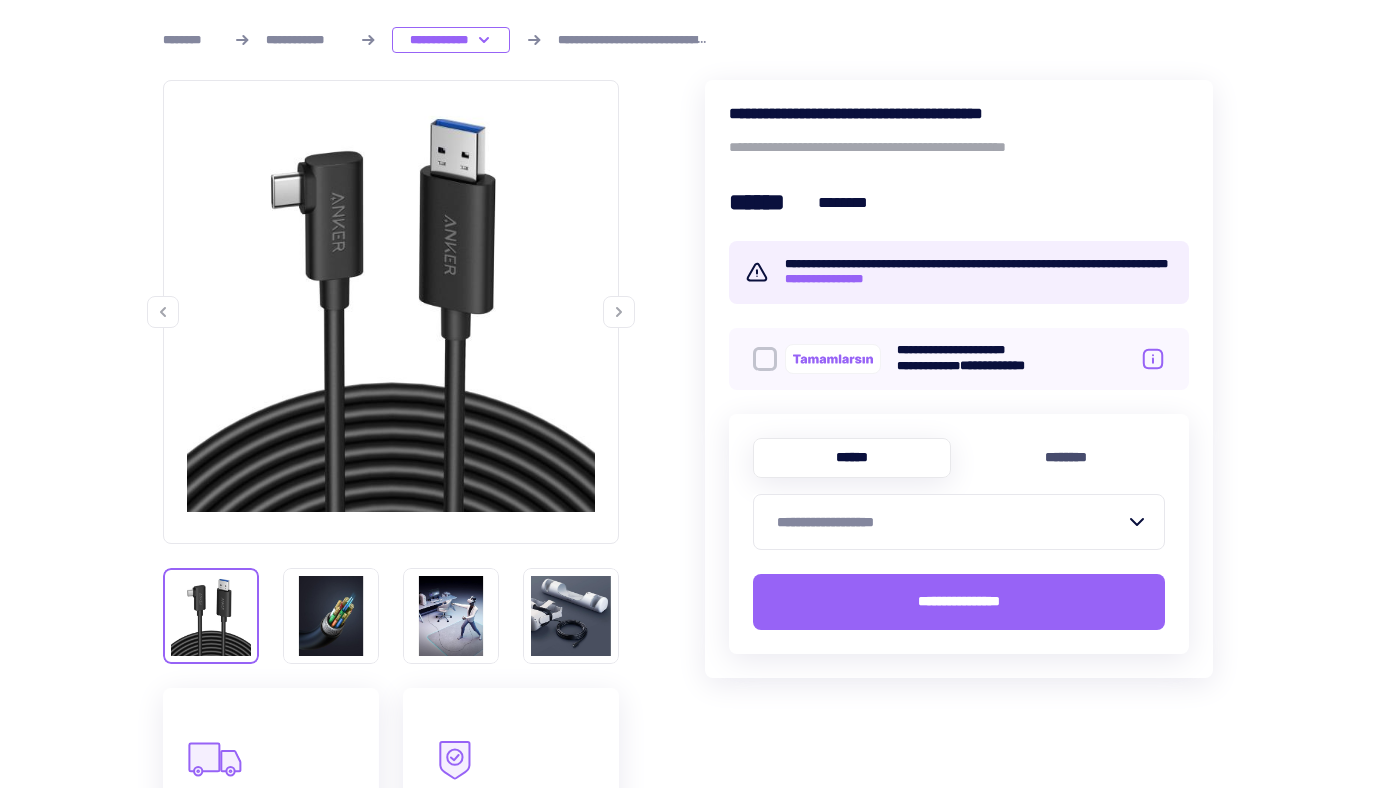 click on "**********" at bounding box center [832, 279] 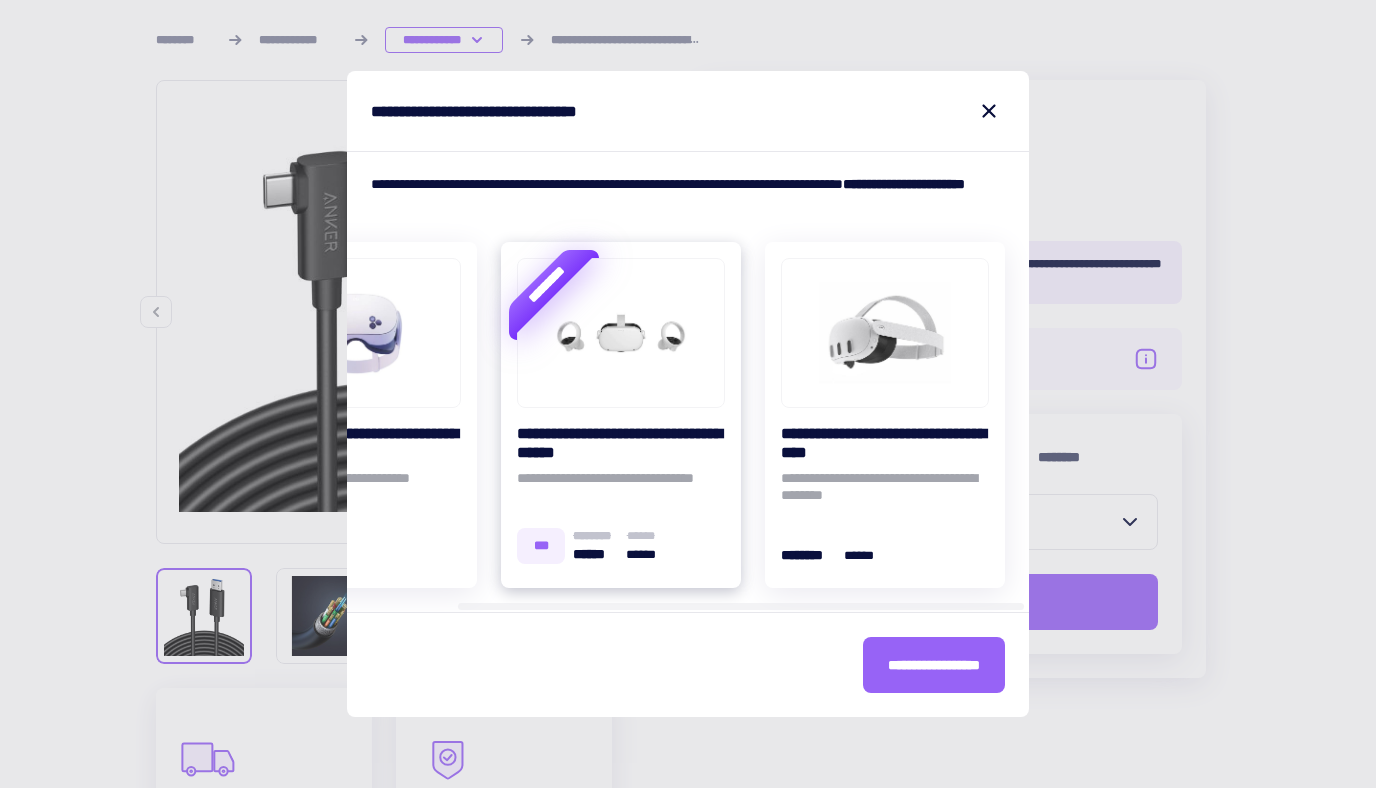 scroll, scrollTop: 0, scrollLeft: 0, axis: both 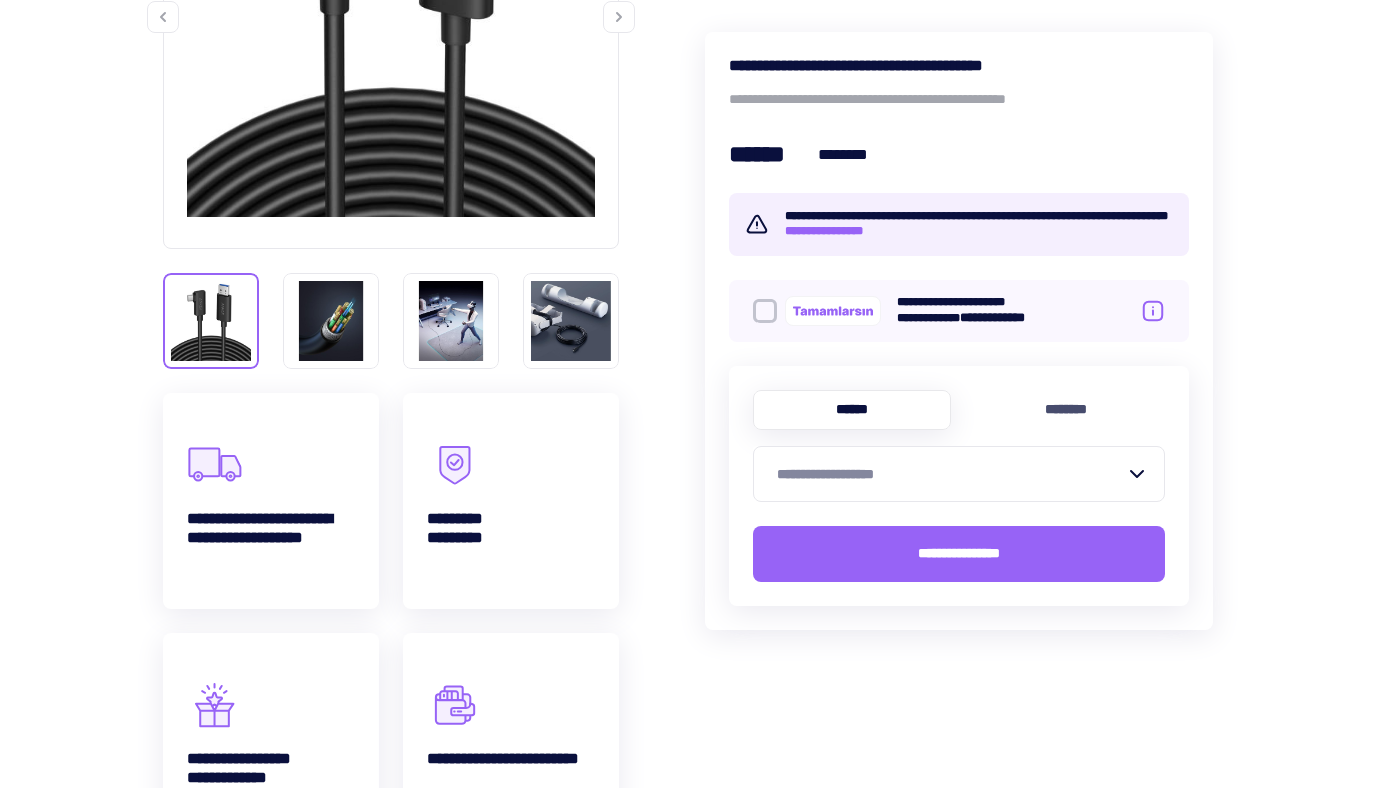 click on "**********" at bounding box center (947, 474) 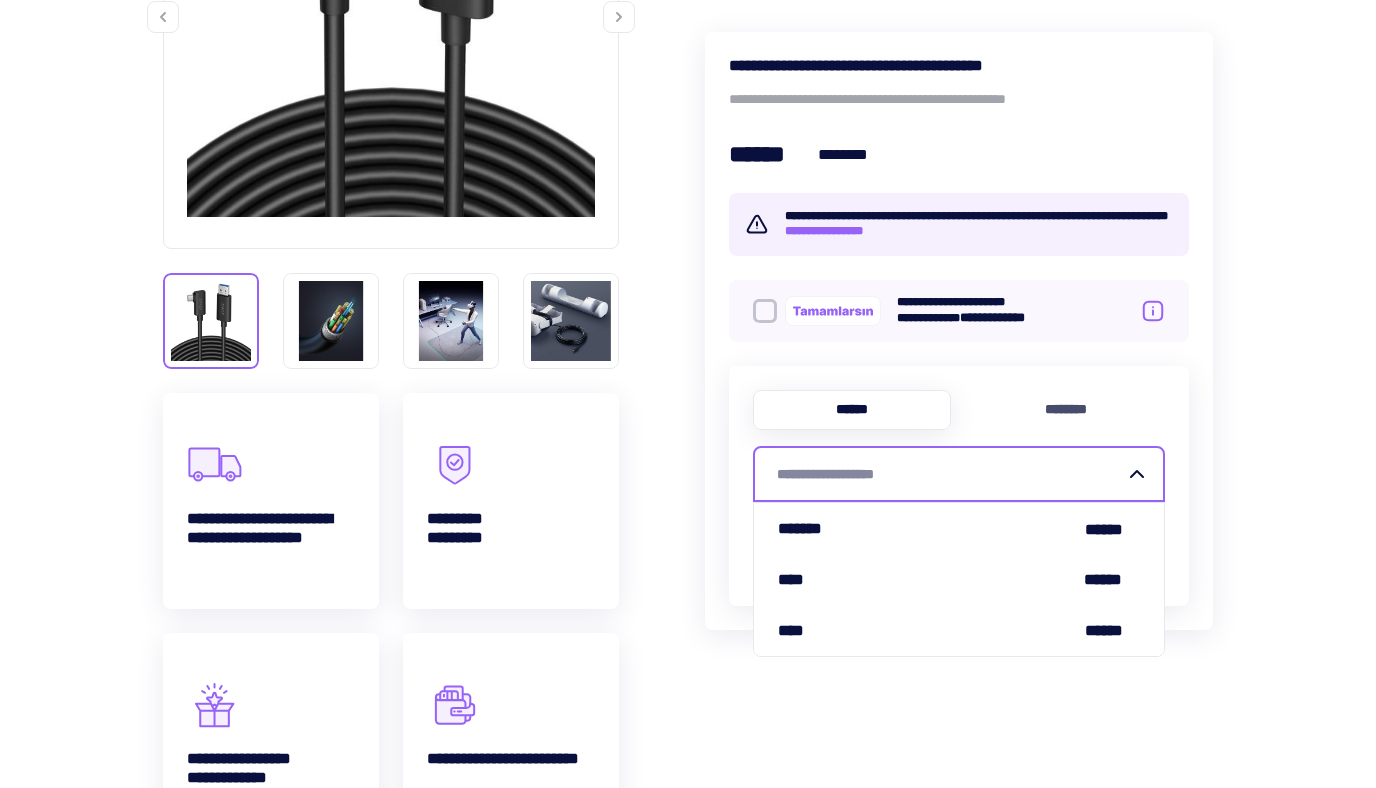 click on "**********" at bounding box center (688, 634) 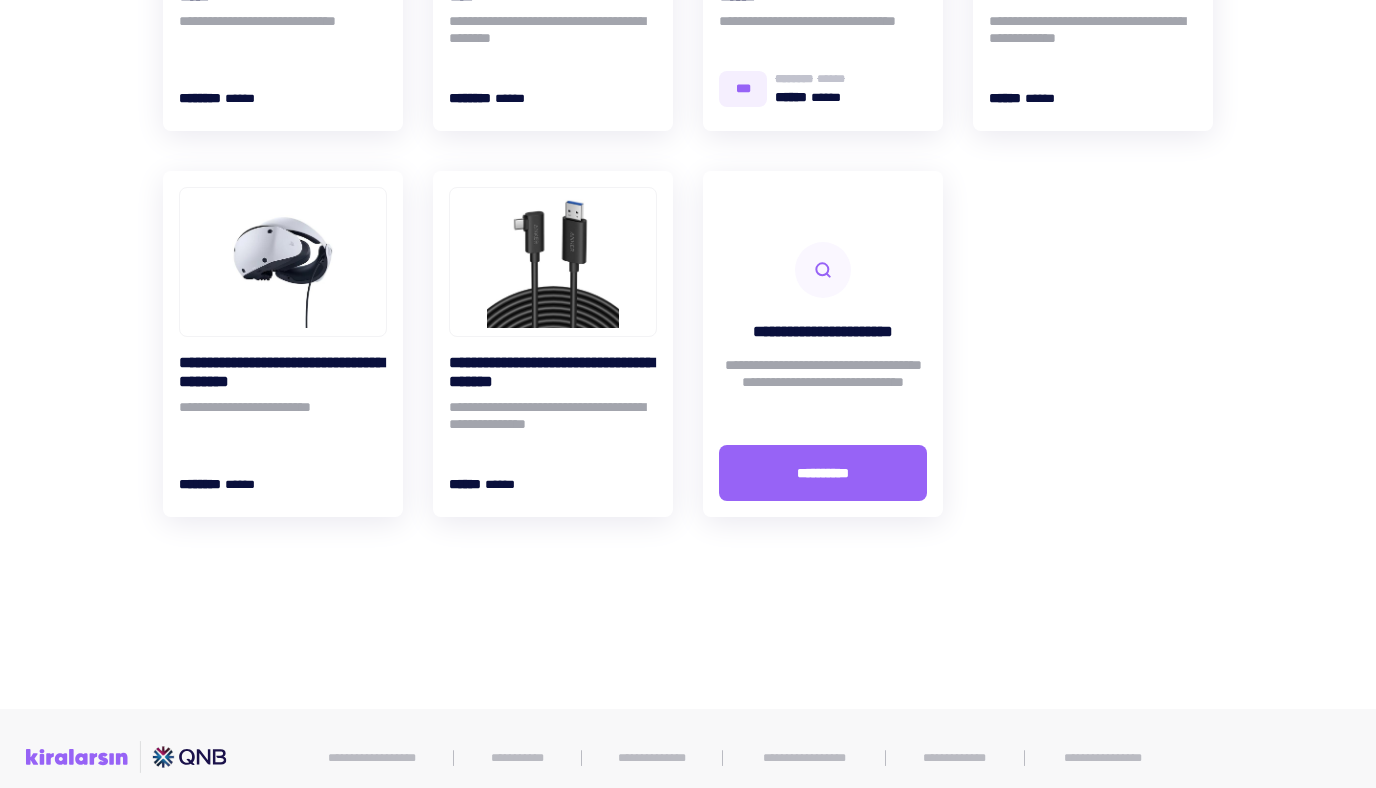 scroll, scrollTop: 0, scrollLeft: 0, axis: both 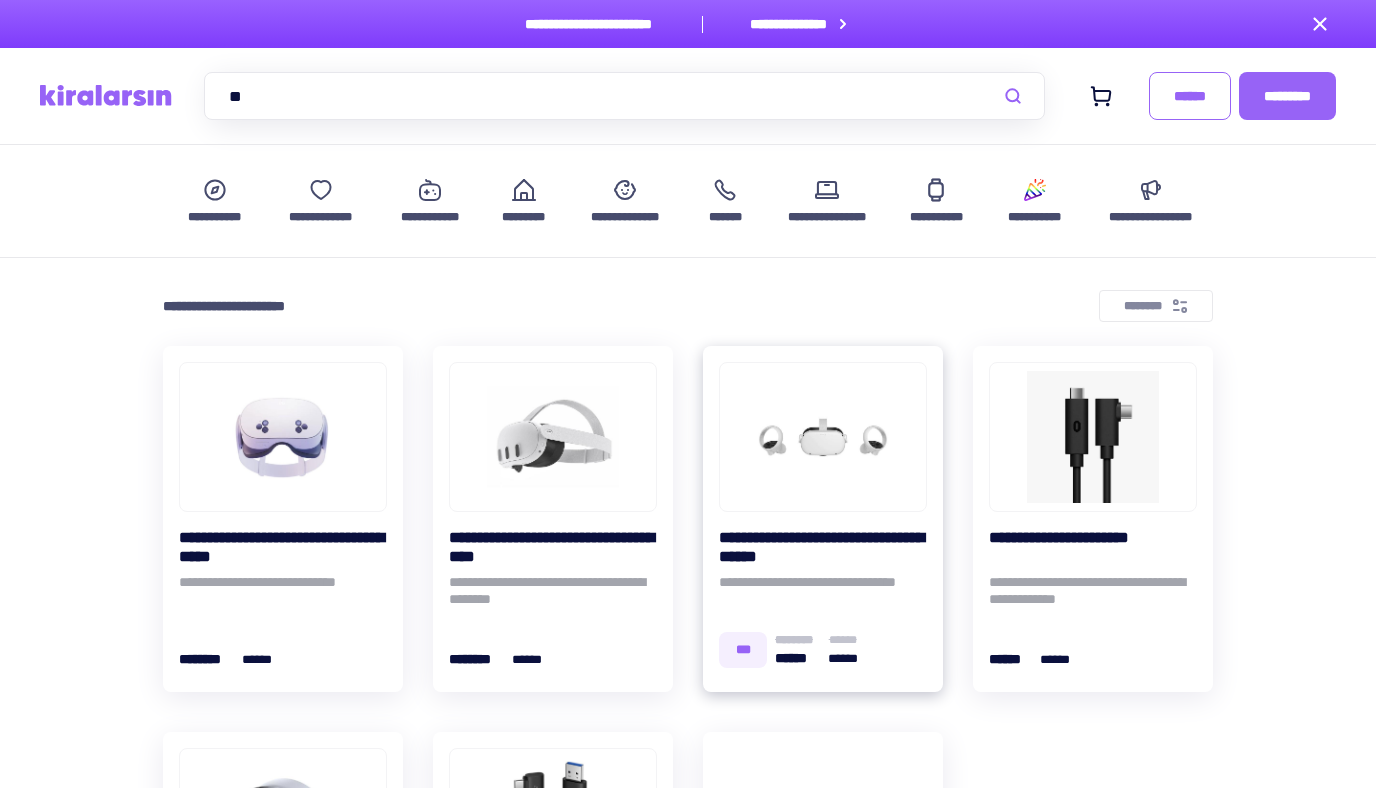 click at bounding box center [823, 437] 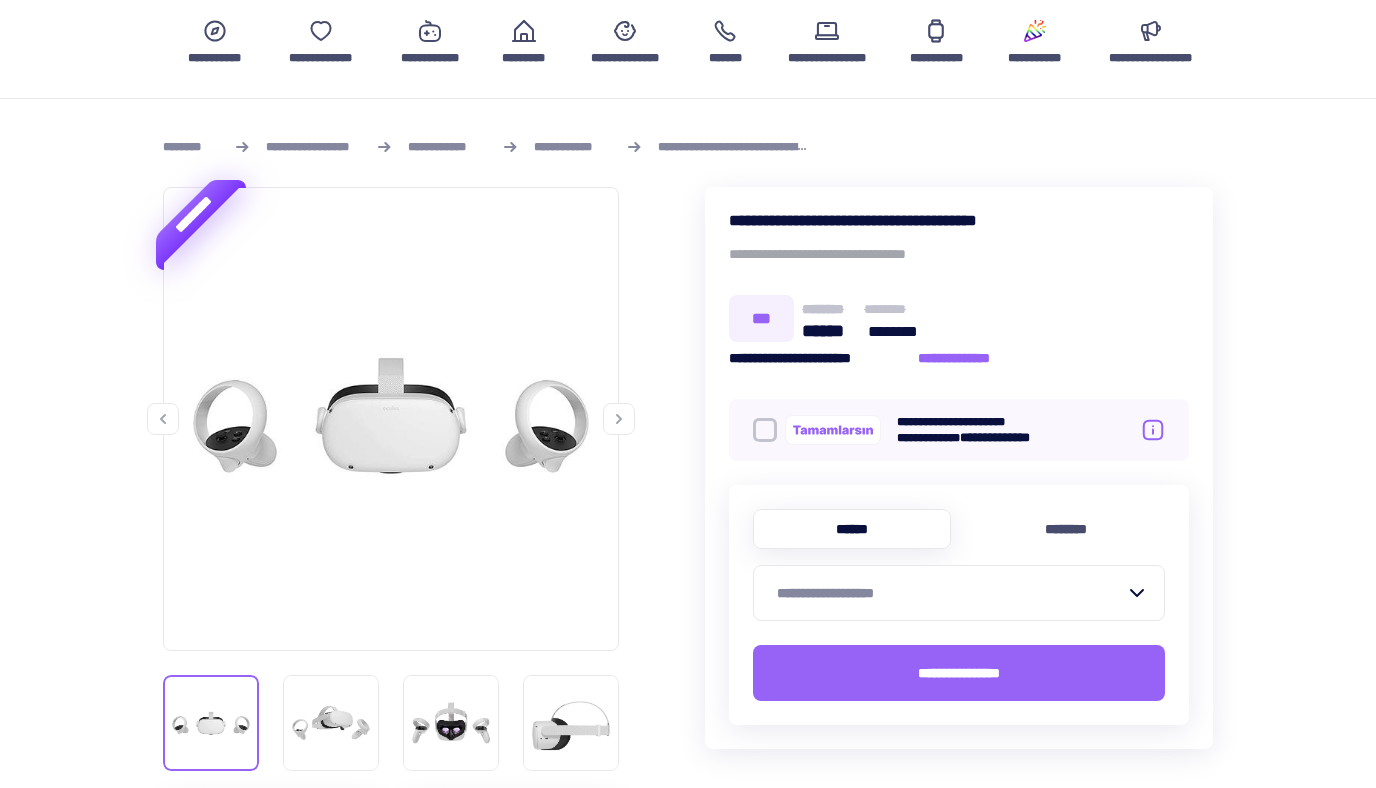 scroll, scrollTop: 214, scrollLeft: 0, axis: vertical 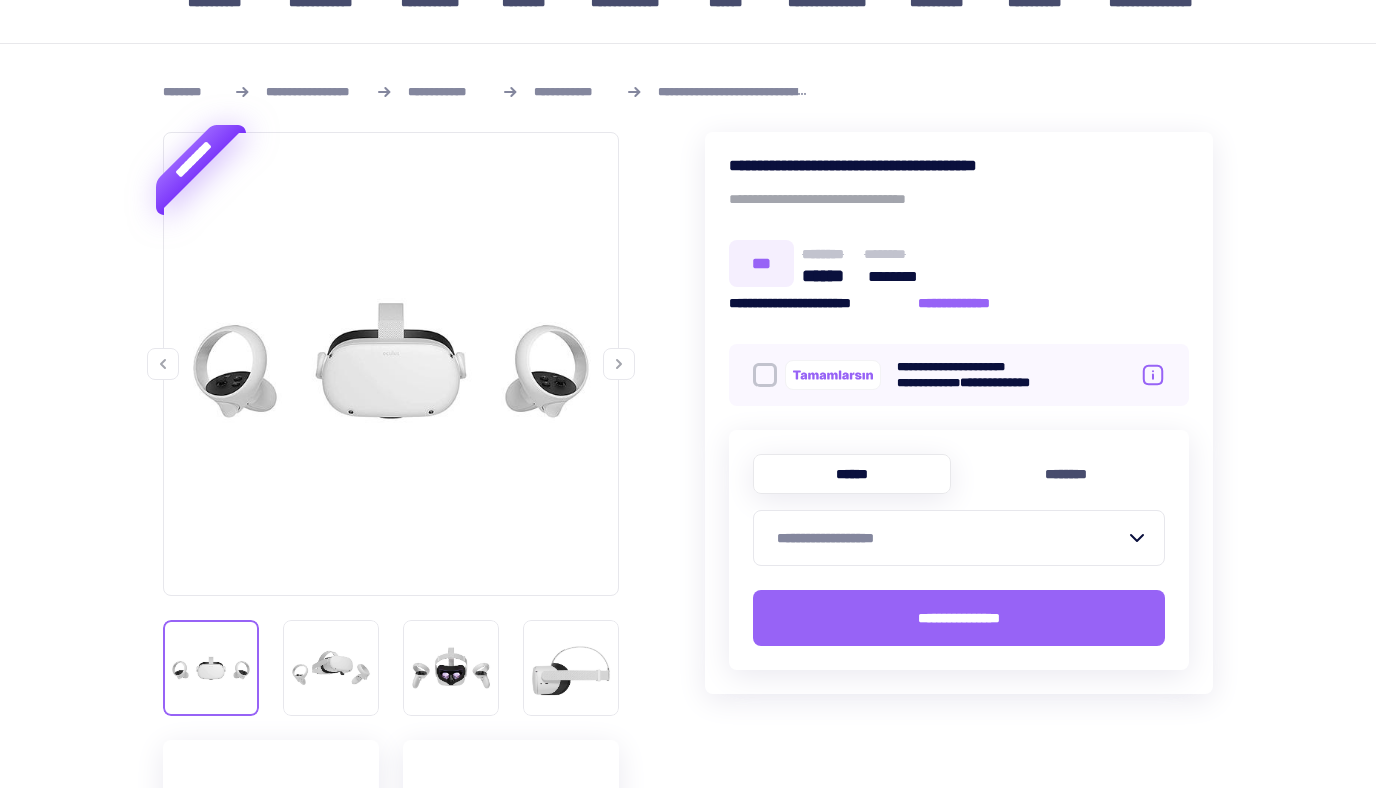 click on "**********" at bounding box center (947, 538) 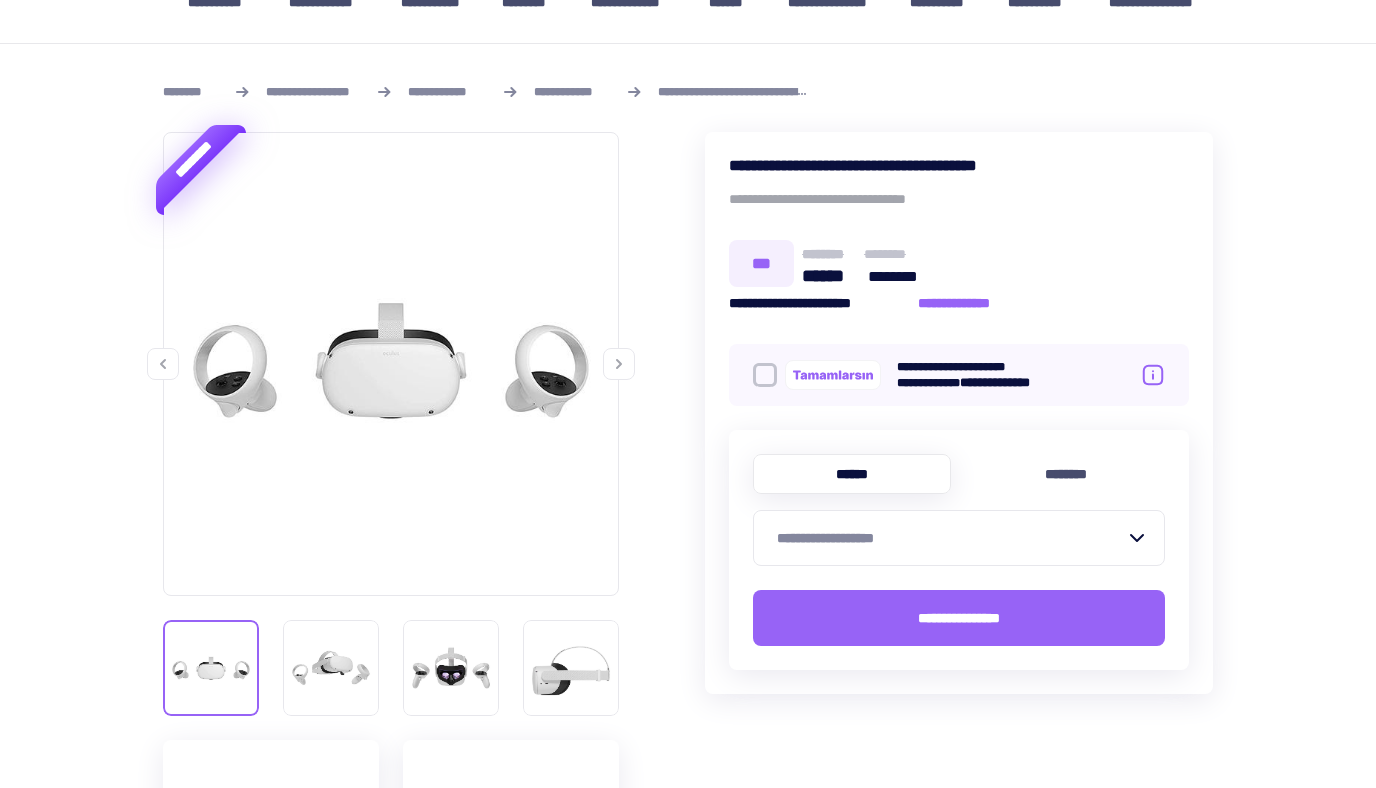 click on "**********" at bounding box center (947, 538) 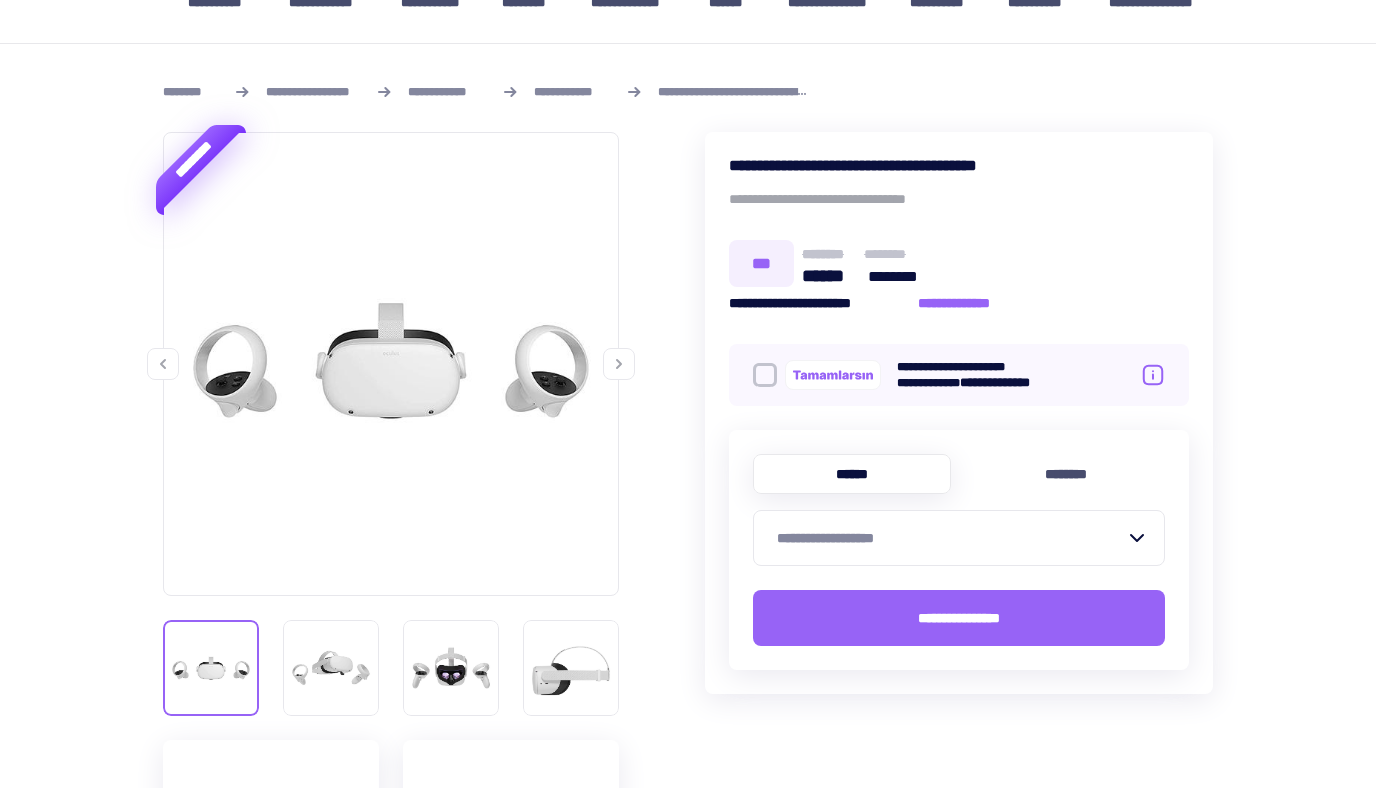 click on "**********" at bounding box center [947, 538] 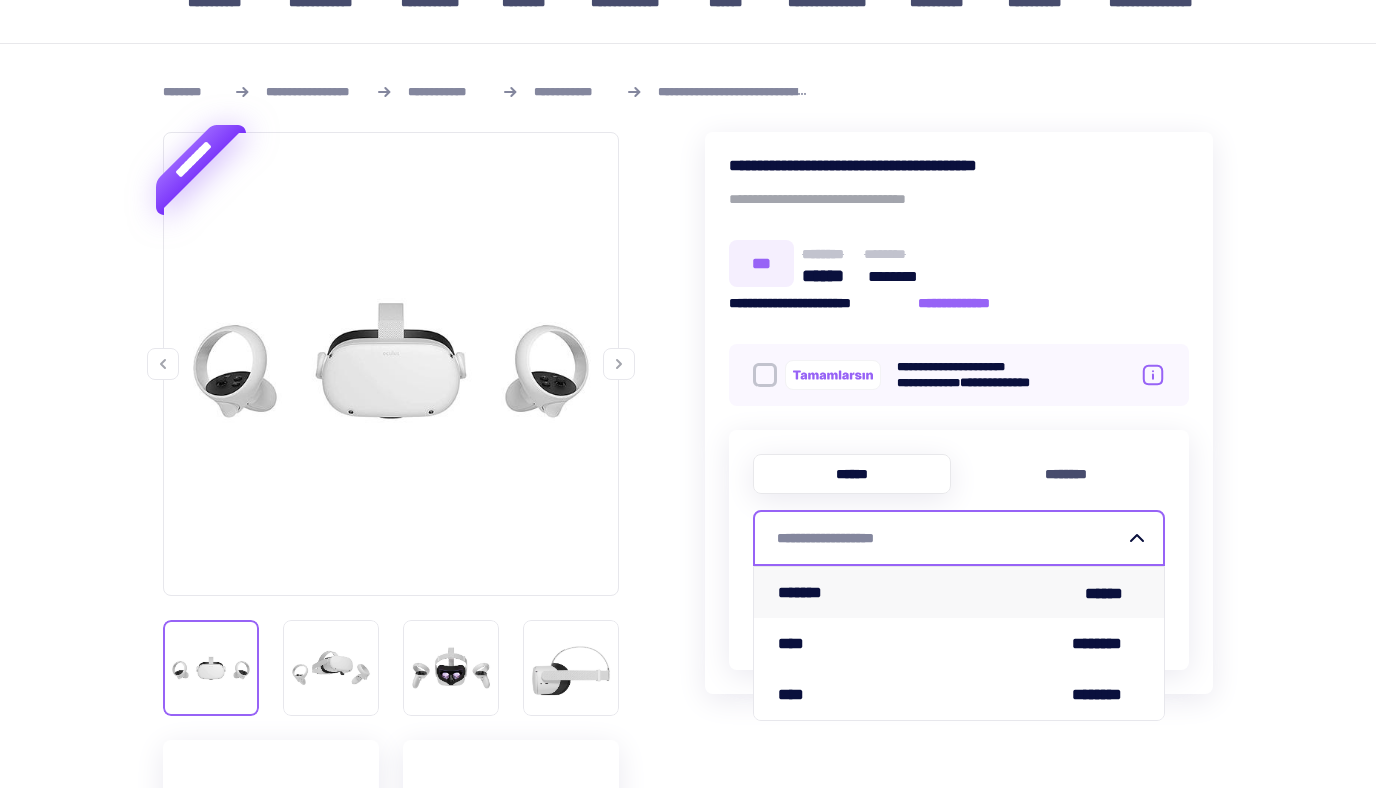 click on "******* ******" at bounding box center (959, 592) 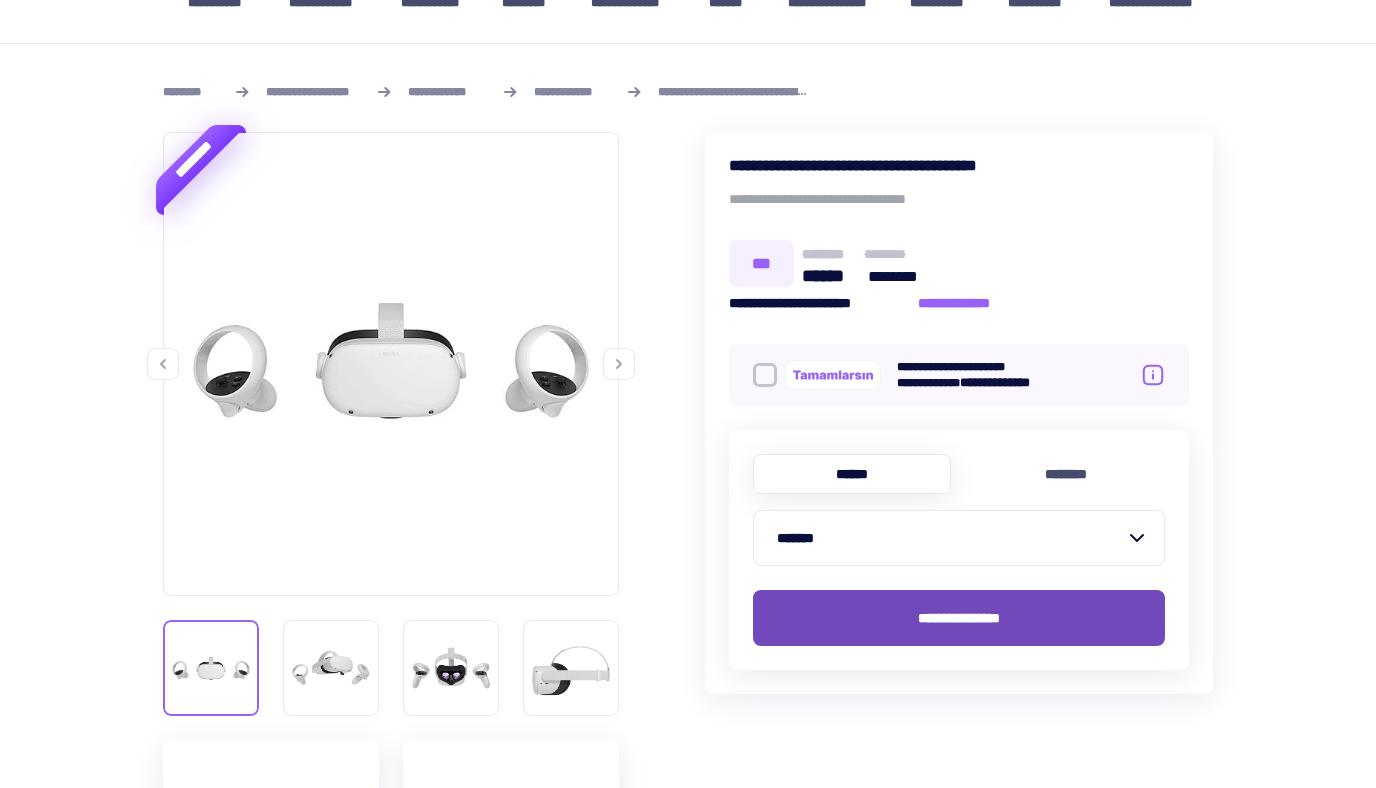 click on "**********" at bounding box center [959, 618] 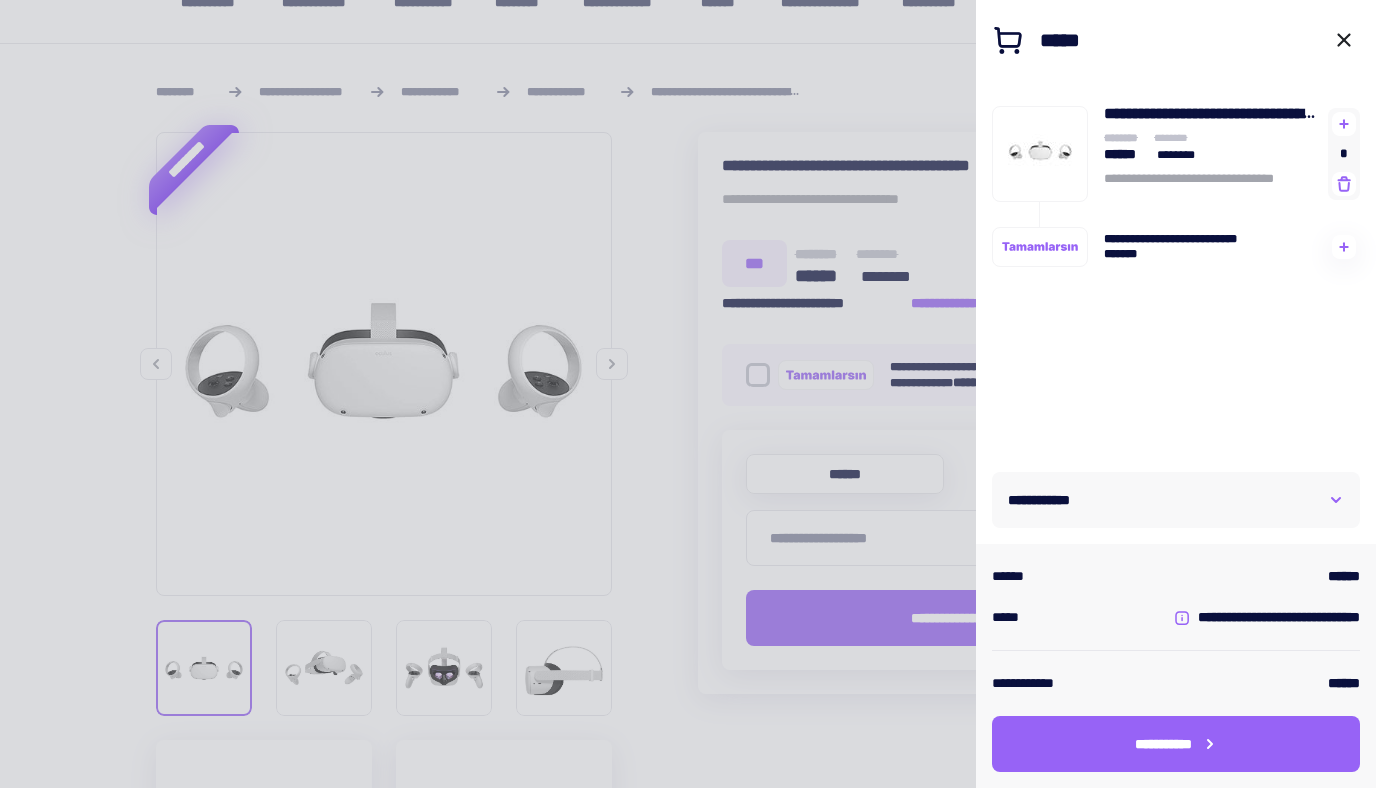 click at bounding box center (688, 394) 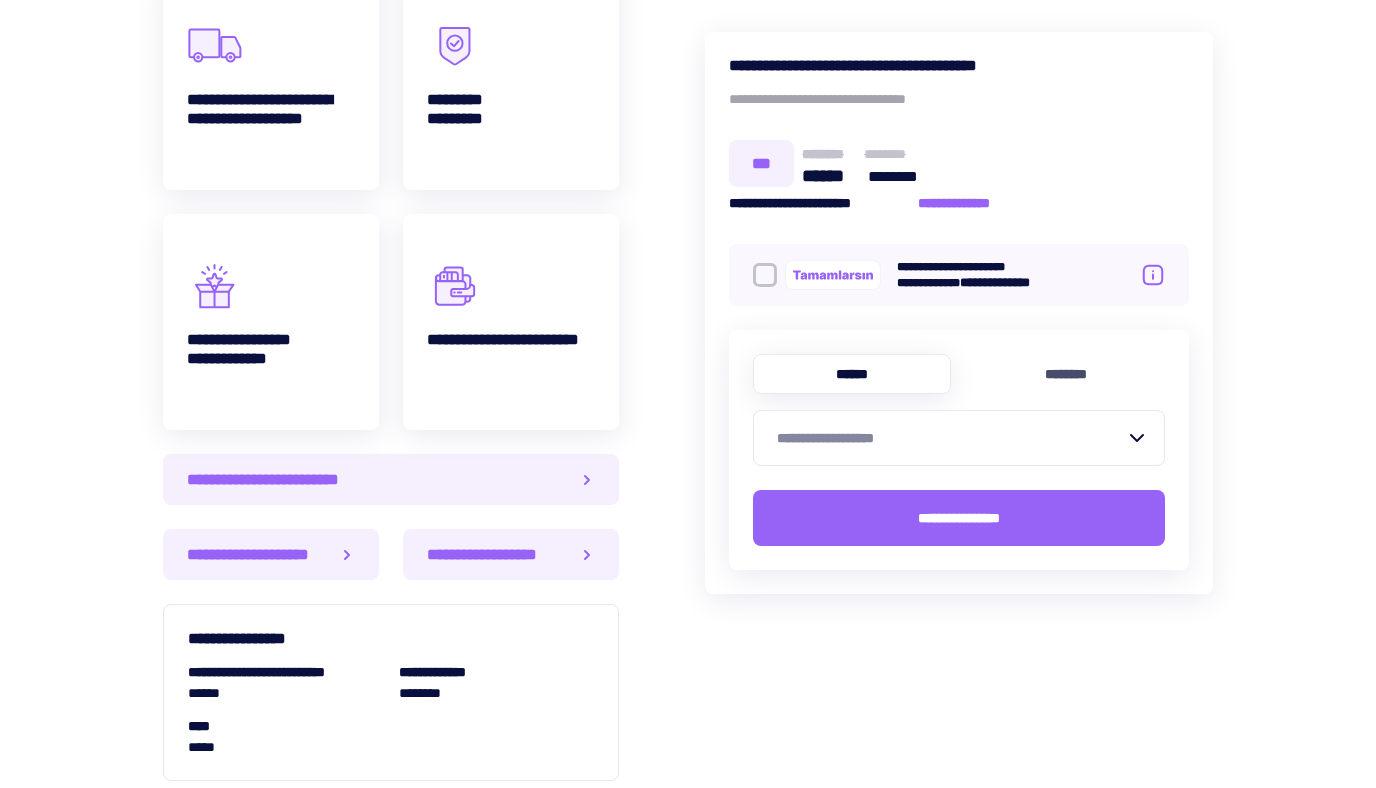 scroll, scrollTop: 1002, scrollLeft: 0, axis: vertical 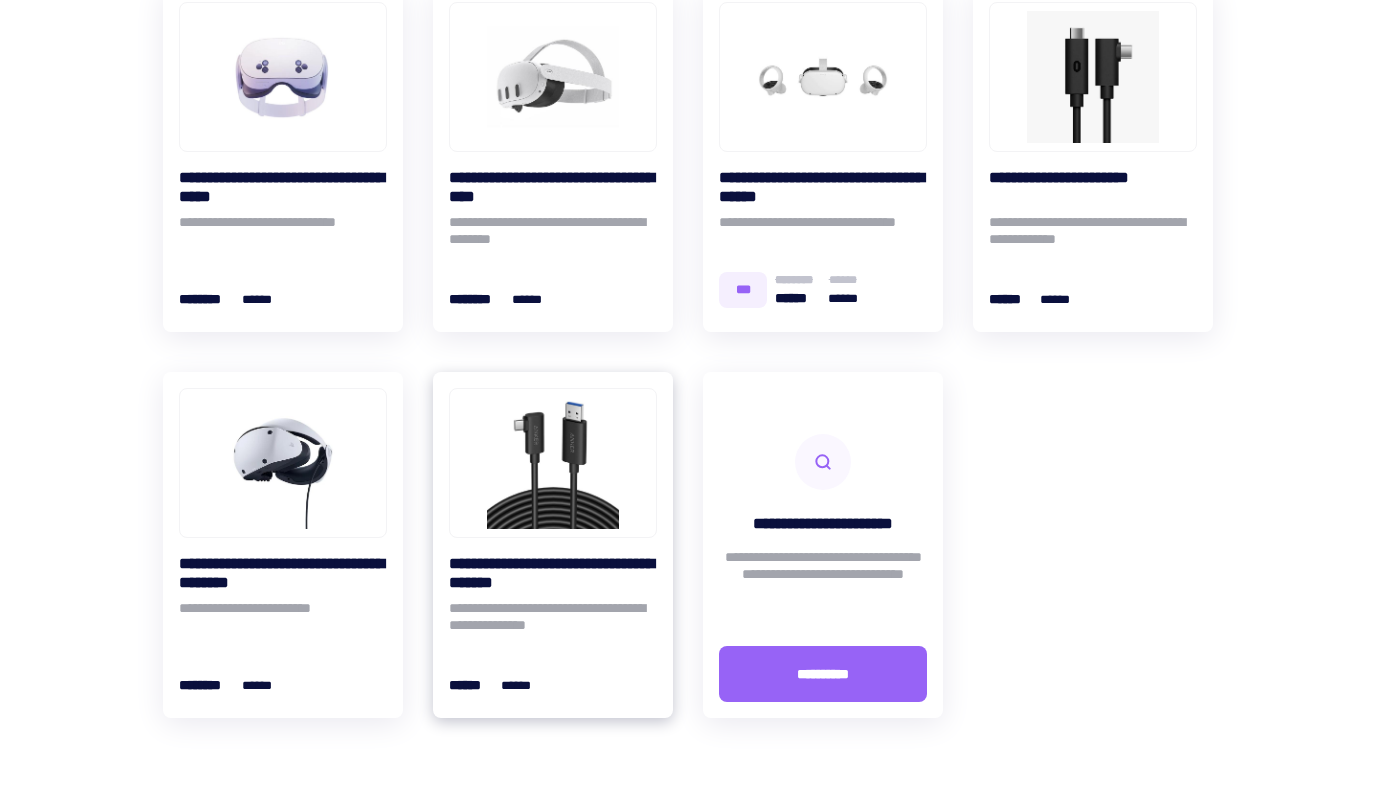 click at bounding box center [553, 463] 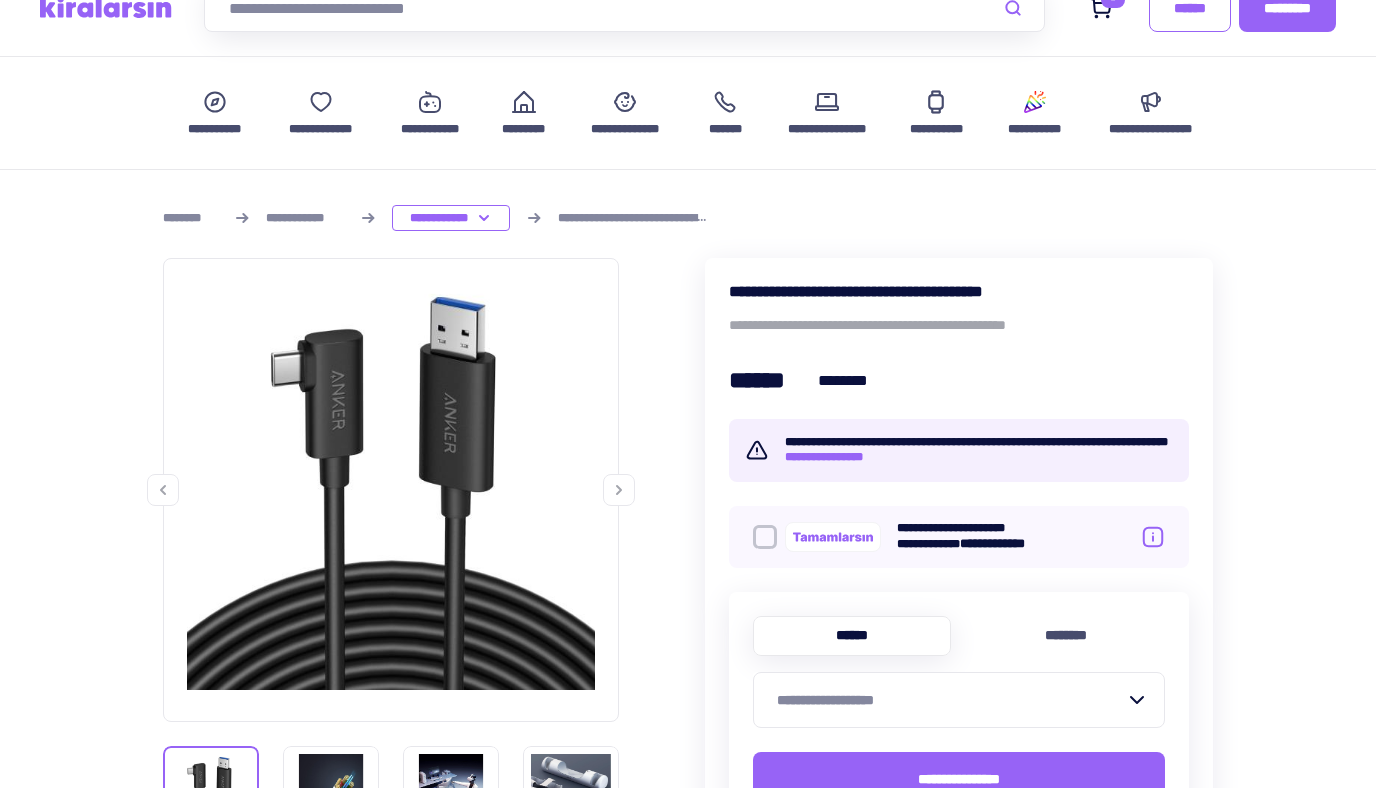 scroll, scrollTop: 236, scrollLeft: 0, axis: vertical 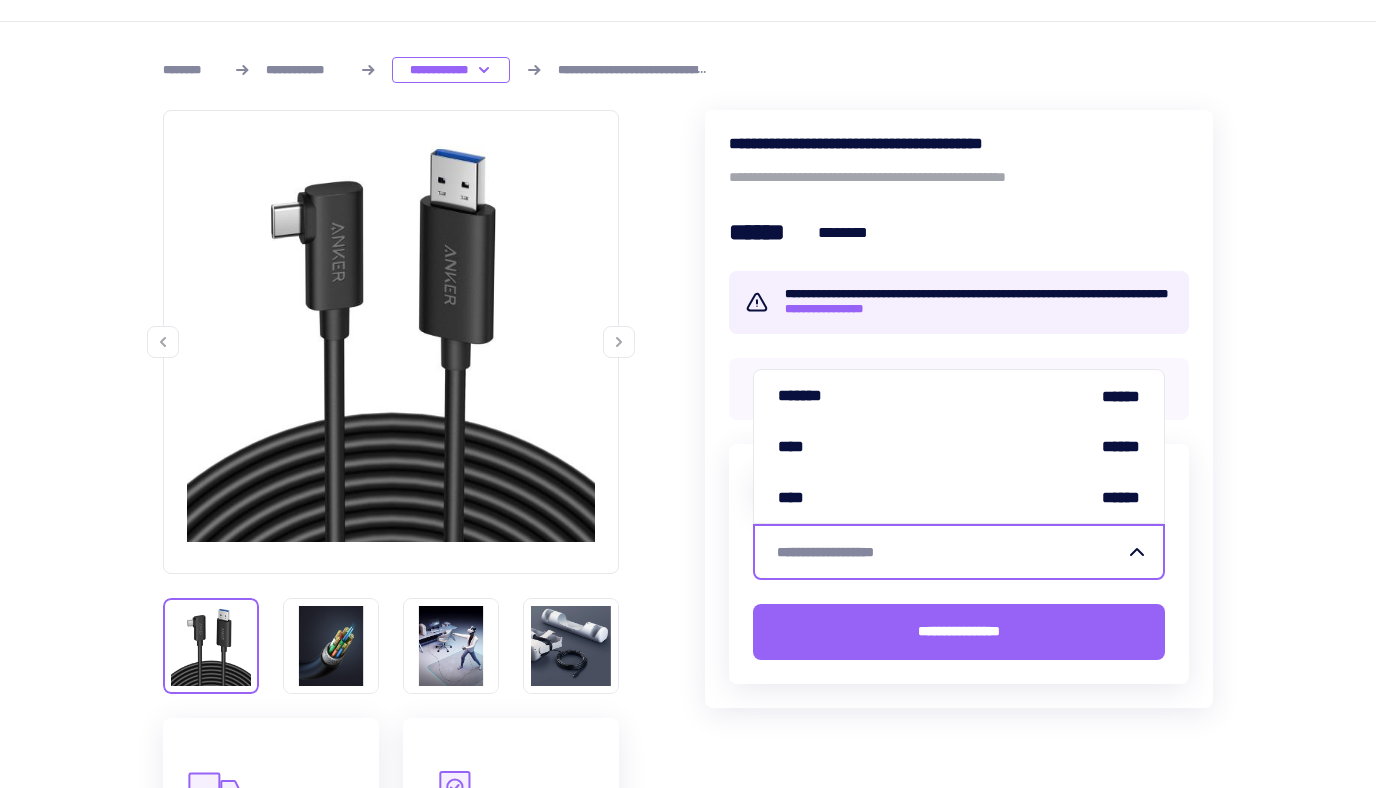 click on "**********" at bounding box center (947, 552) 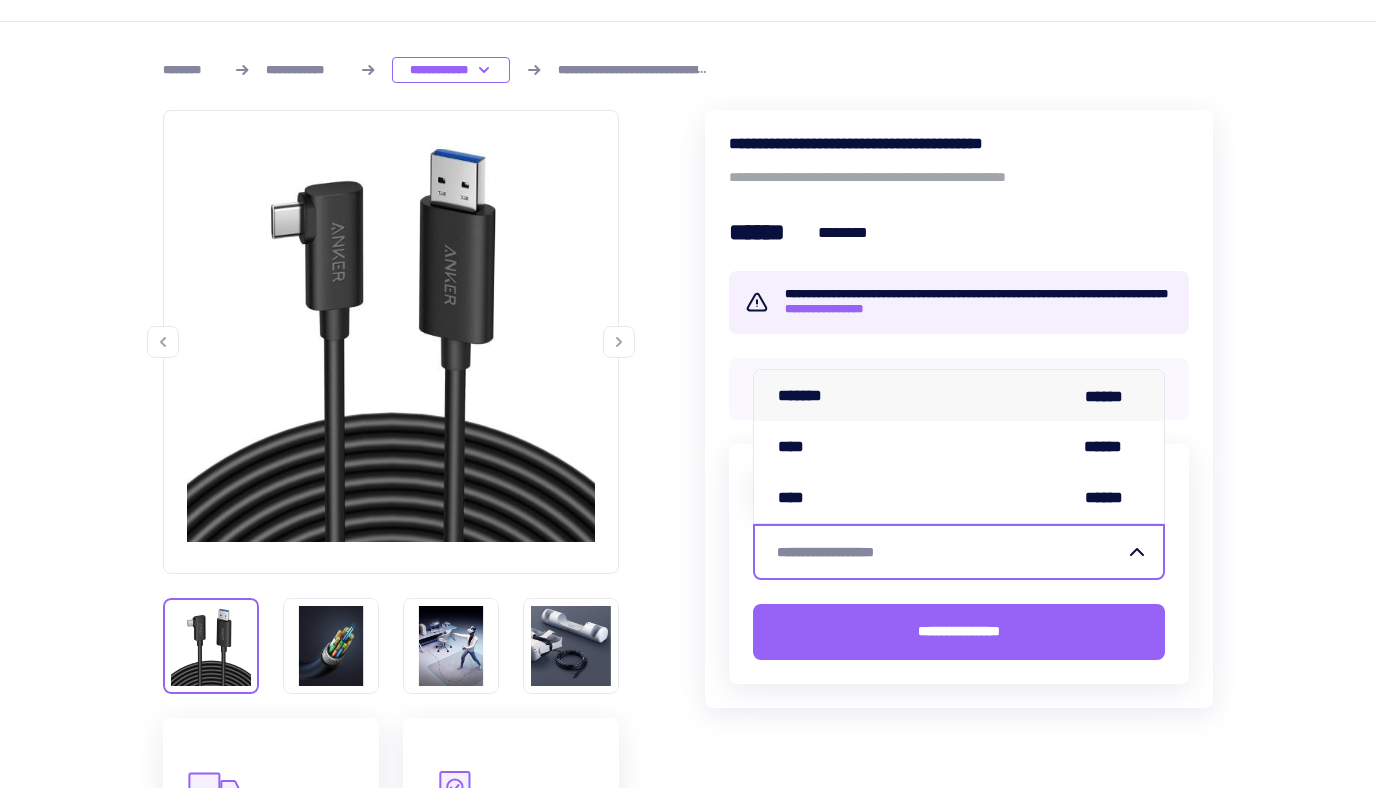 click on "******* ******" at bounding box center [959, 395] 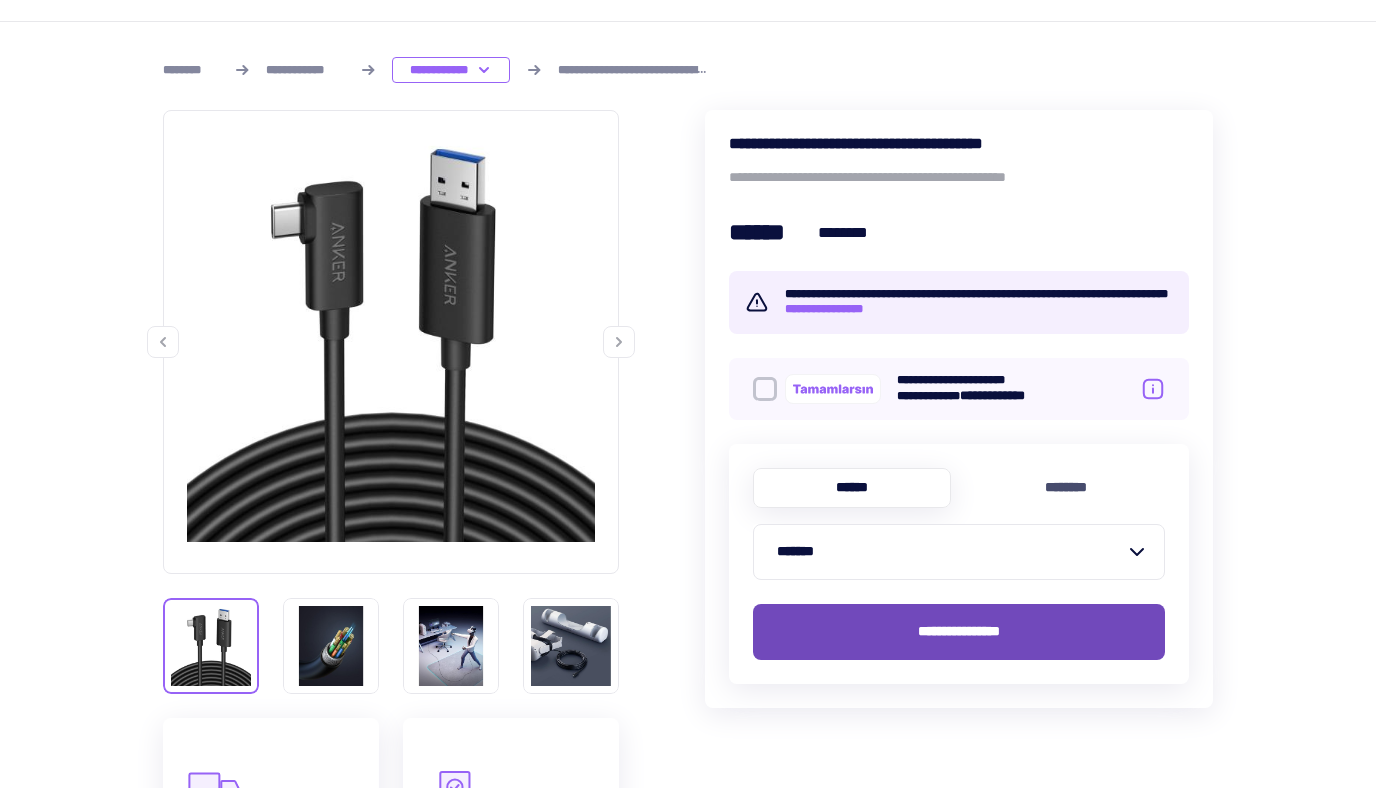 click on "**********" at bounding box center (959, 632) 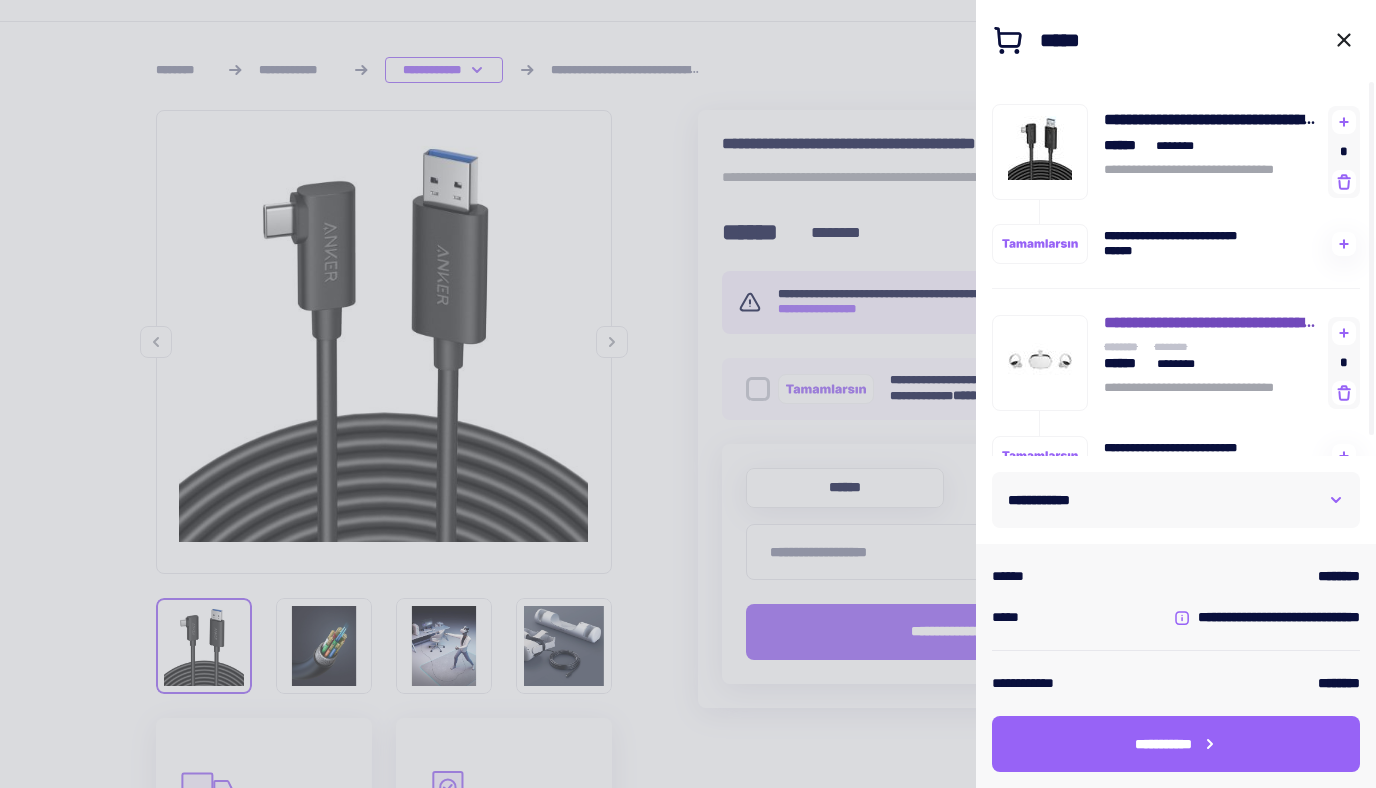scroll, scrollTop: 20, scrollLeft: 0, axis: vertical 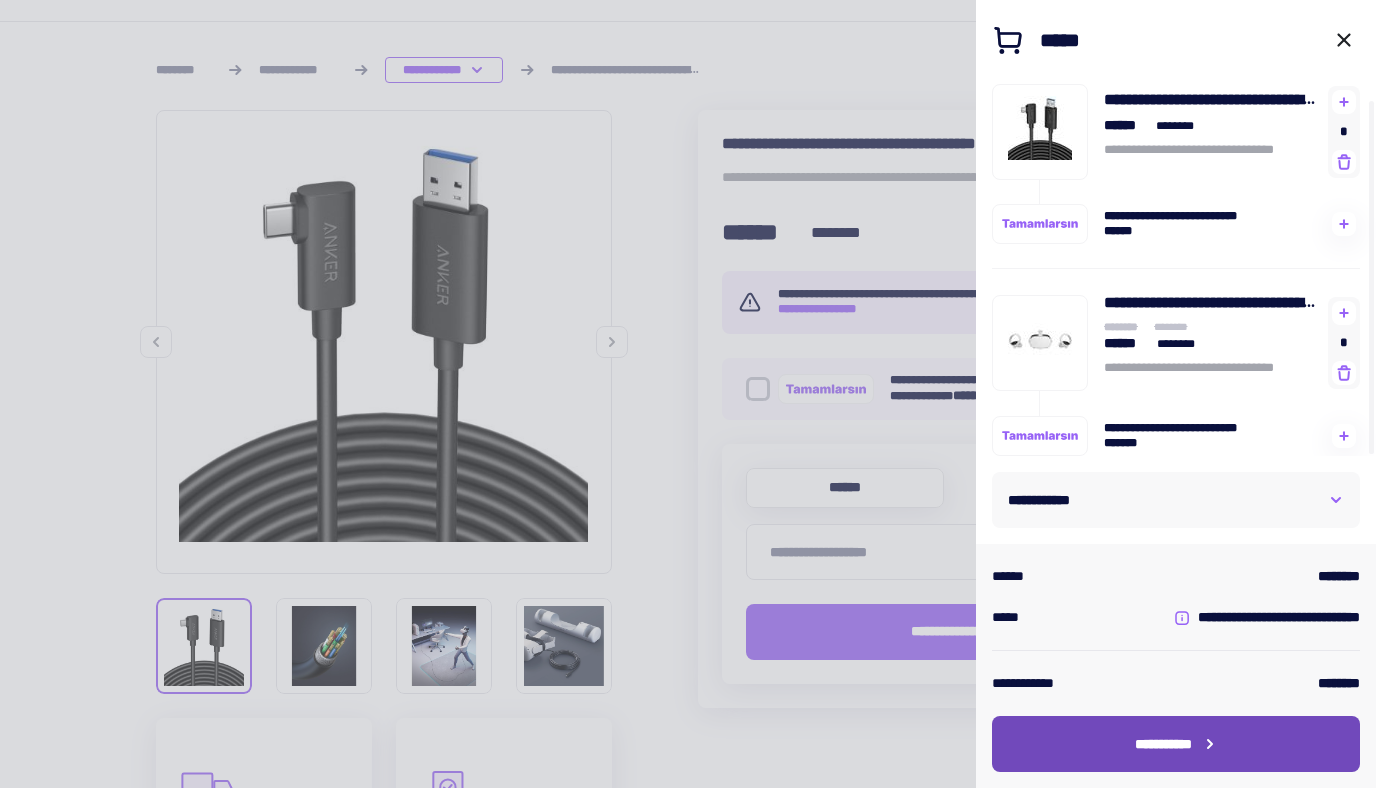 click on "**********" at bounding box center (1176, 744) 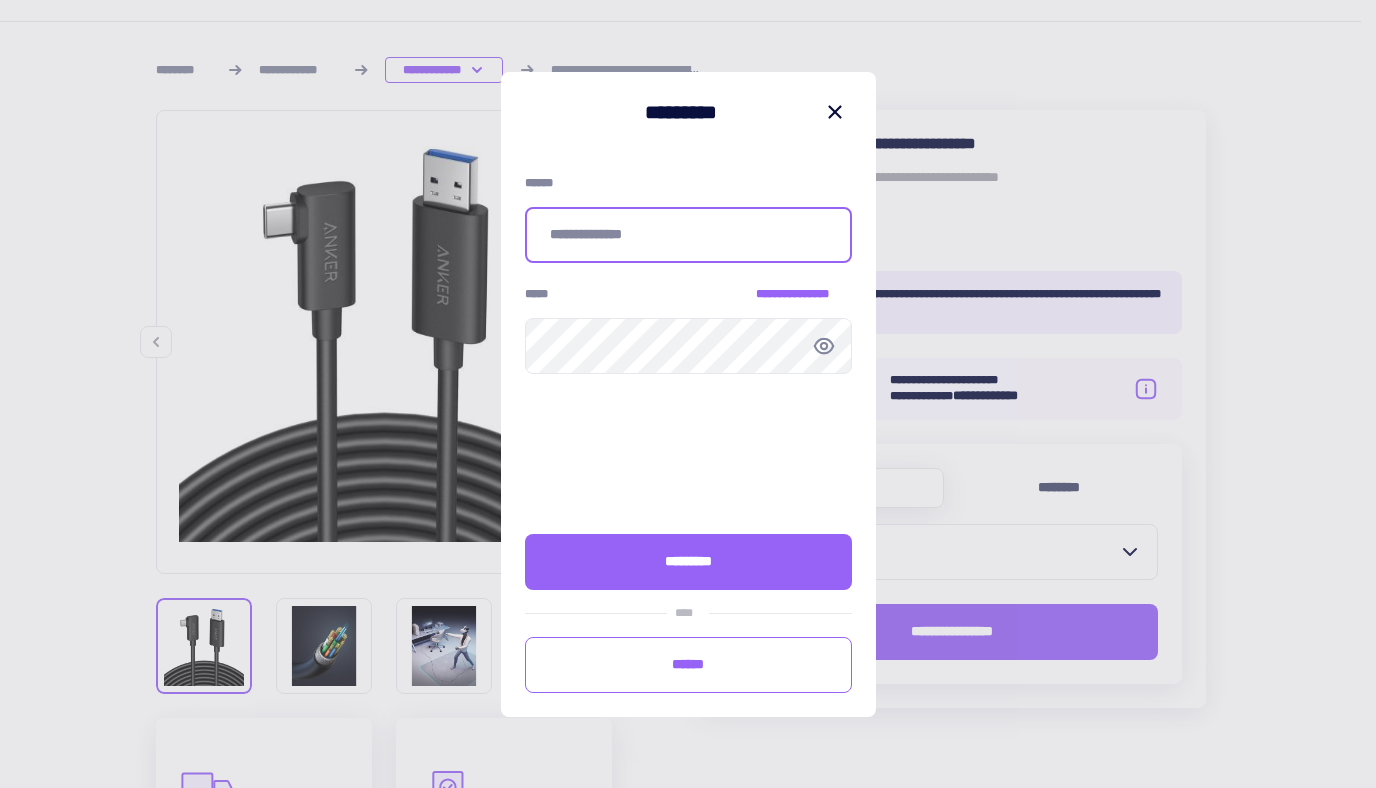 click at bounding box center (688, 235) 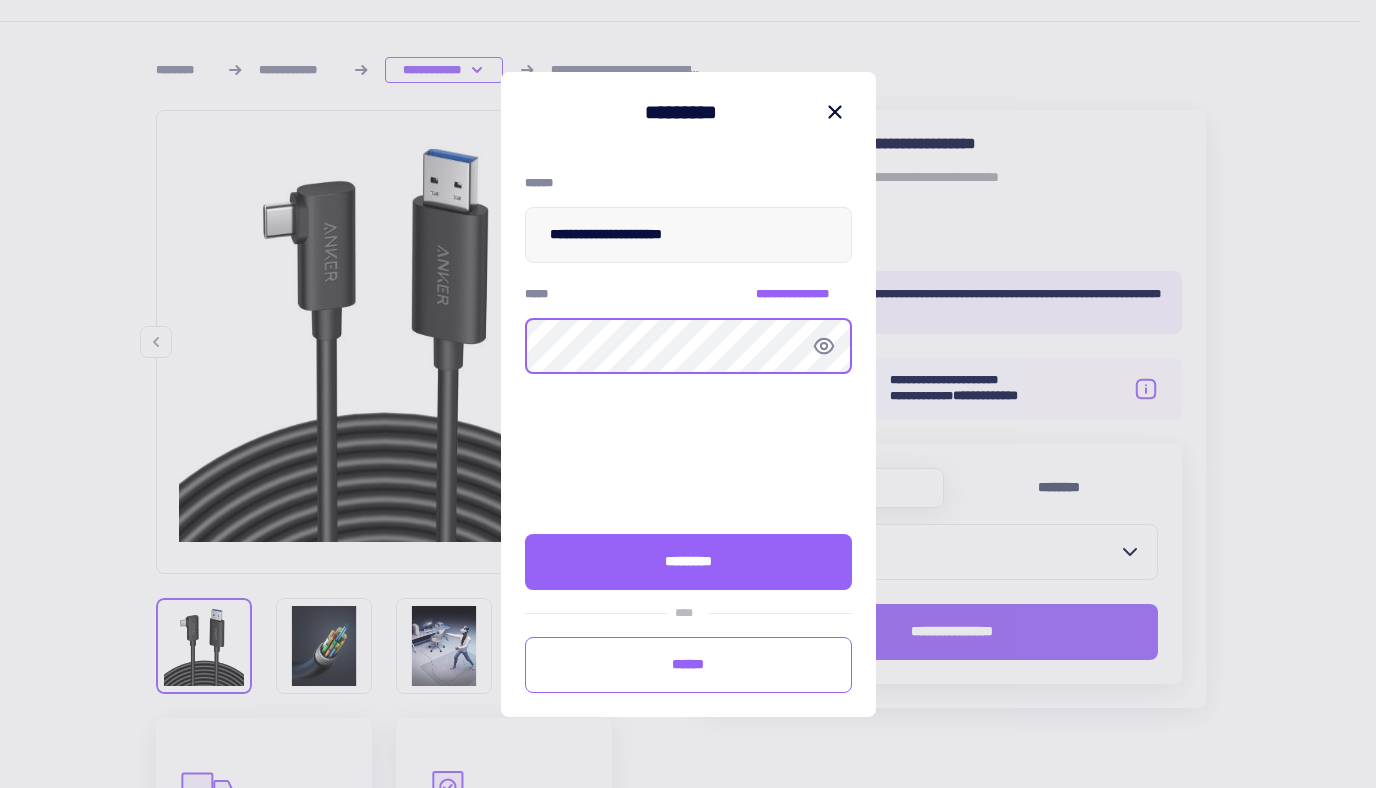 click at bounding box center (0, 0) 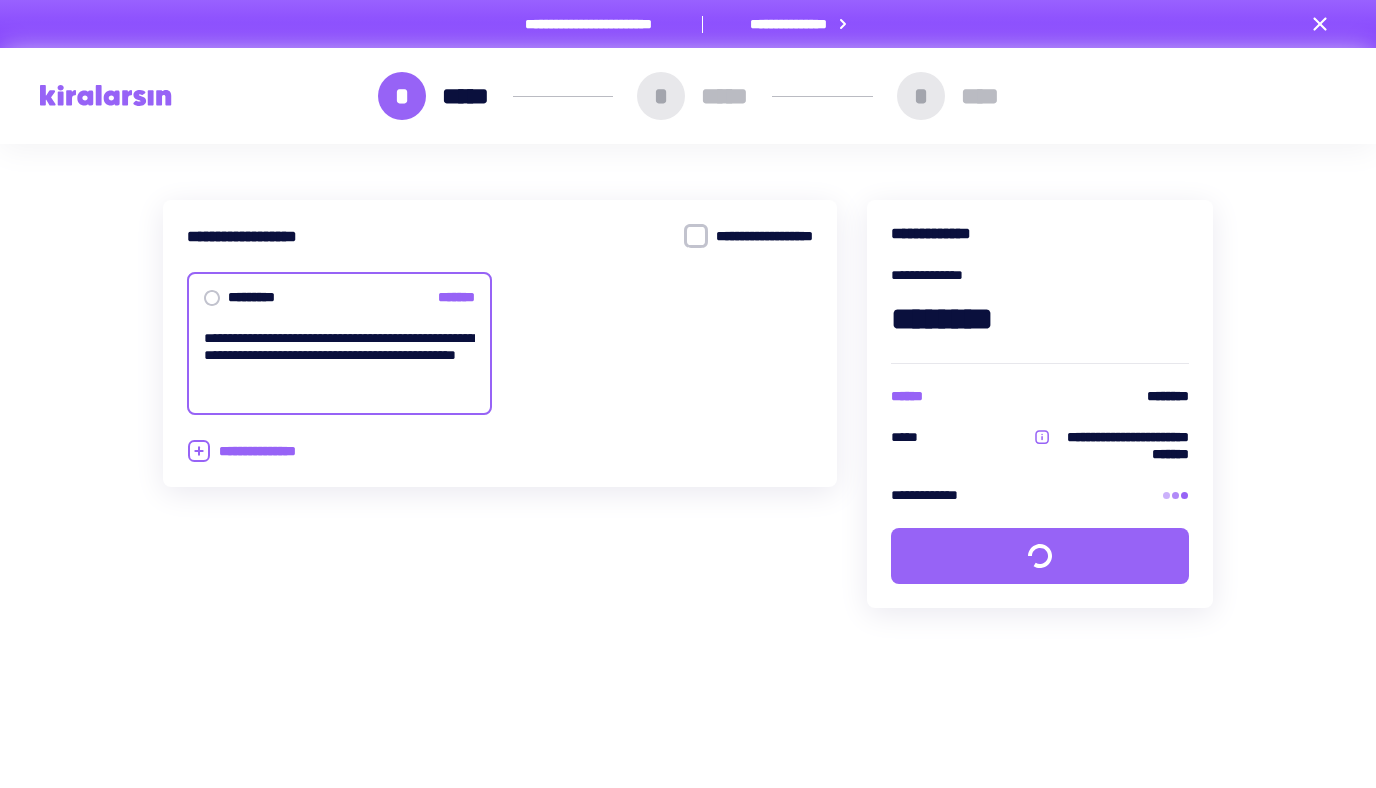 scroll, scrollTop: 0, scrollLeft: 0, axis: both 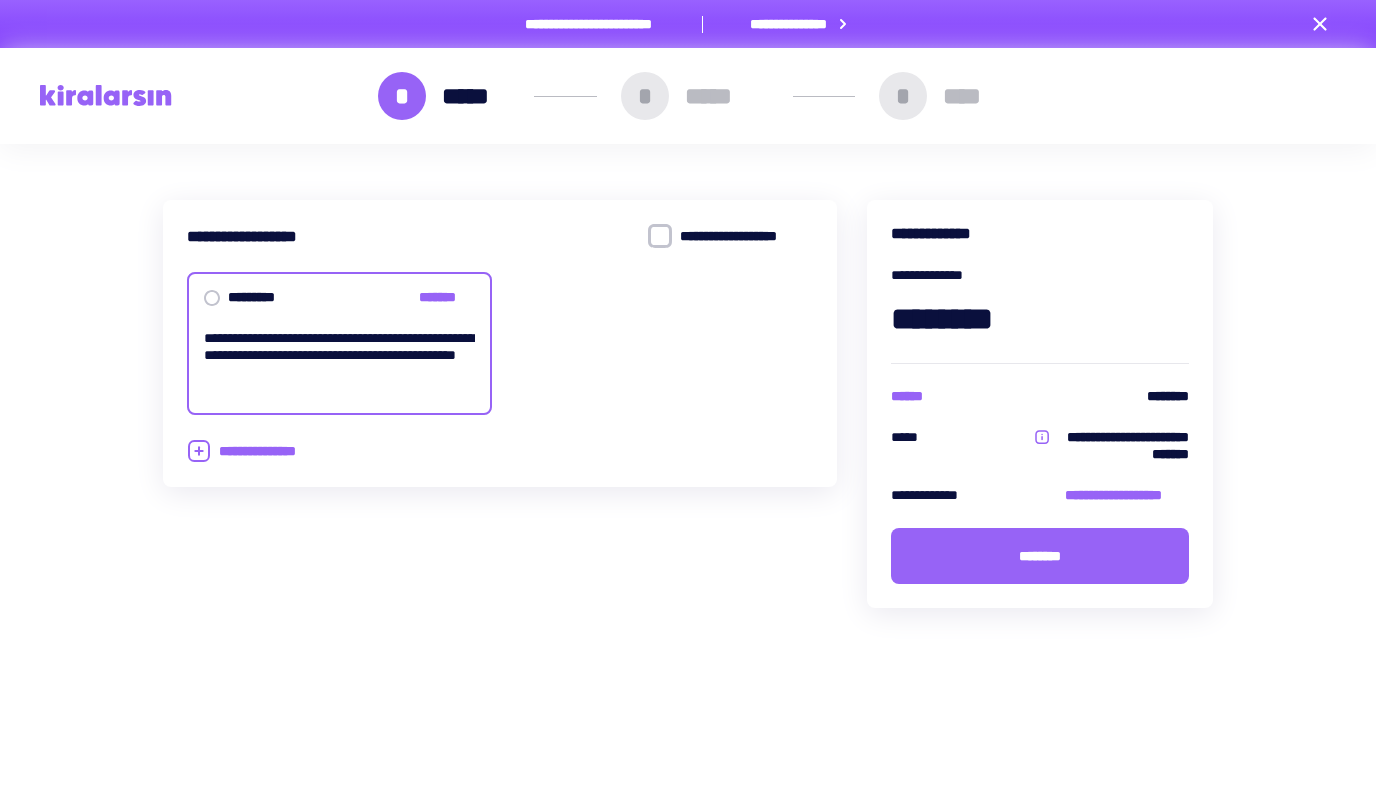 click at bounding box center (106, 95) 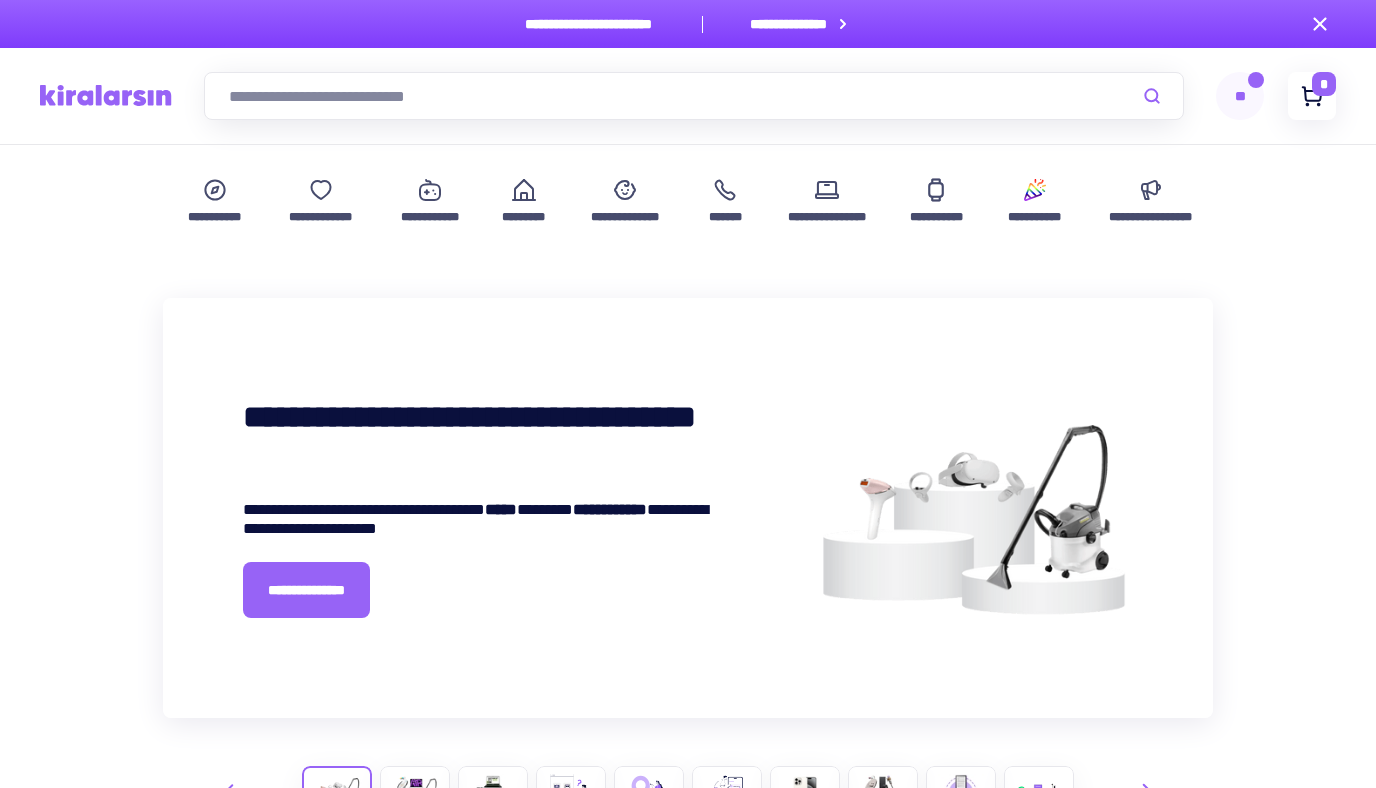 click at bounding box center [1312, 96] 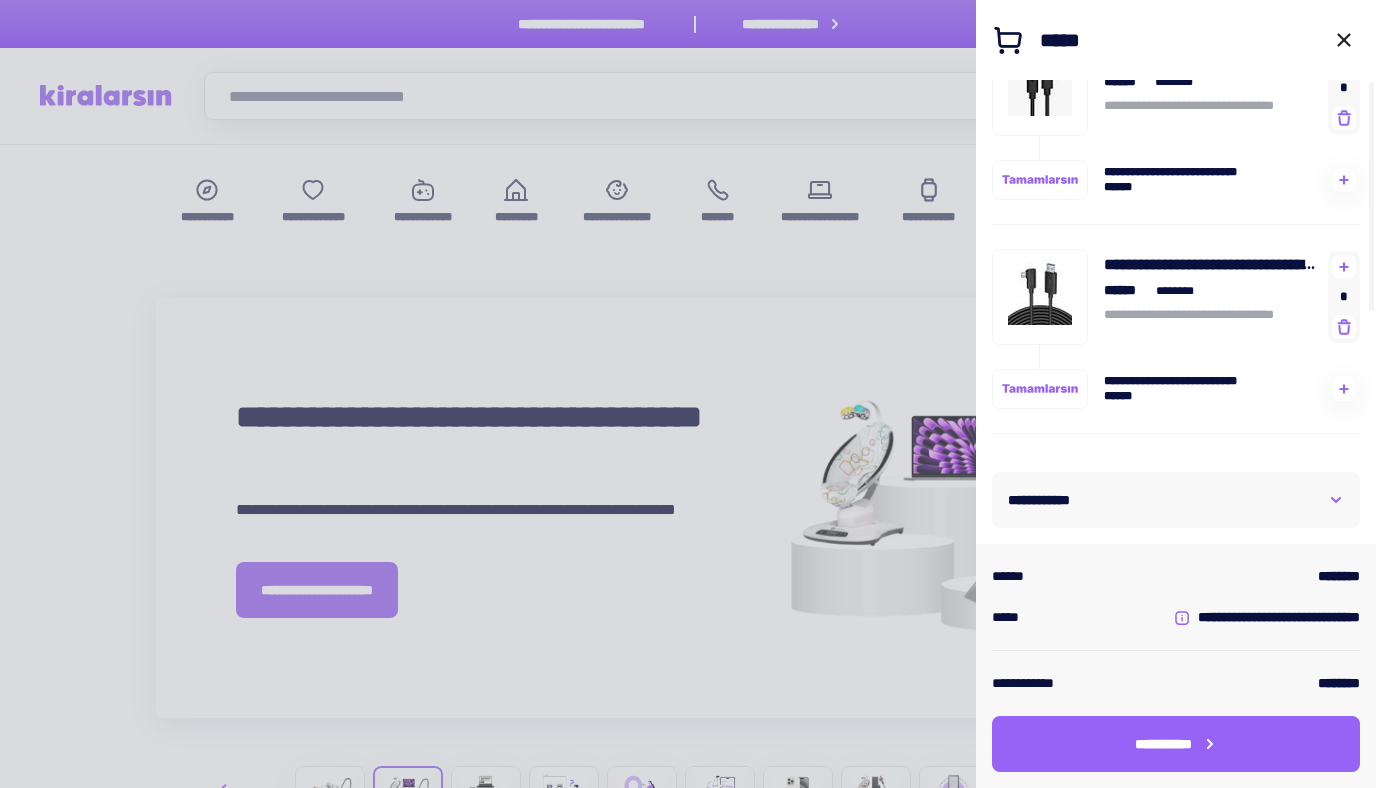 scroll, scrollTop: 0, scrollLeft: 0, axis: both 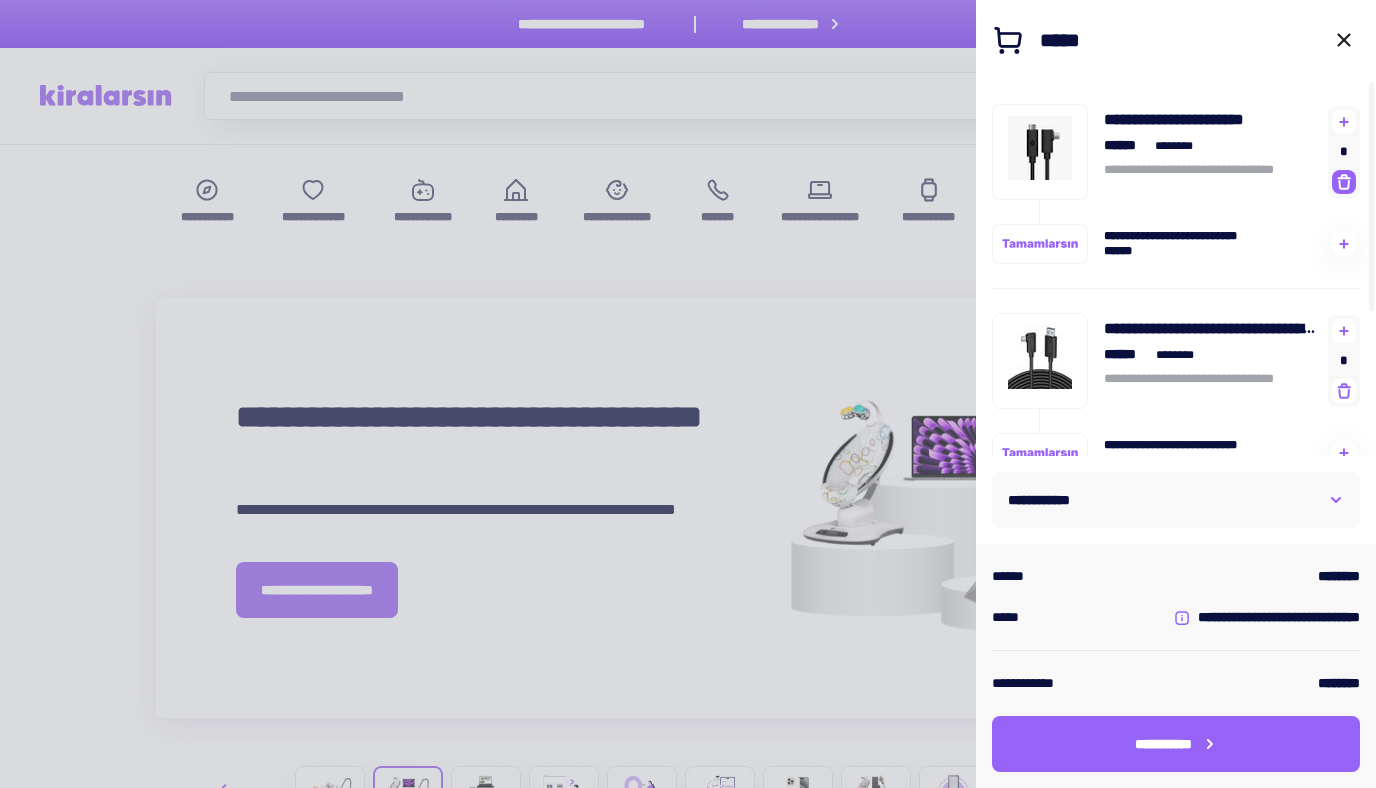 click at bounding box center [1344, 121] 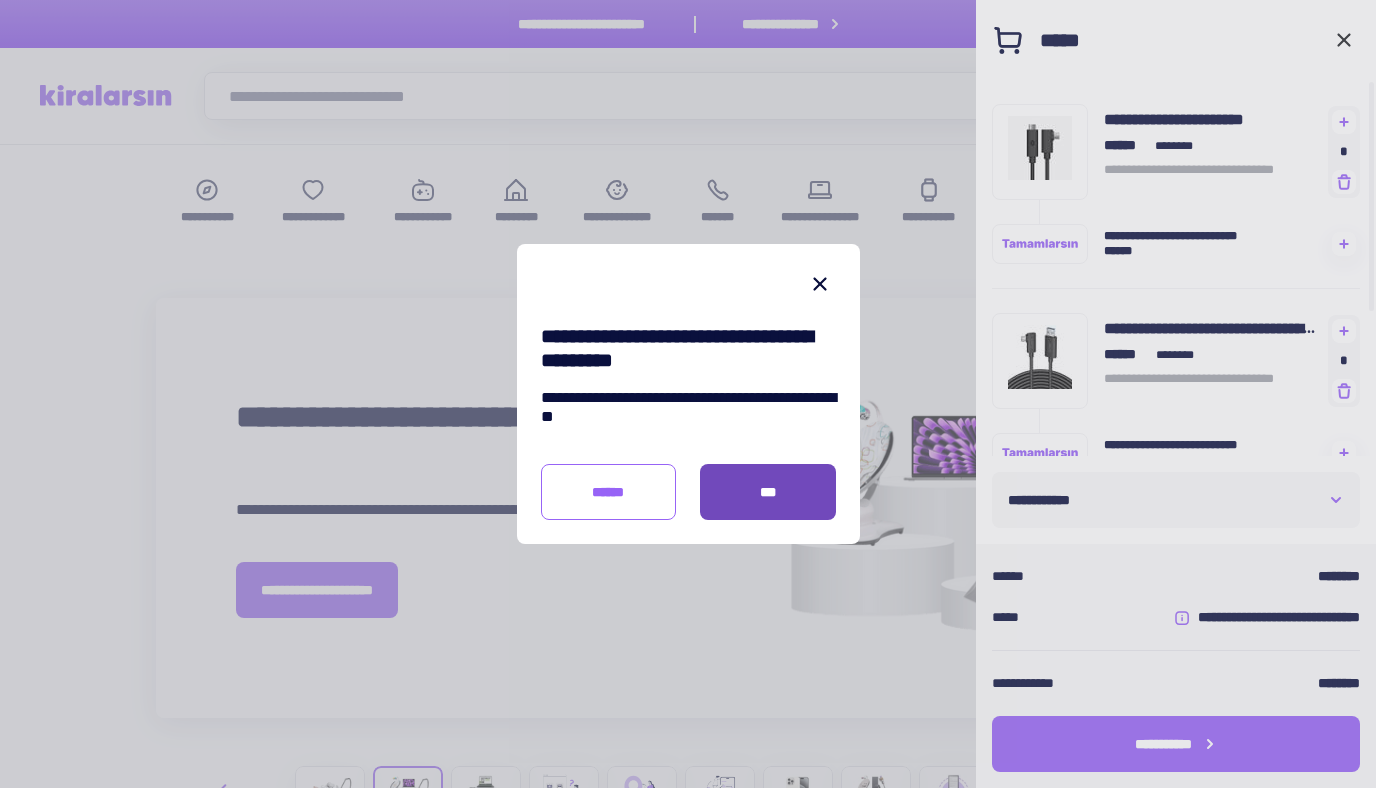 click on "***" at bounding box center [768, 492] 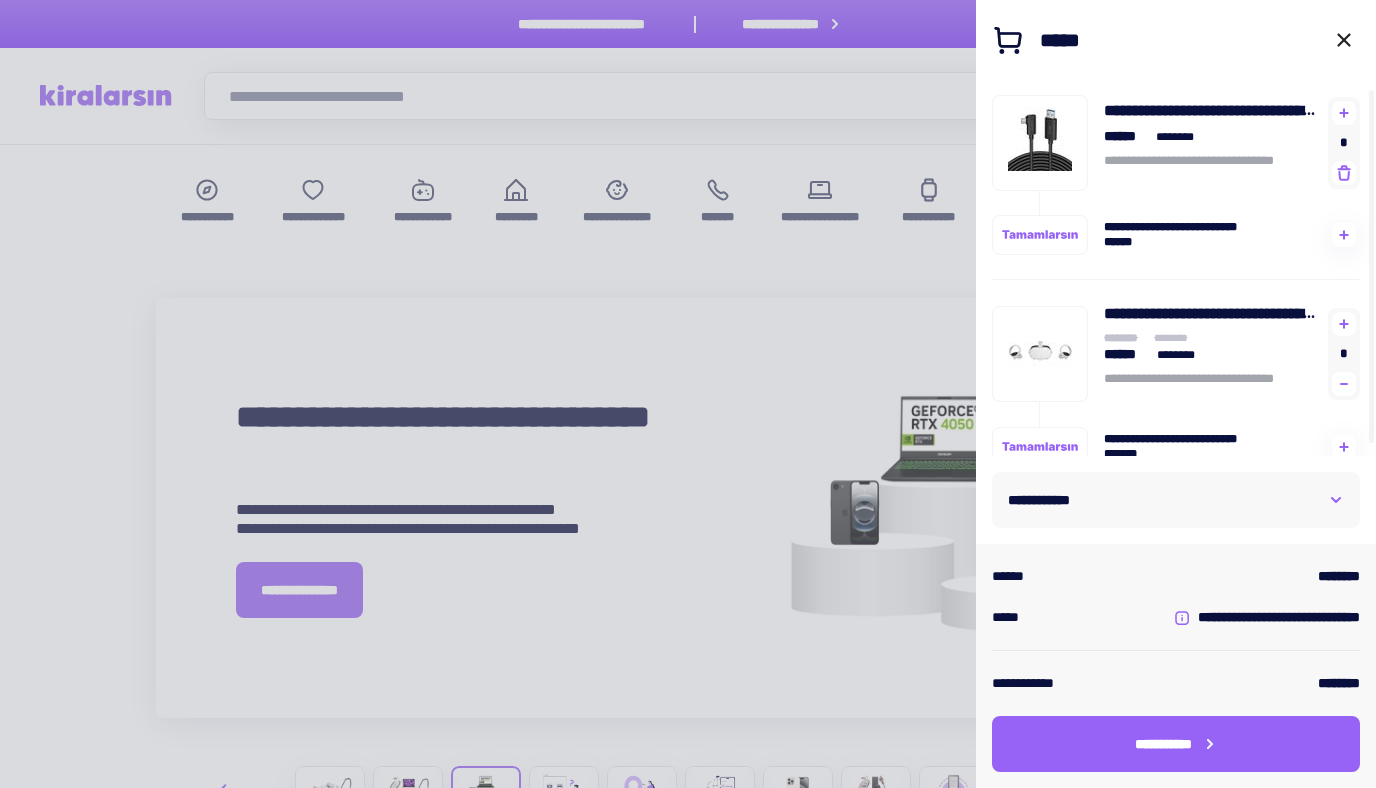 scroll, scrollTop: 20, scrollLeft: 0, axis: vertical 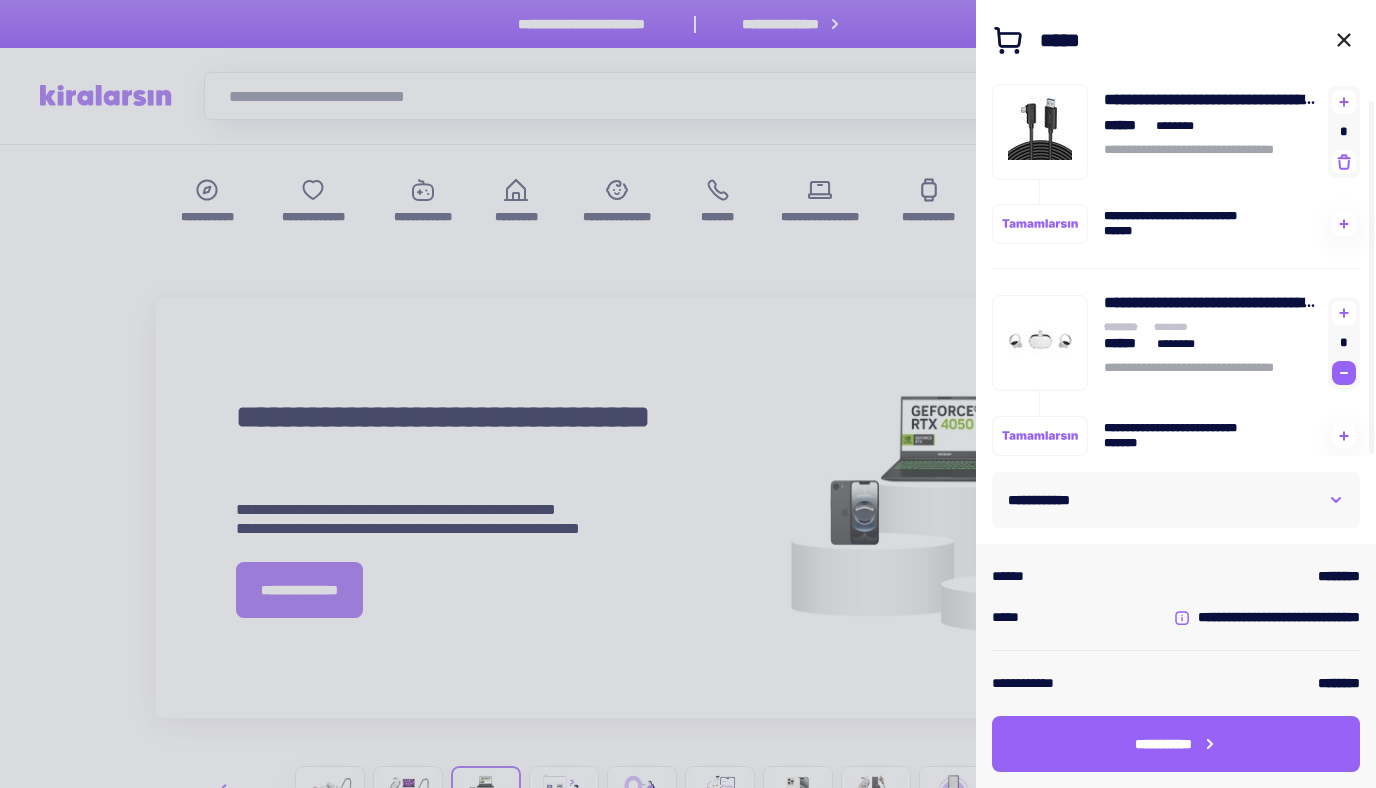 click at bounding box center (1344, 102) 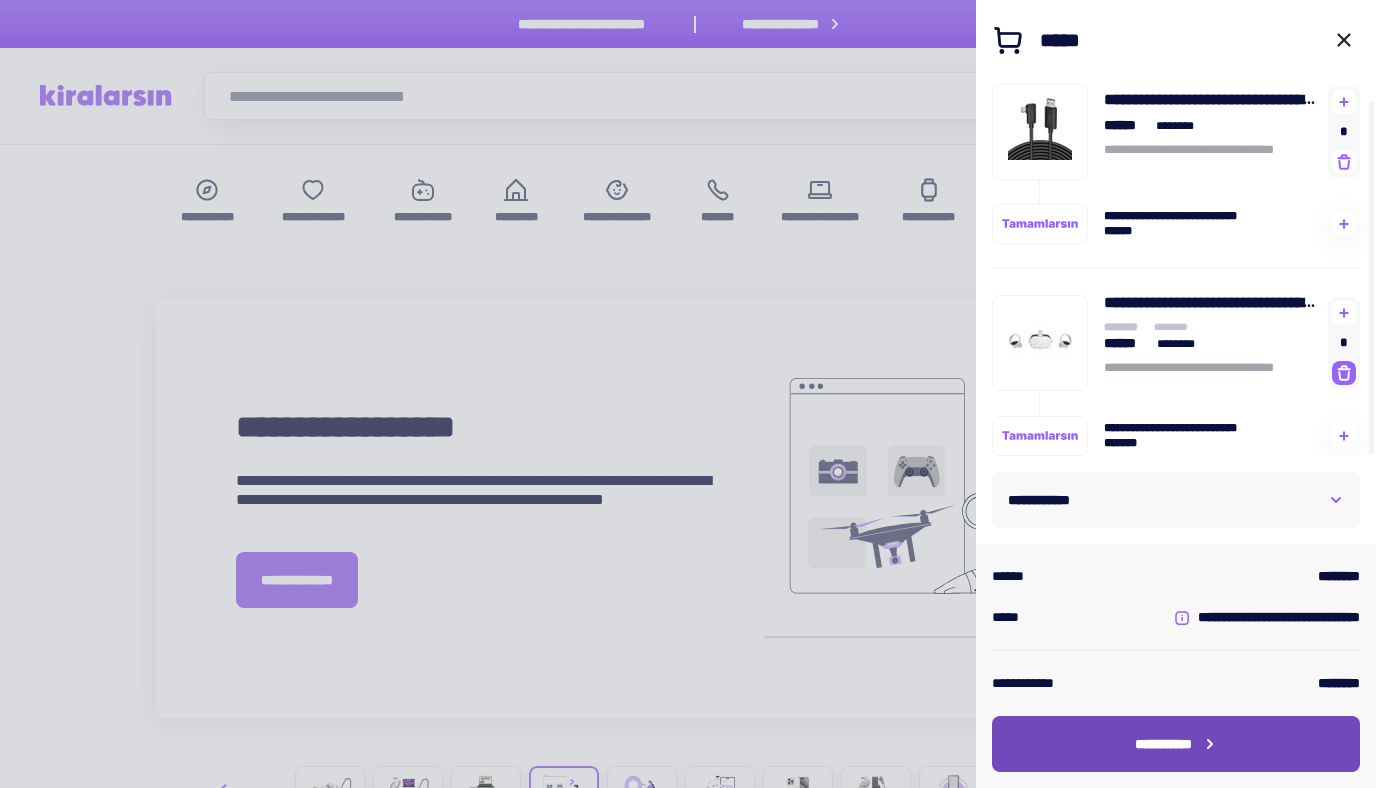 click on "**********" at bounding box center (1176, 744) 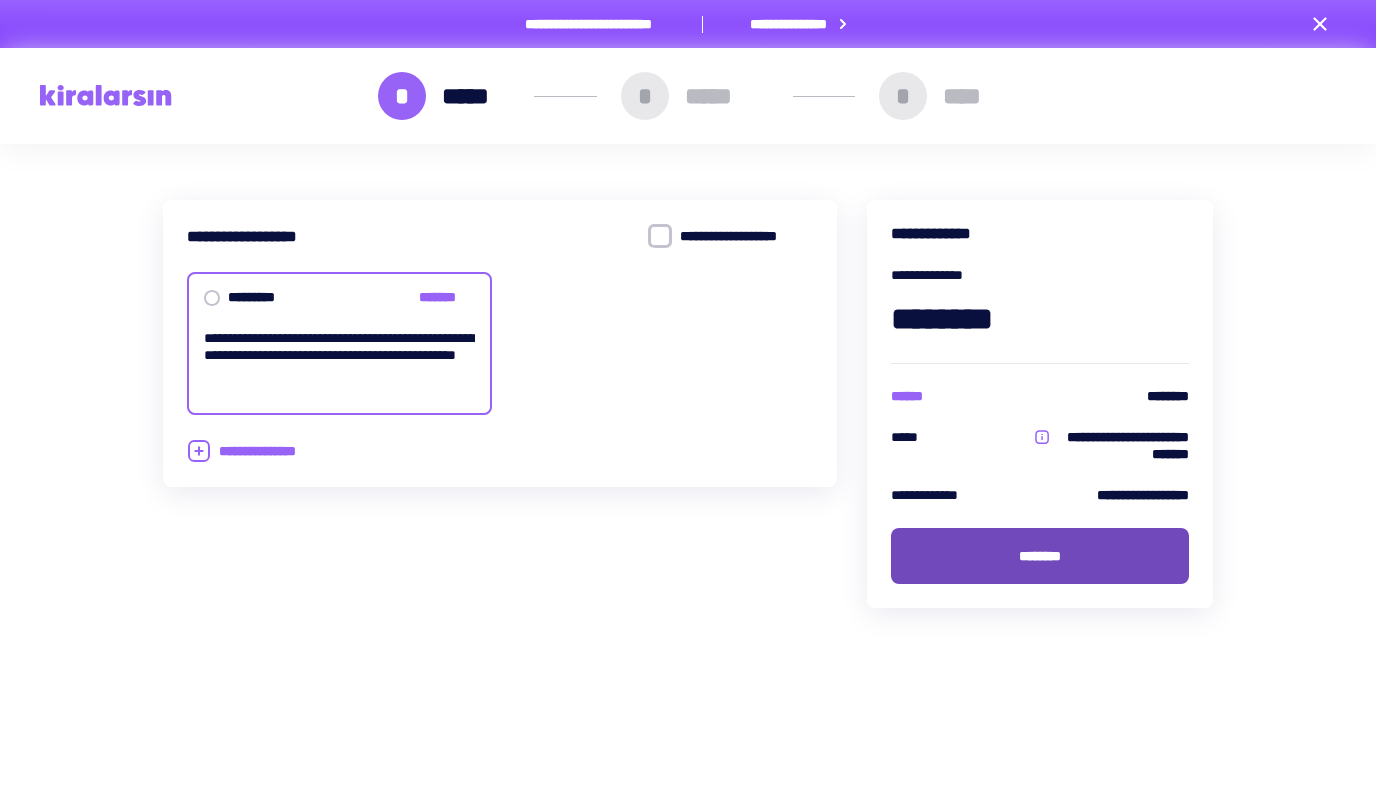 click on "********" at bounding box center [1040, 556] 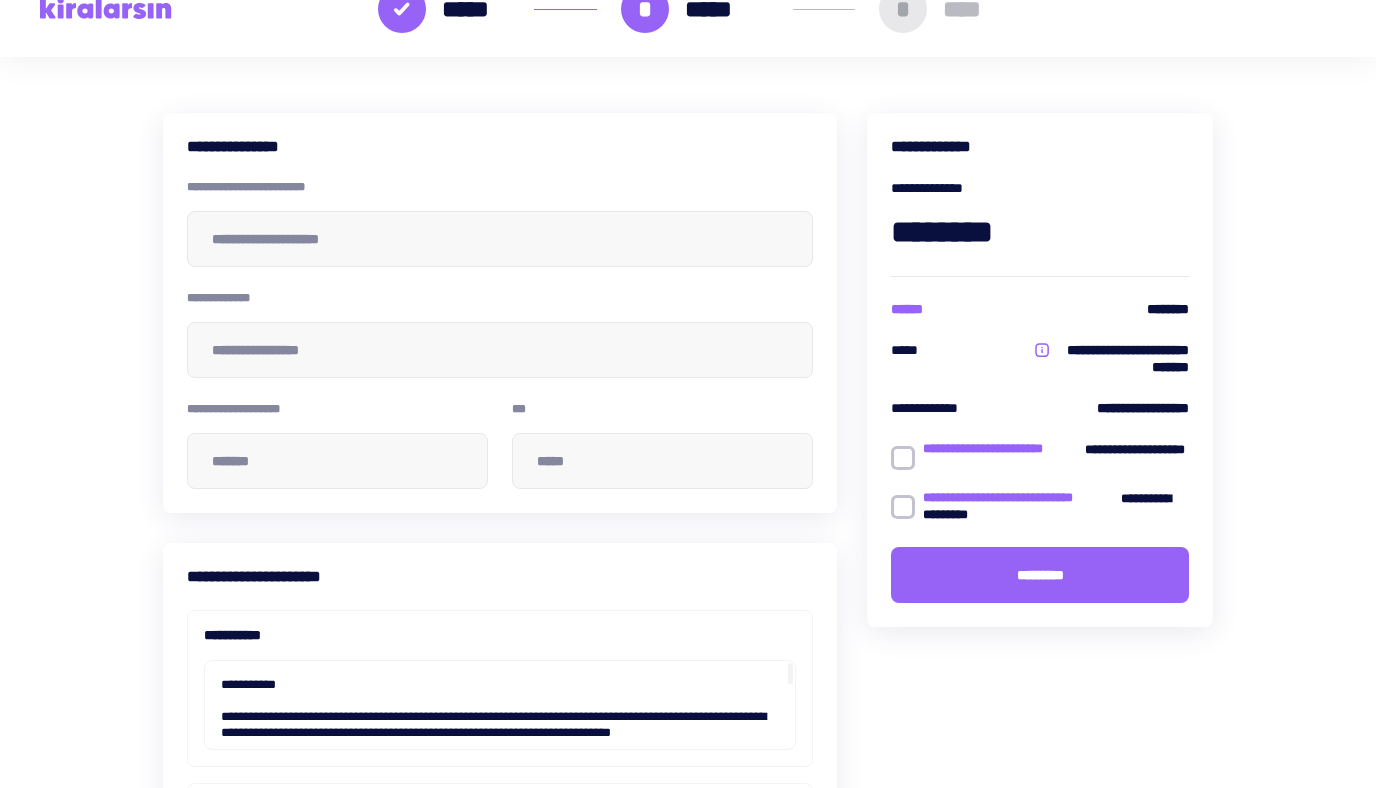 scroll, scrollTop: 0, scrollLeft: 0, axis: both 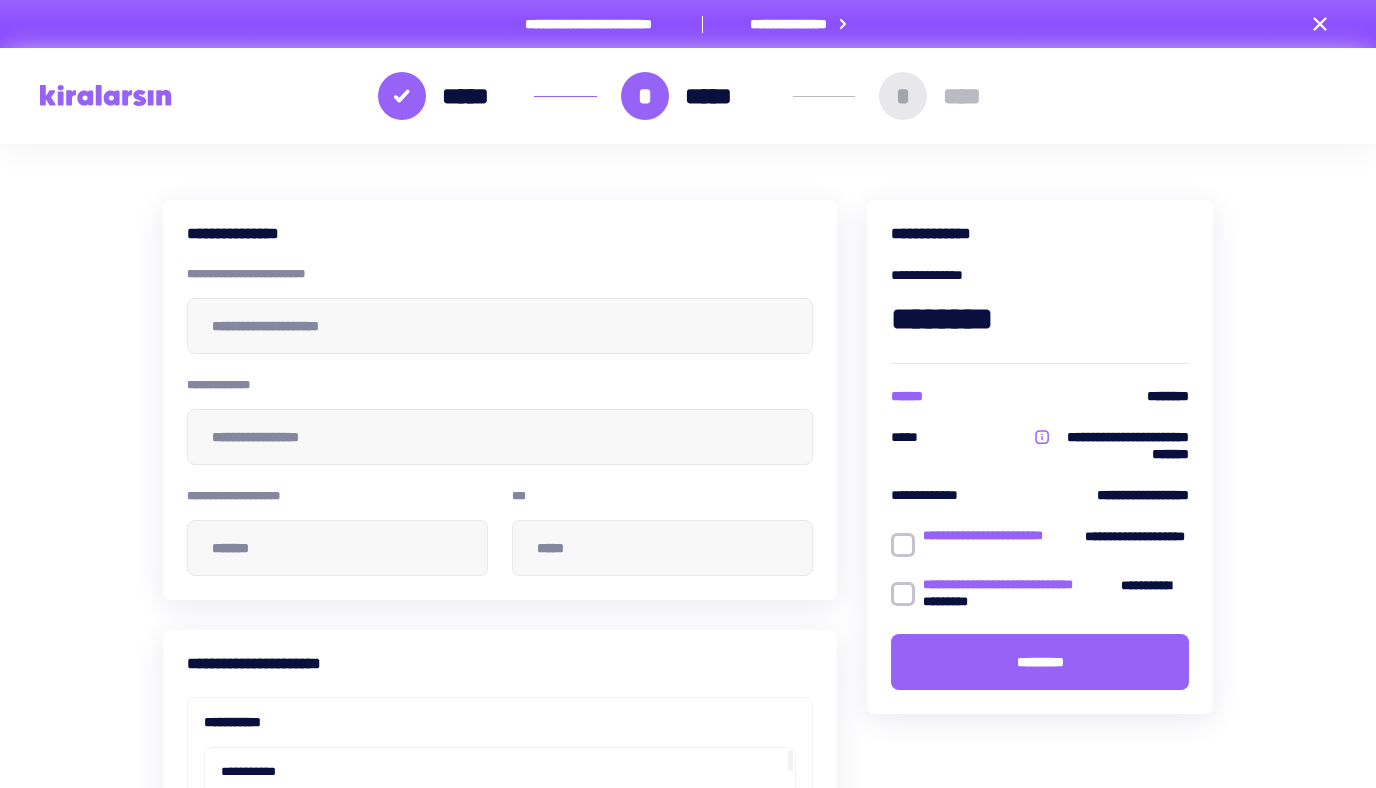click at bounding box center [106, 95] 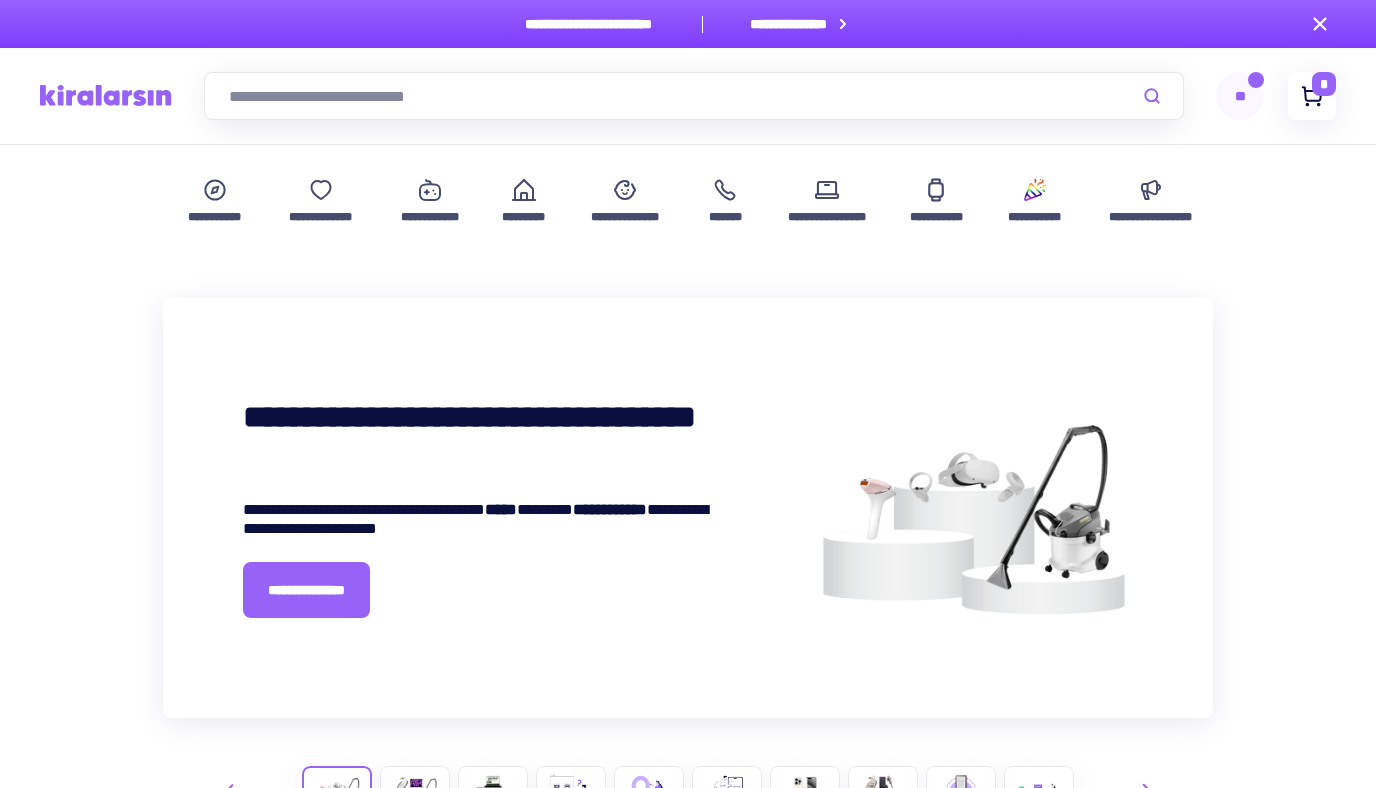 click on "*" at bounding box center [1312, 96] 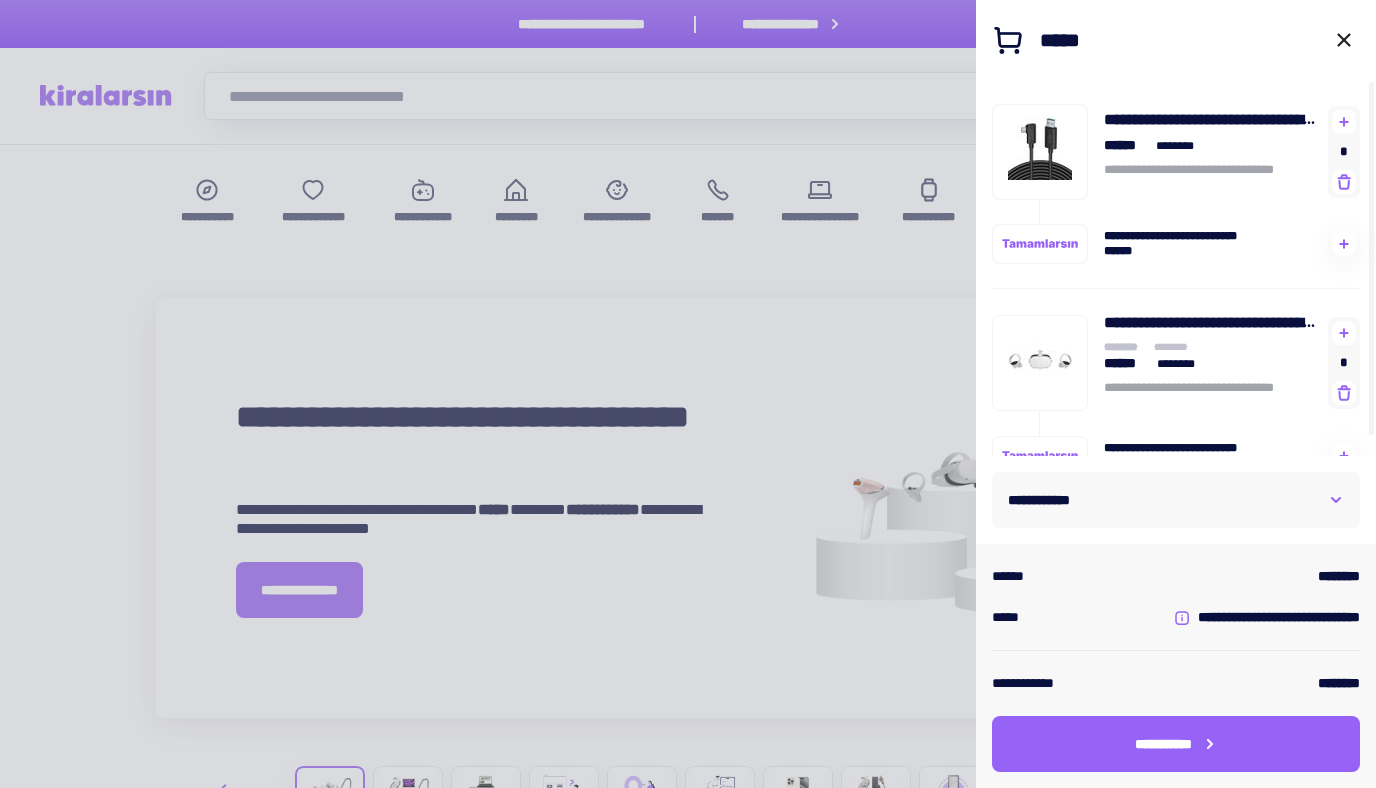 click on "**********" at bounding box center [1176, 500] 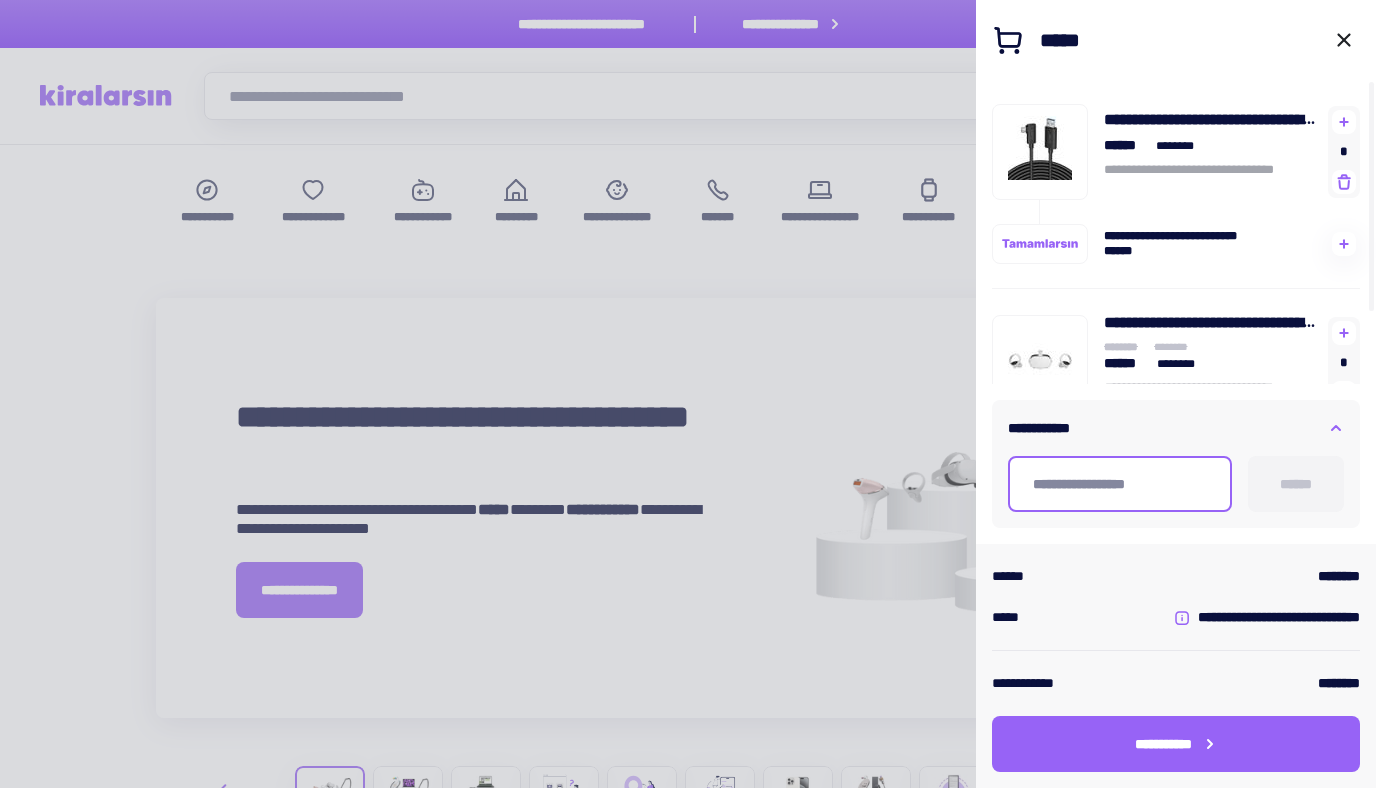 click at bounding box center [1120, 484] 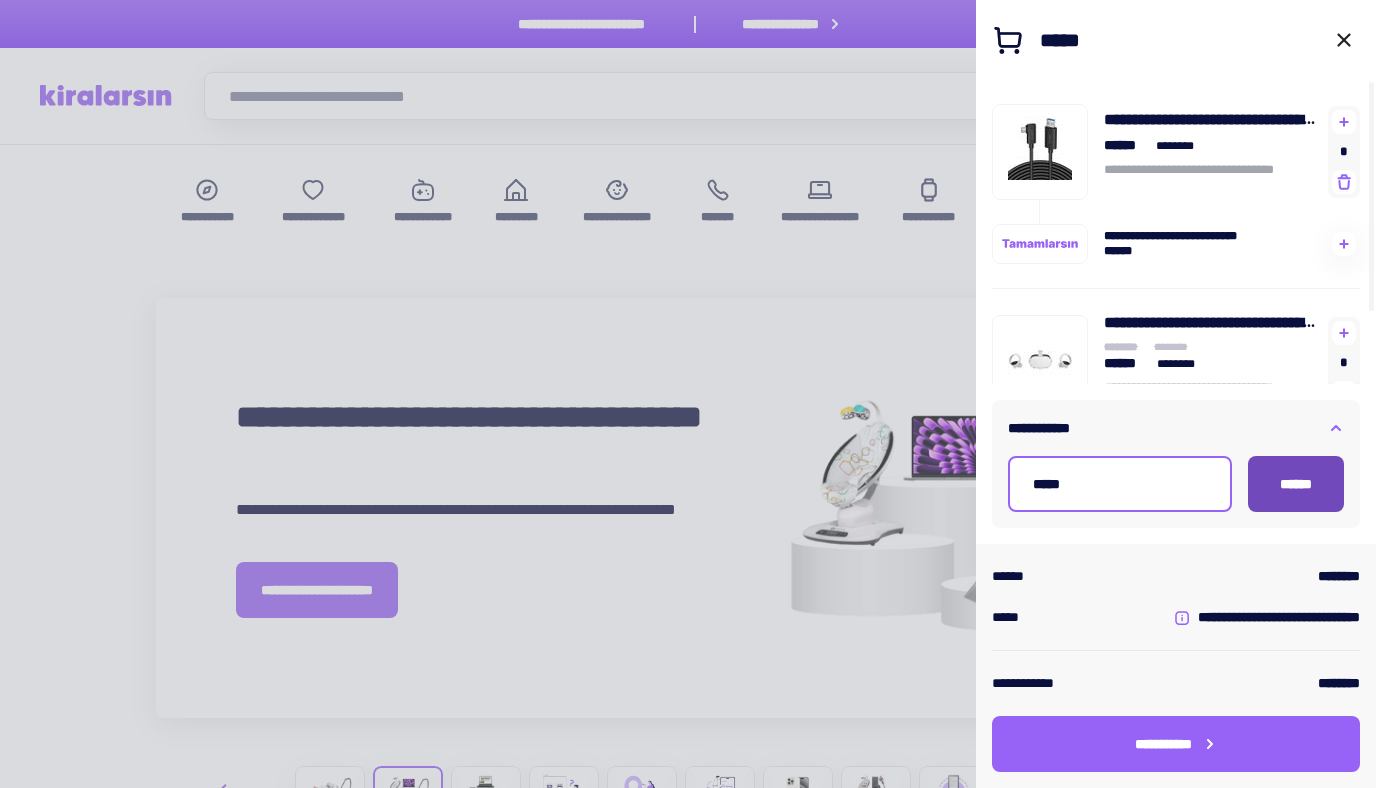 type on "*****" 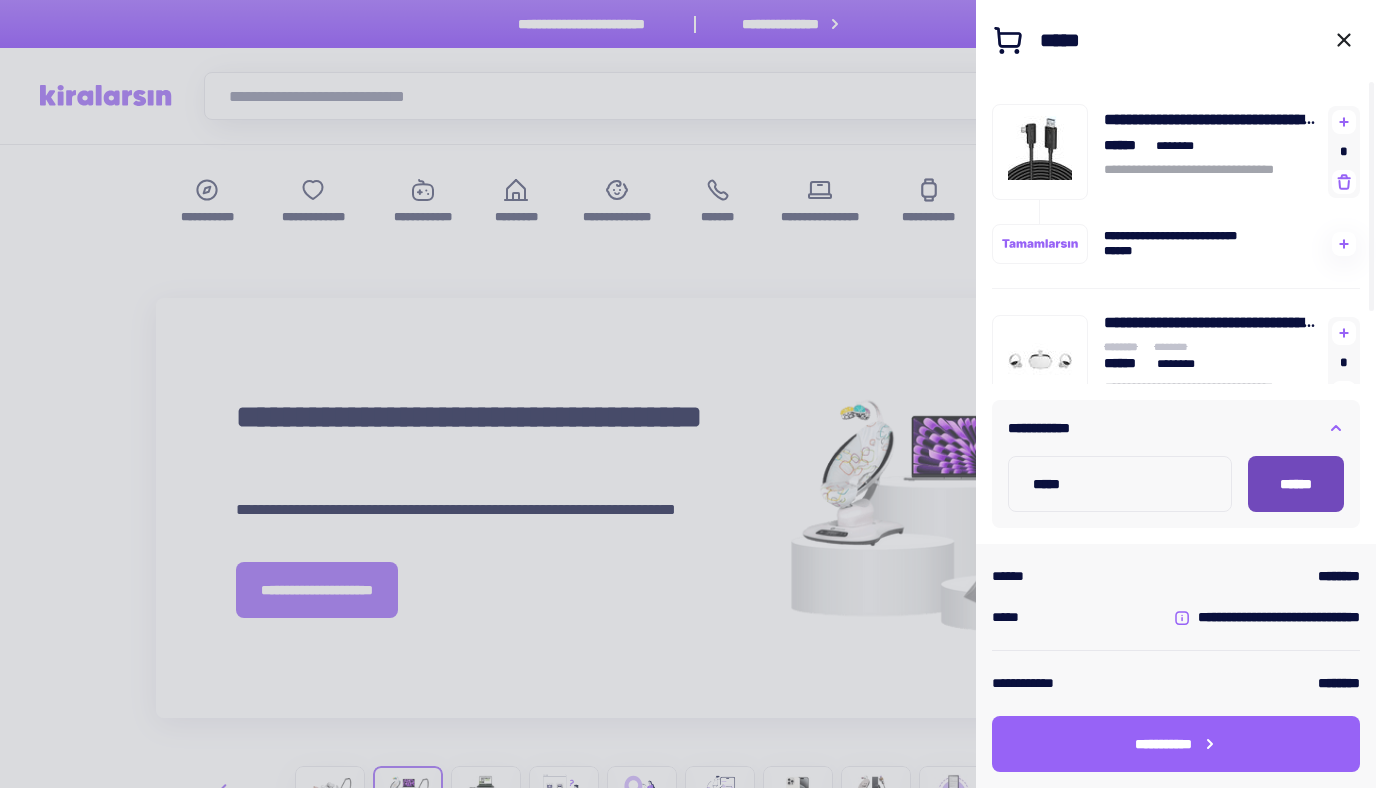 click on "******" at bounding box center [1296, 484] 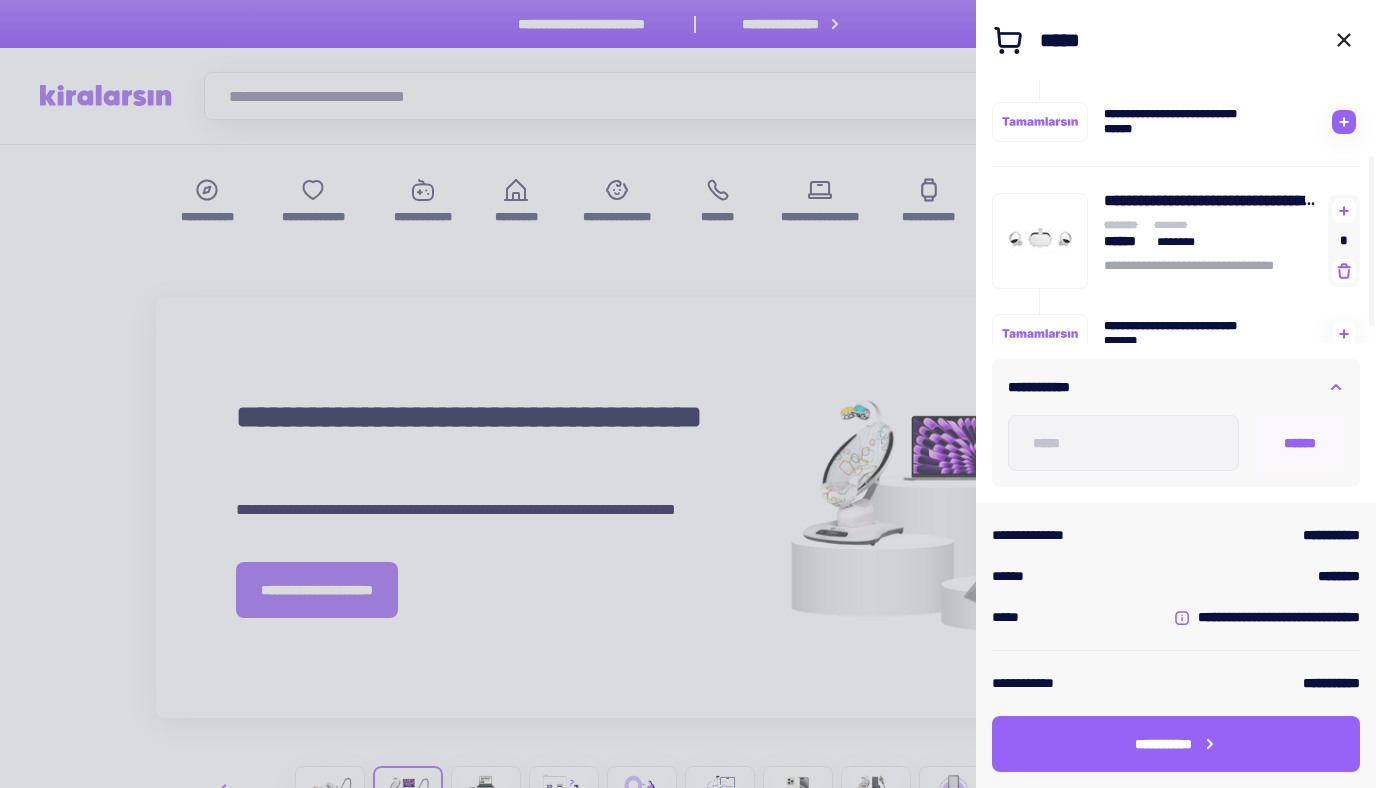 scroll, scrollTop: 133, scrollLeft: 0, axis: vertical 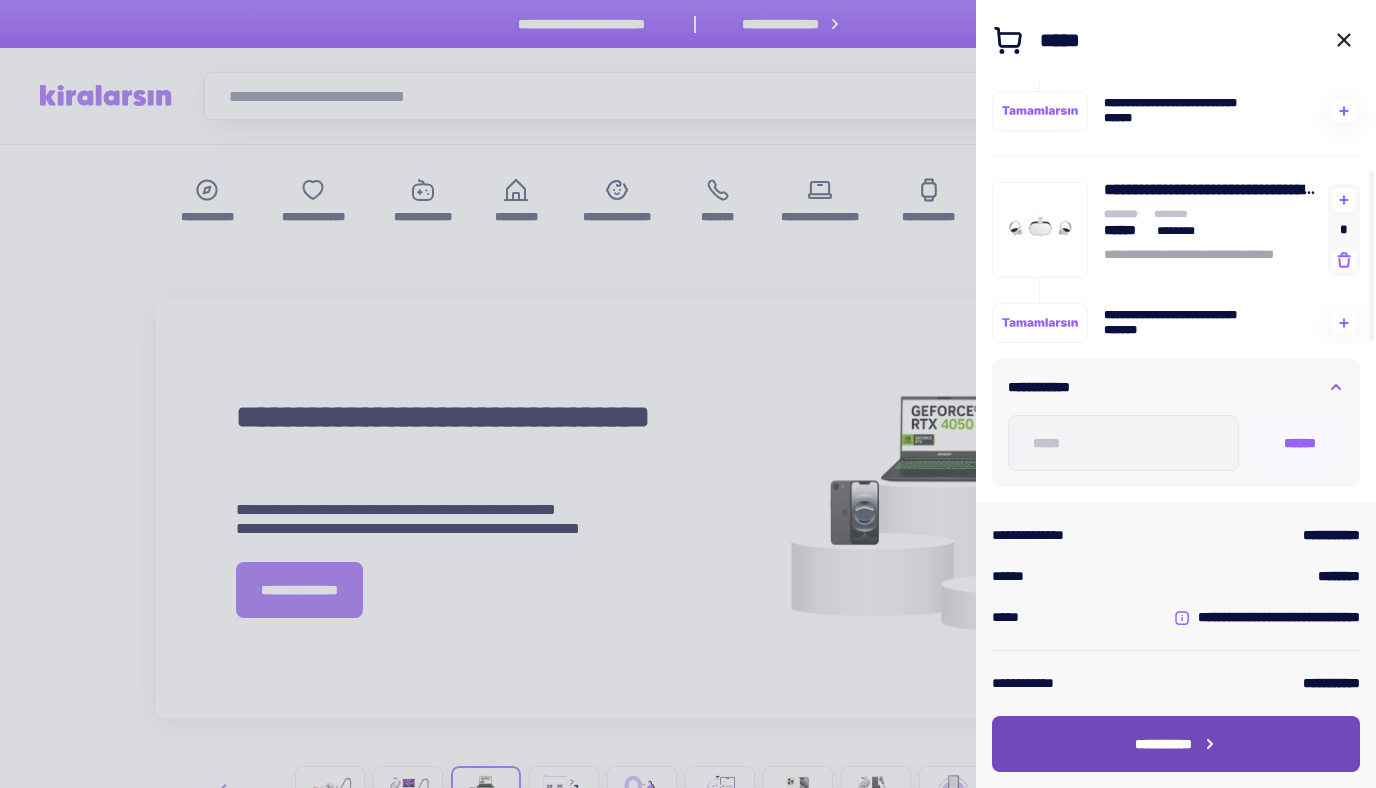 click on "**********" at bounding box center (1176, 744) 